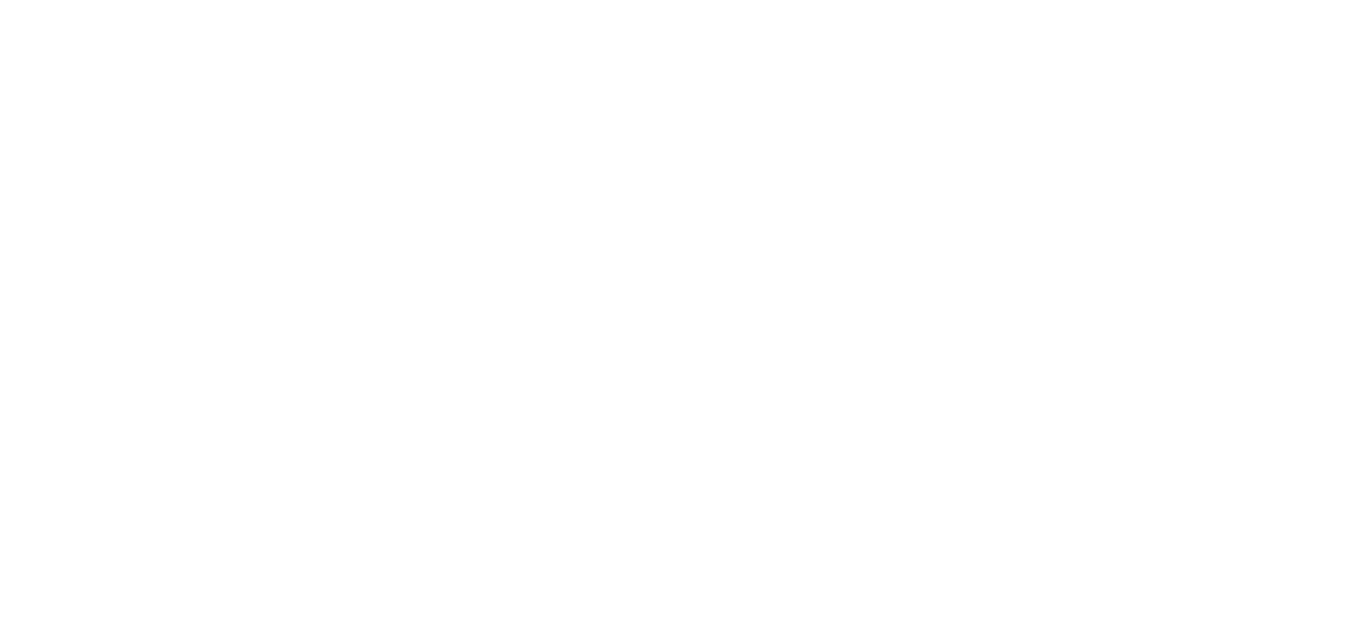 scroll, scrollTop: 0, scrollLeft: 0, axis: both 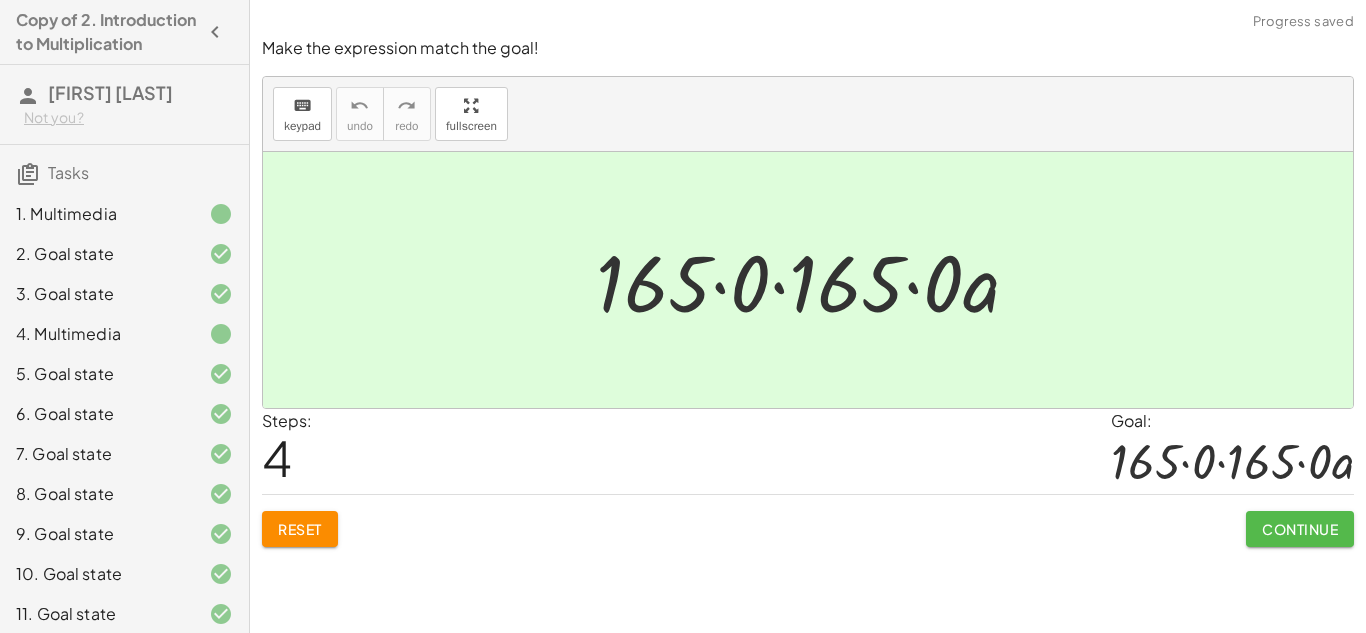 click on "Continue" at bounding box center (1300, 529) 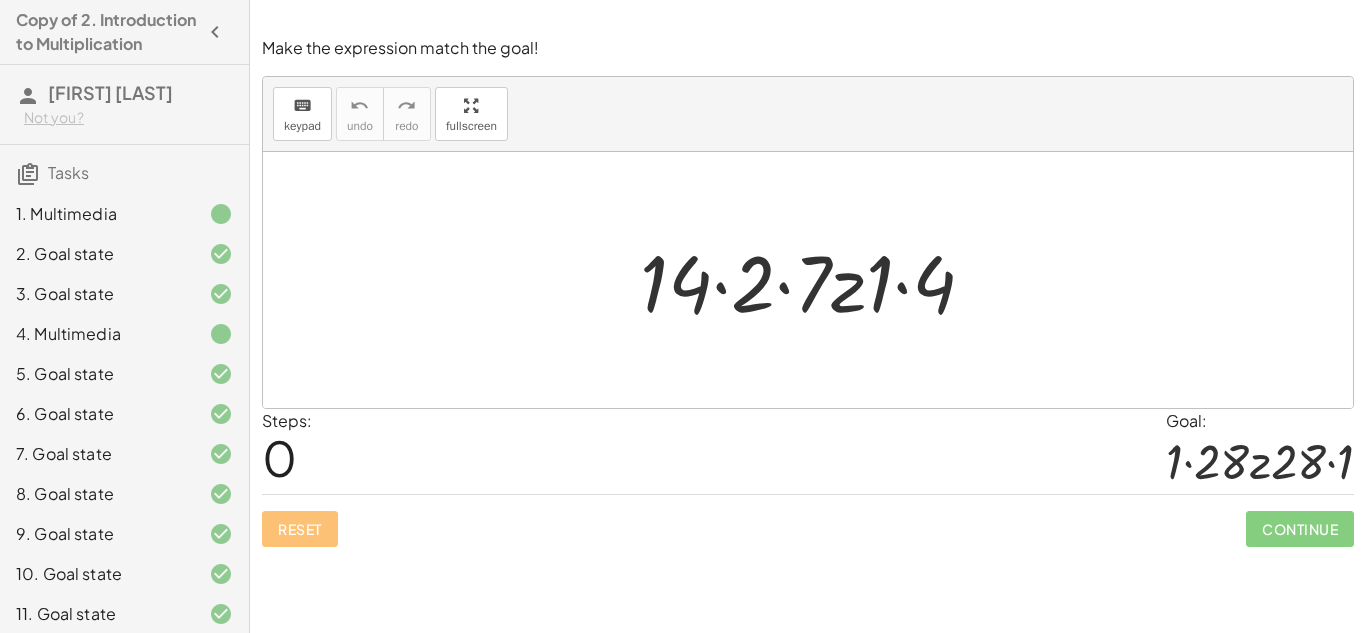 click at bounding box center [815, 280] 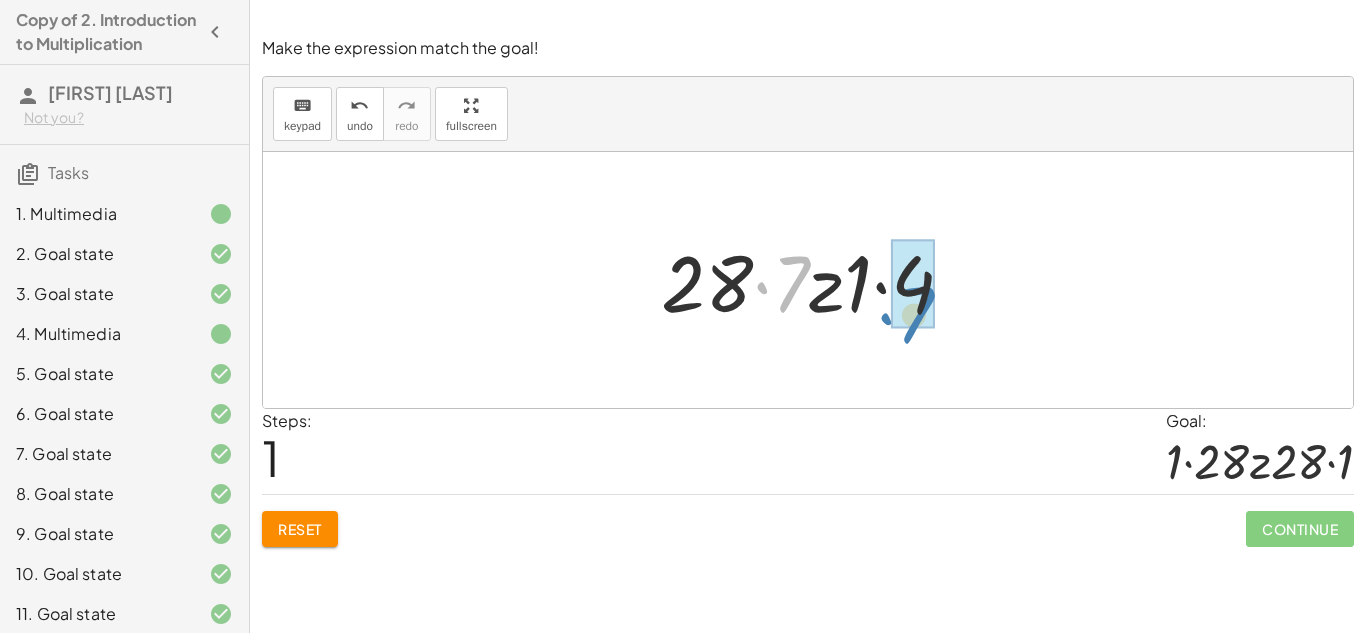 drag, startPoint x: 790, startPoint y: 277, endPoint x: 914, endPoint y: 308, distance: 127.81628 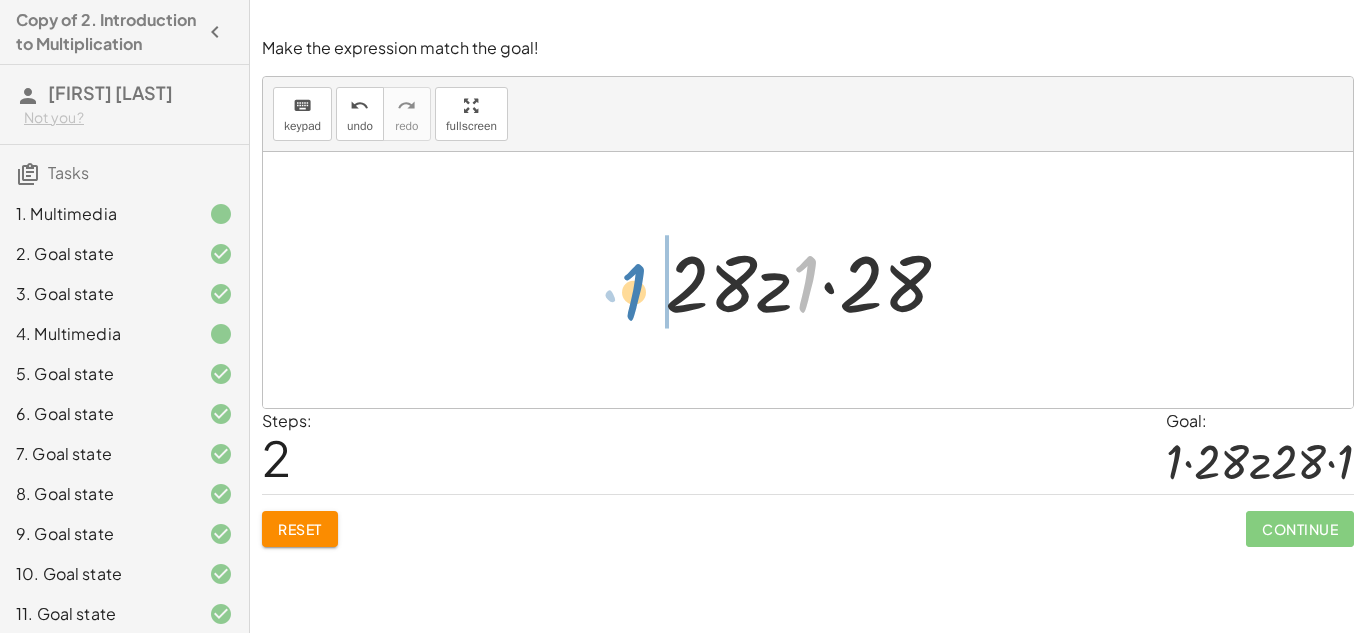 drag, startPoint x: 803, startPoint y: 293, endPoint x: 632, endPoint y: 301, distance: 171.18703 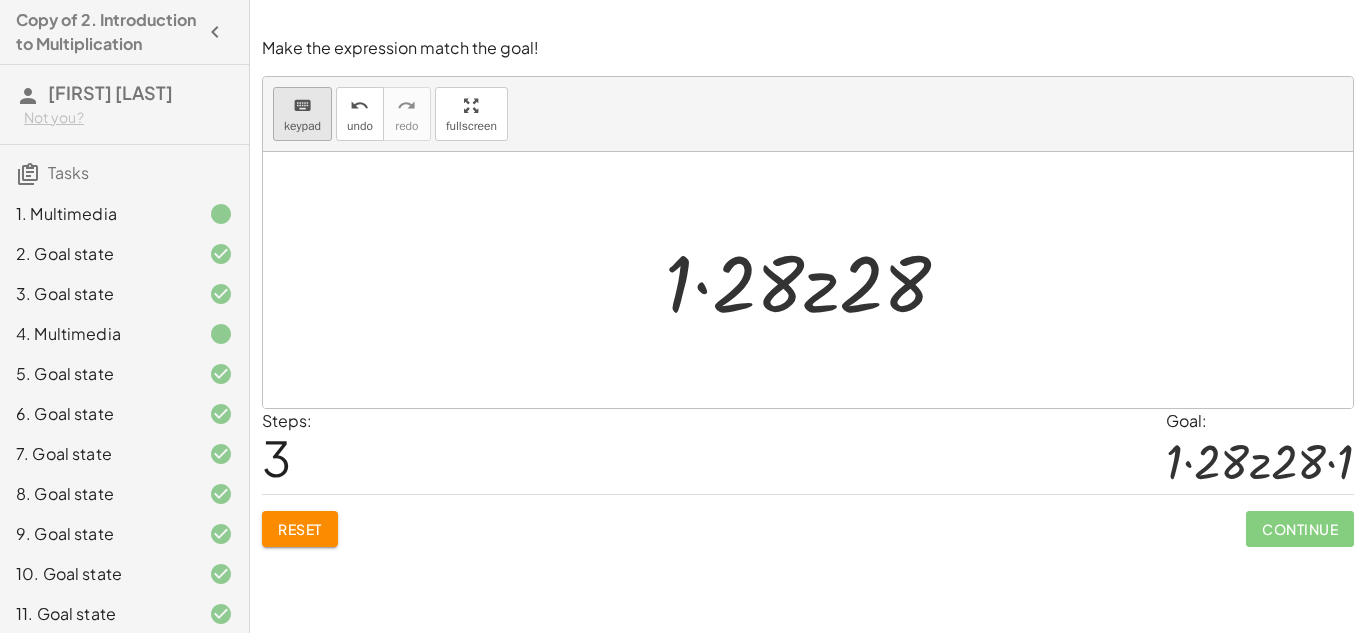 click on "keyboard keypad" at bounding box center (302, 114) 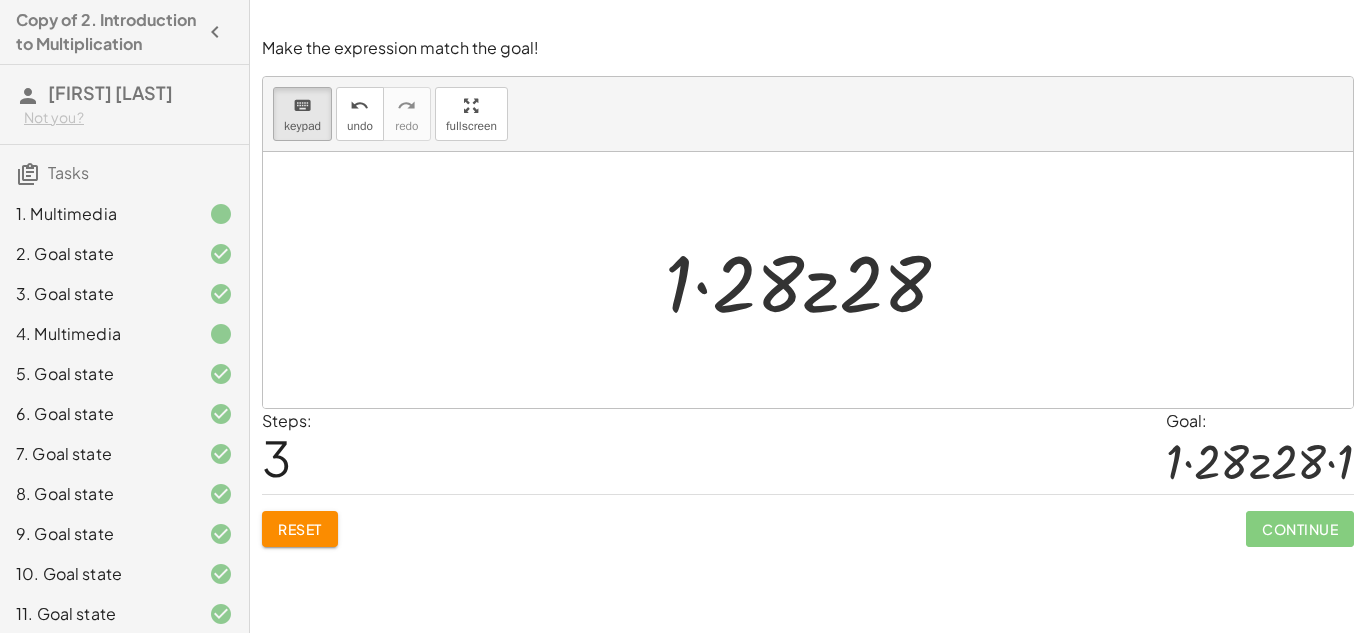 click on "Reset" at bounding box center (300, 529) 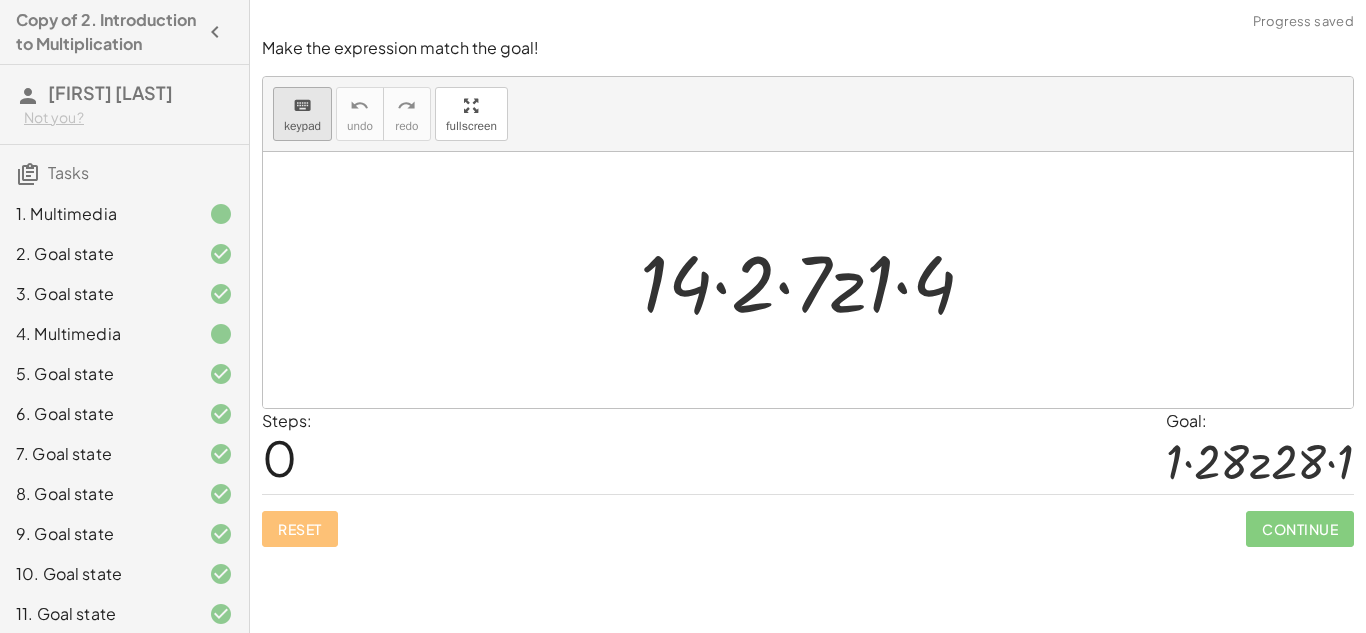 click on "keyboard" at bounding box center (302, 106) 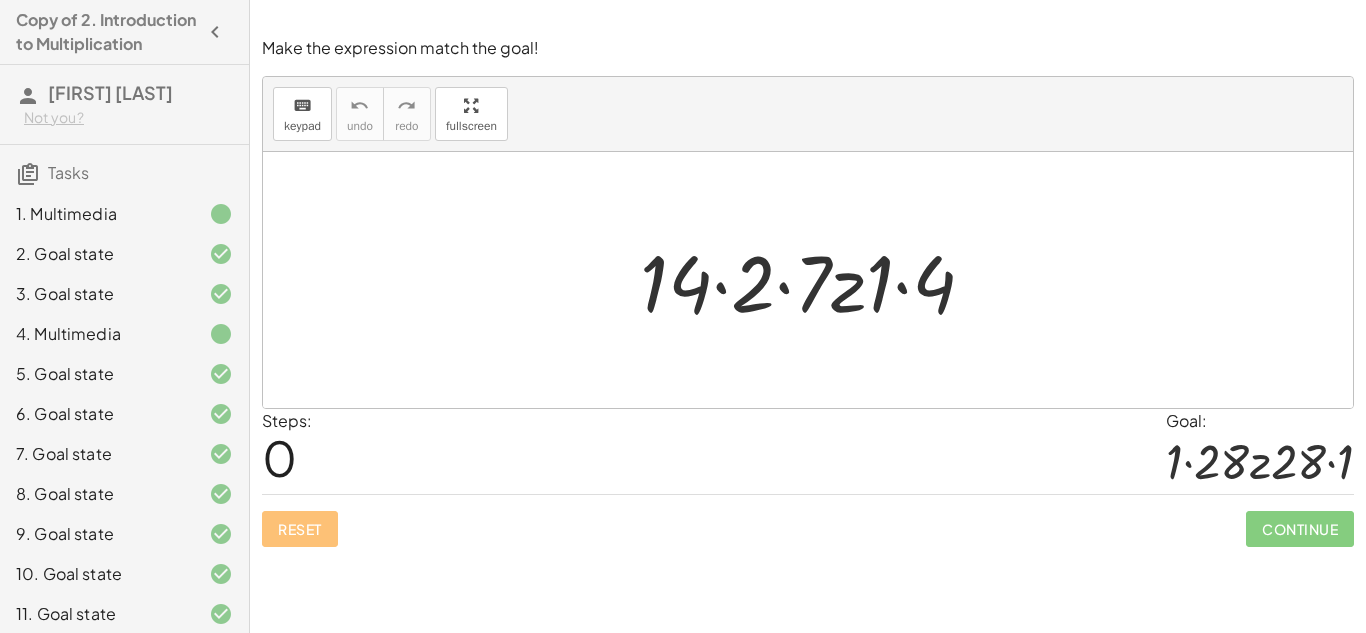 click on "[FIRST] [LAST]" 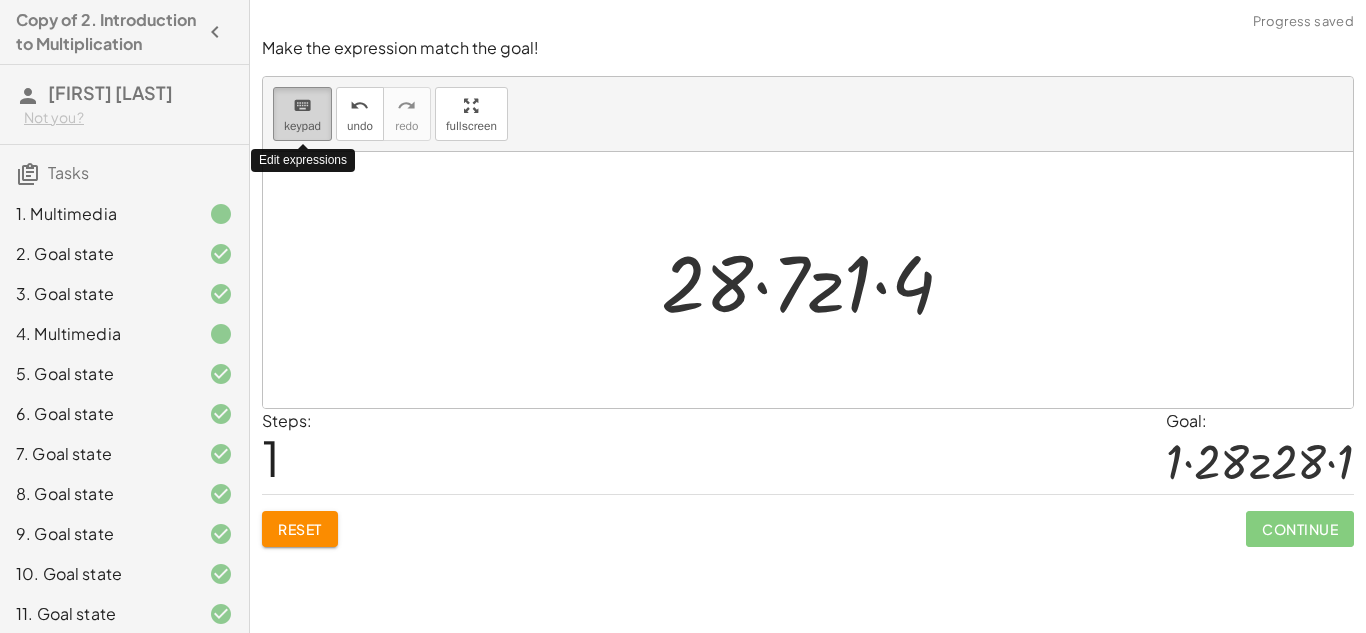 click on "keypad" at bounding box center (302, 126) 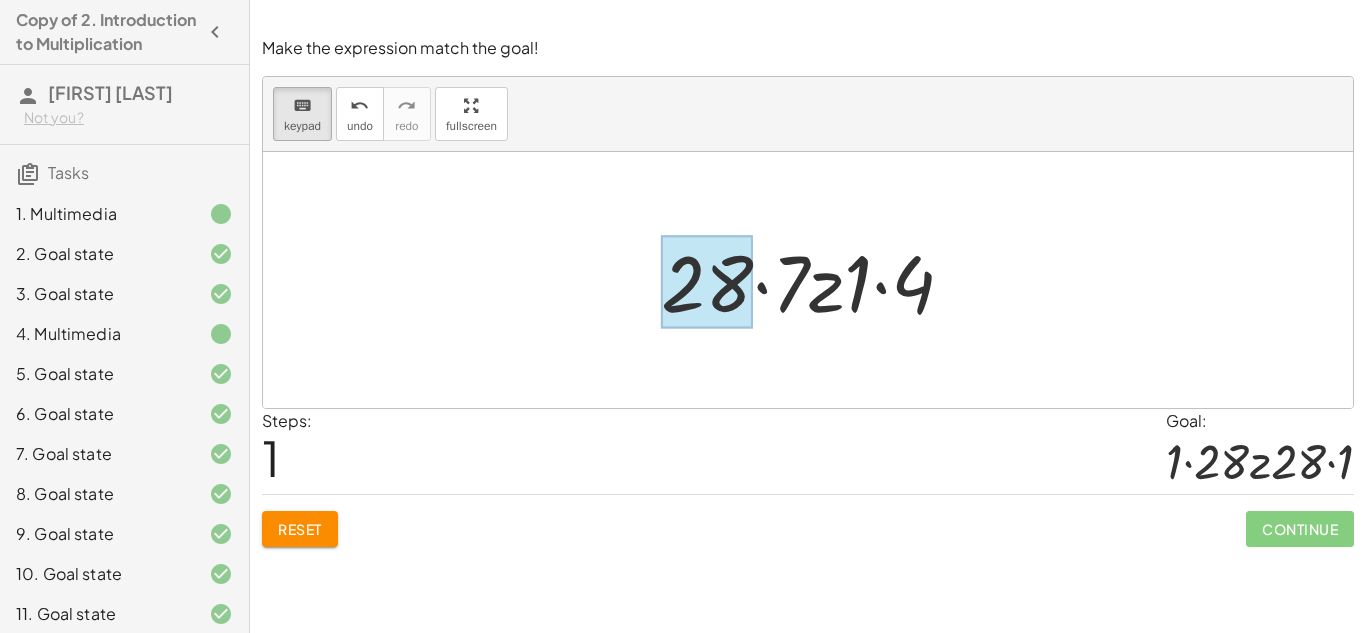 click at bounding box center [707, 282] 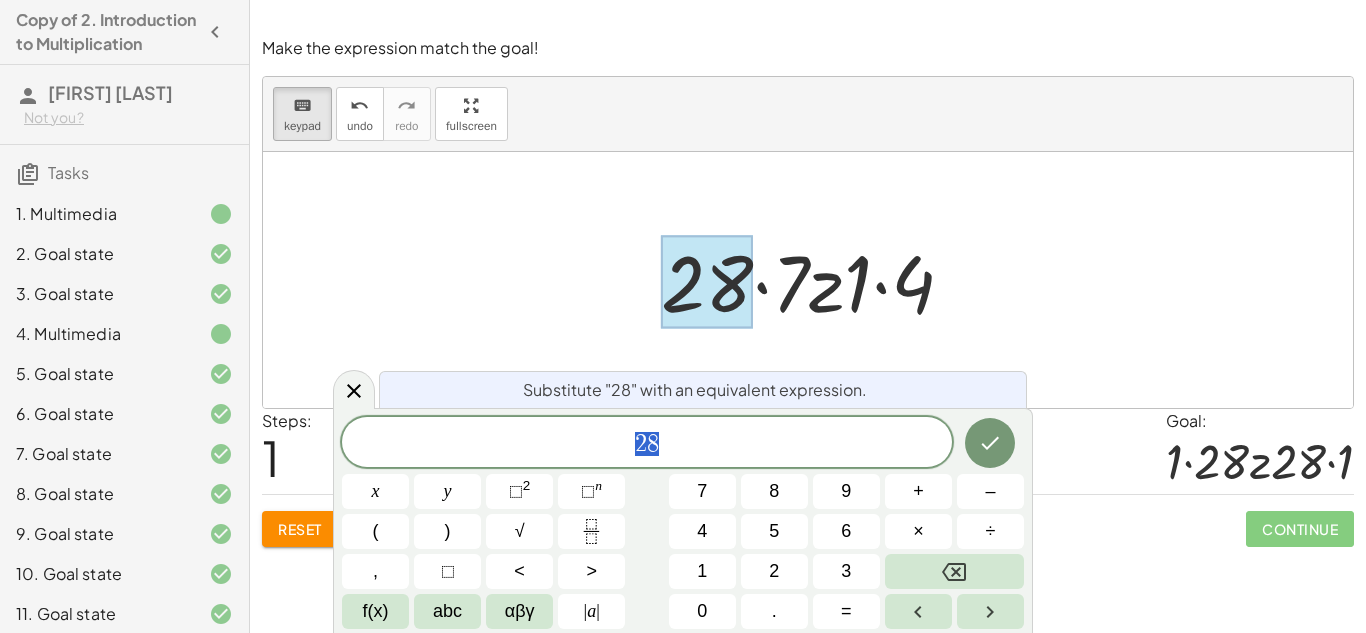 scroll, scrollTop: 2, scrollLeft: 0, axis: vertical 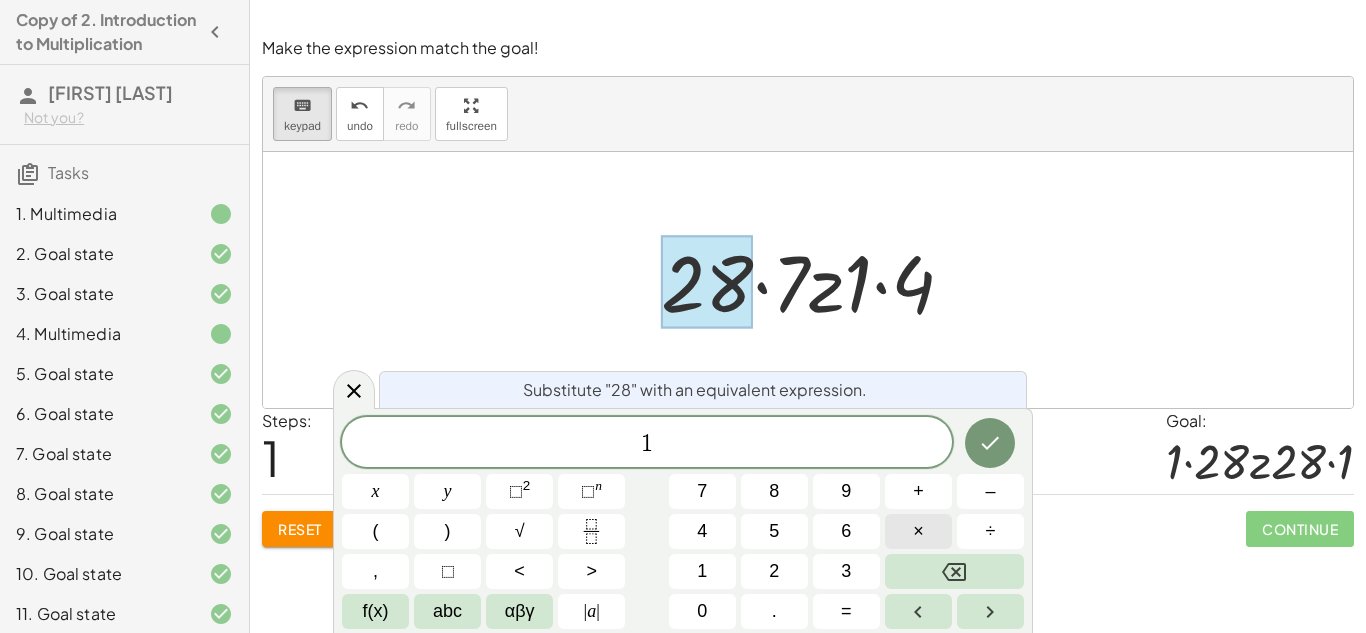 click on "×" at bounding box center (918, 531) 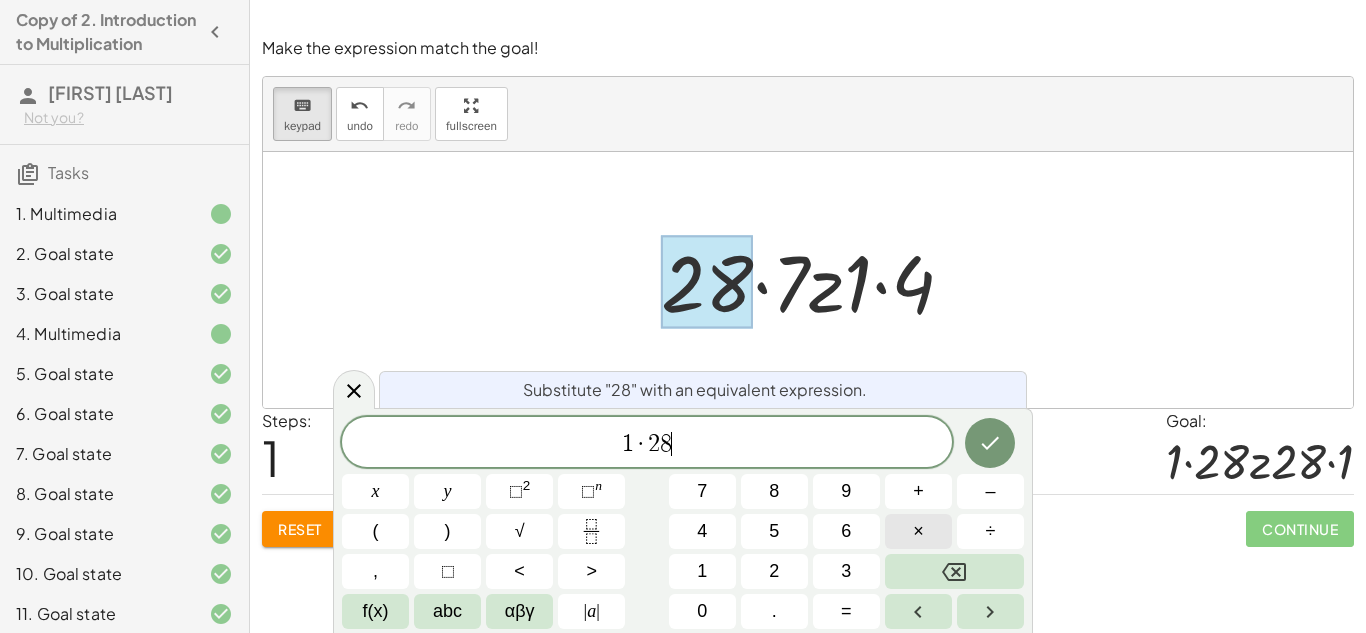 scroll, scrollTop: 4, scrollLeft: 0, axis: vertical 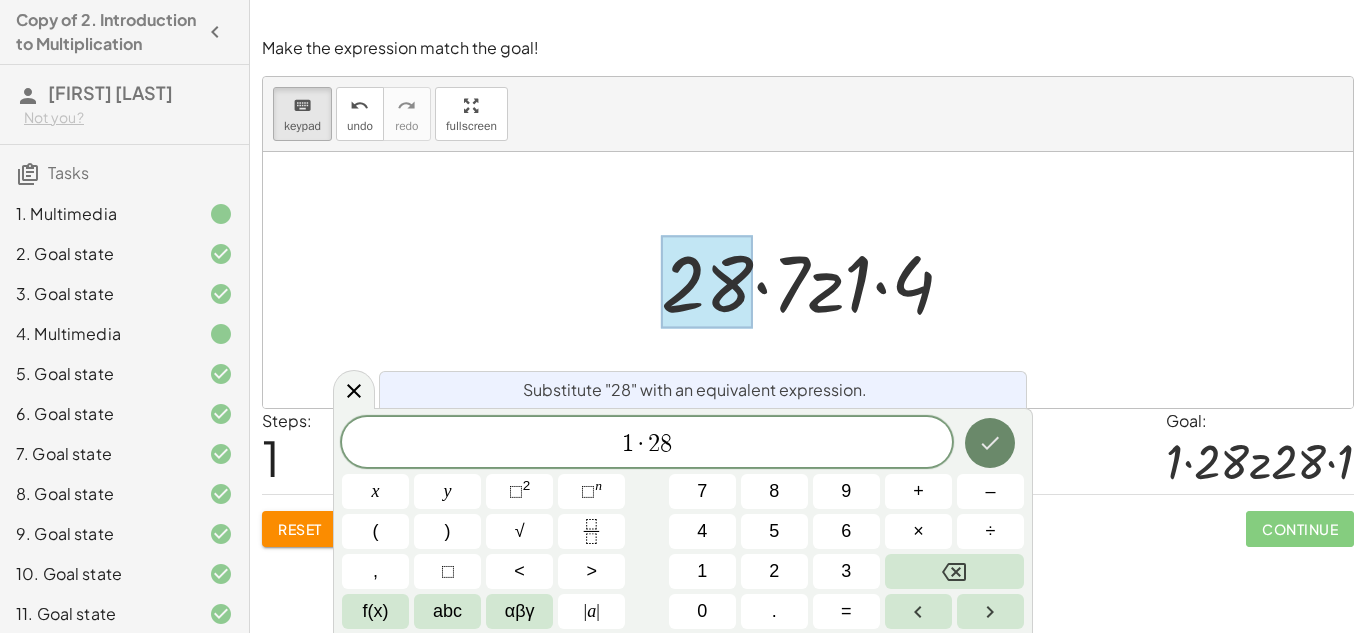 click 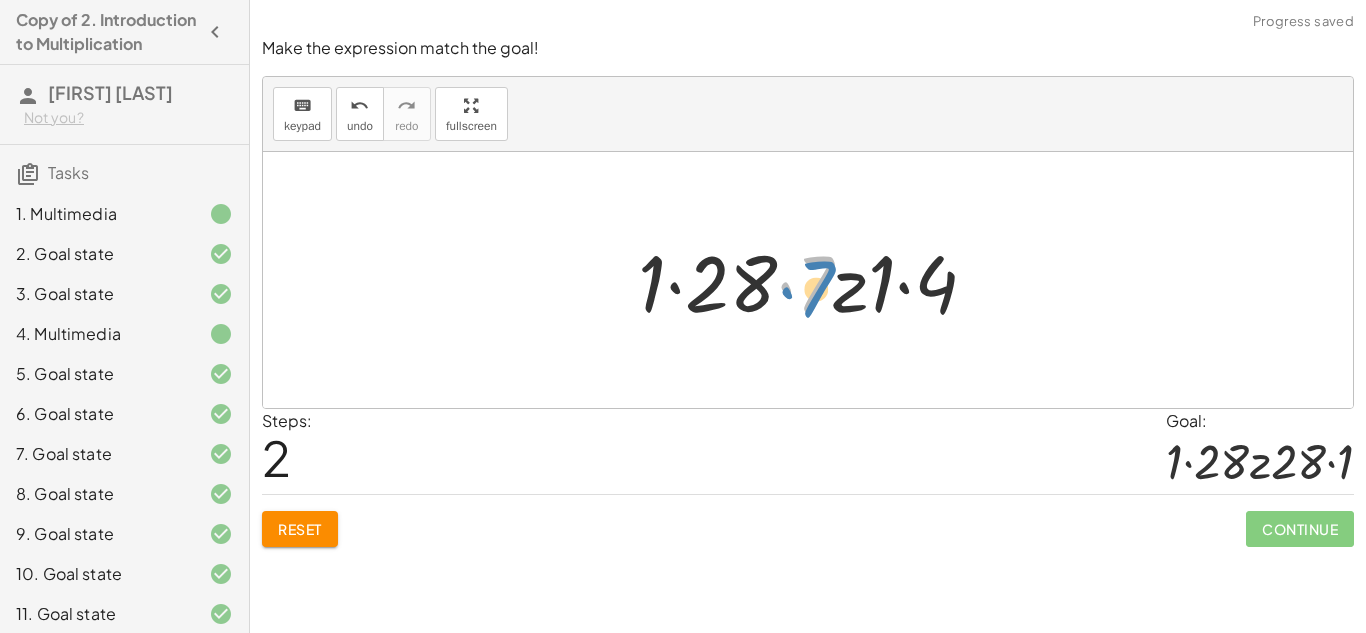 click at bounding box center [816, 280] 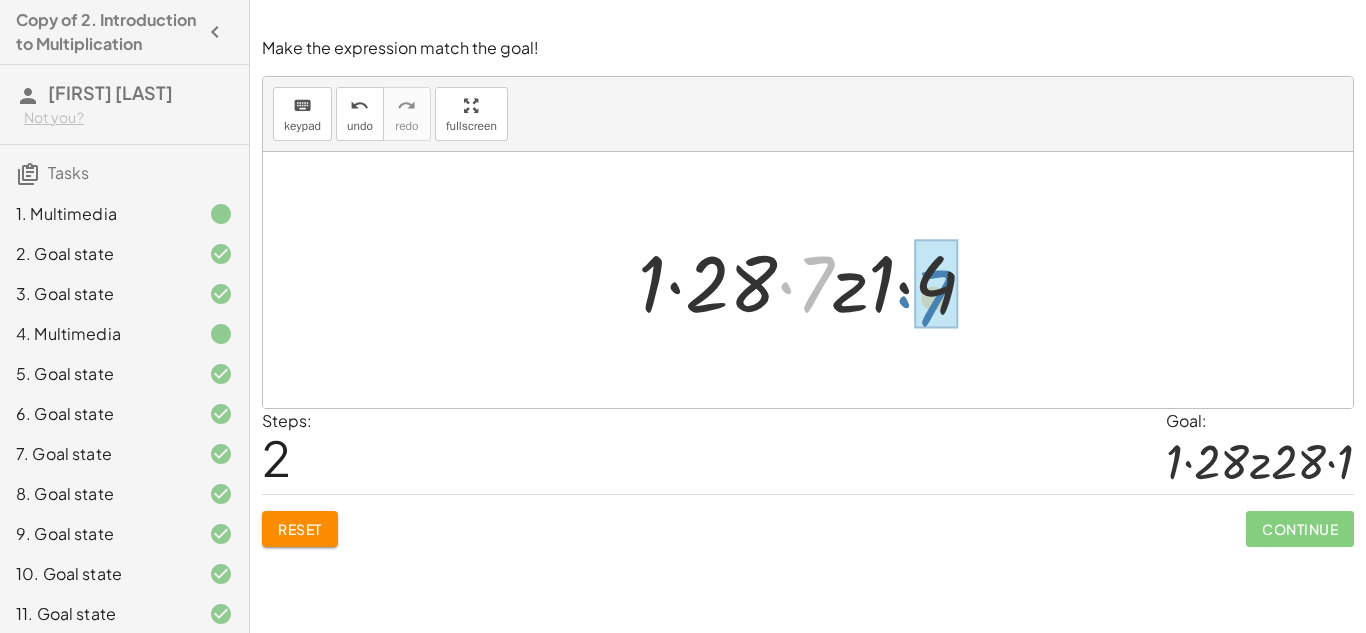 drag, startPoint x: 823, startPoint y: 275, endPoint x: 944, endPoint y: 289, distance: 121.80723 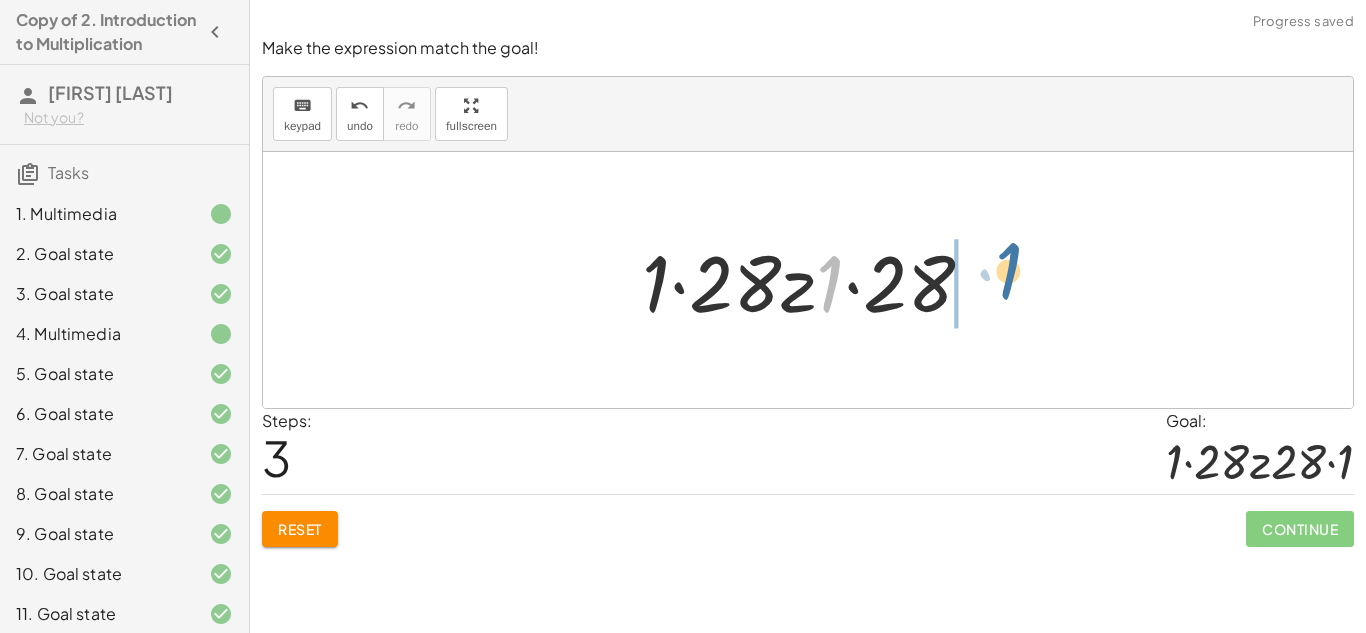 drag, startPoint x: 831, startPoint y: 274, endPoint x: 1012, endPoint y: 259, distance: 181.62048 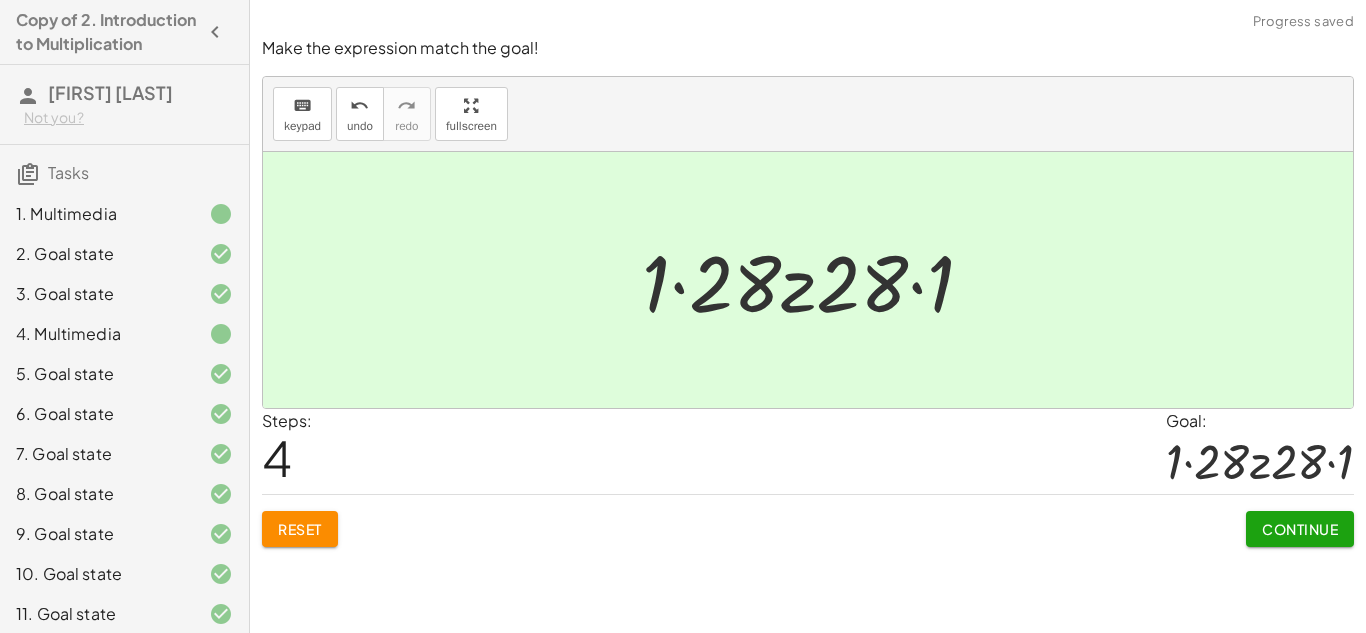 click on "Continue" 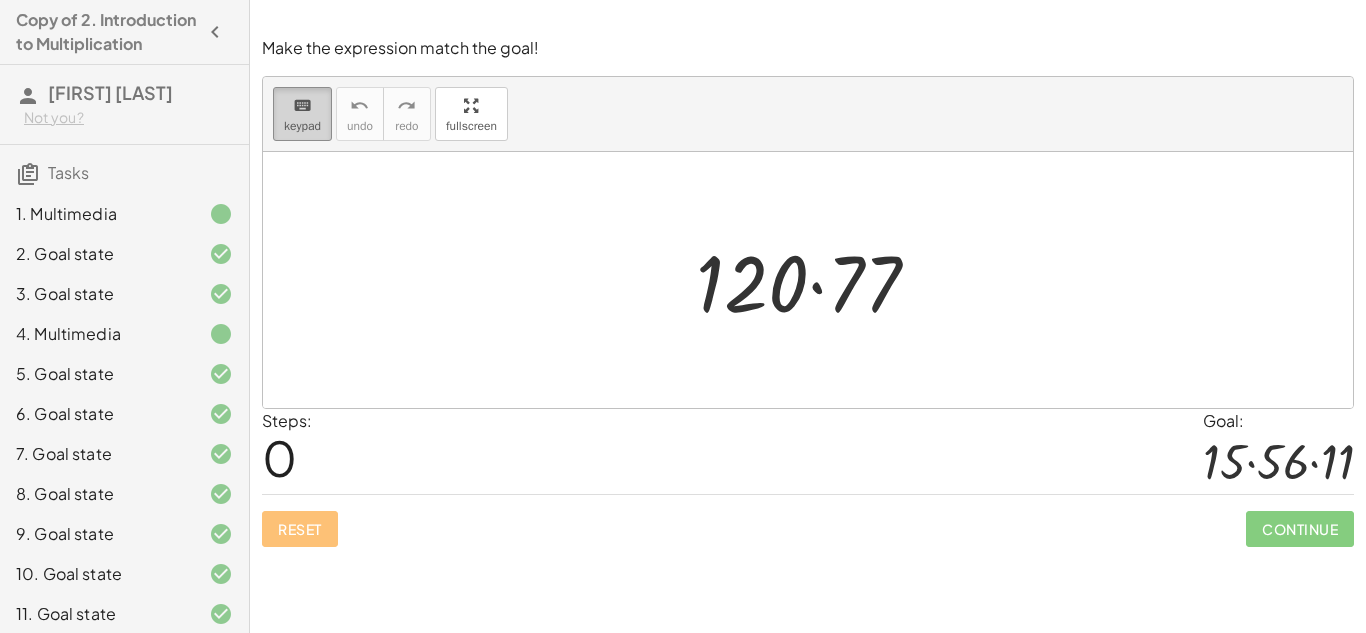 click on "keypad" at bounding box center (302, 126) 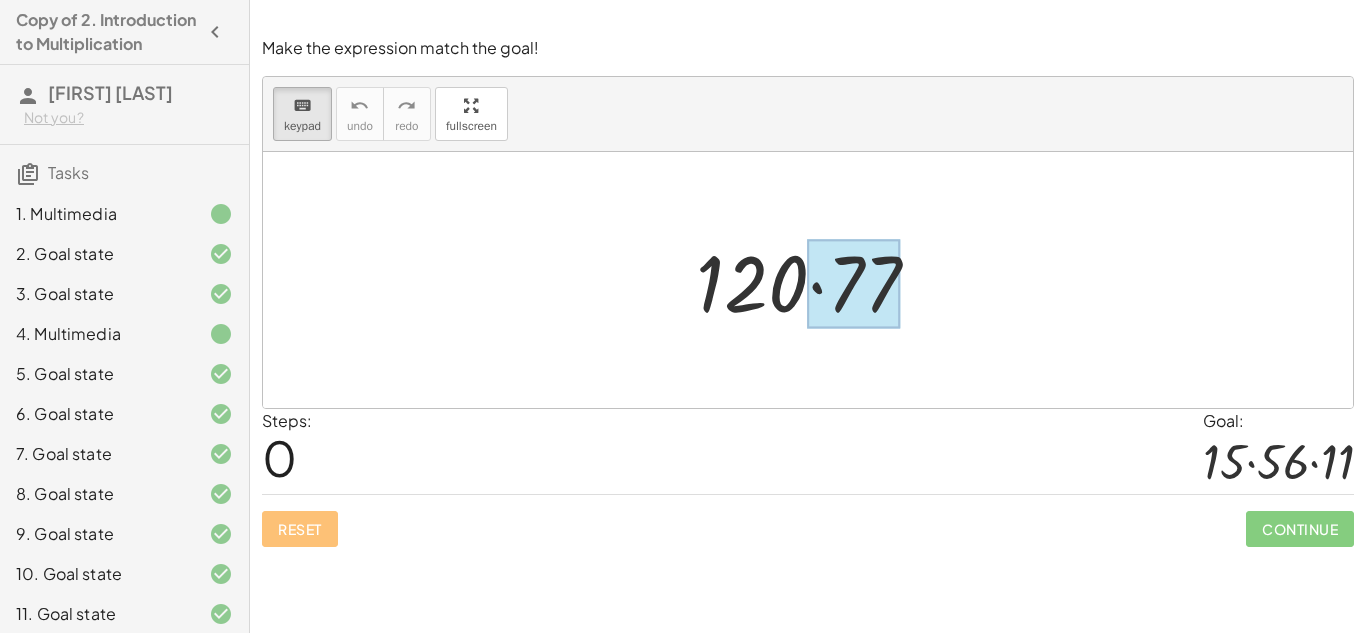 click at bounding box center (854, 284) 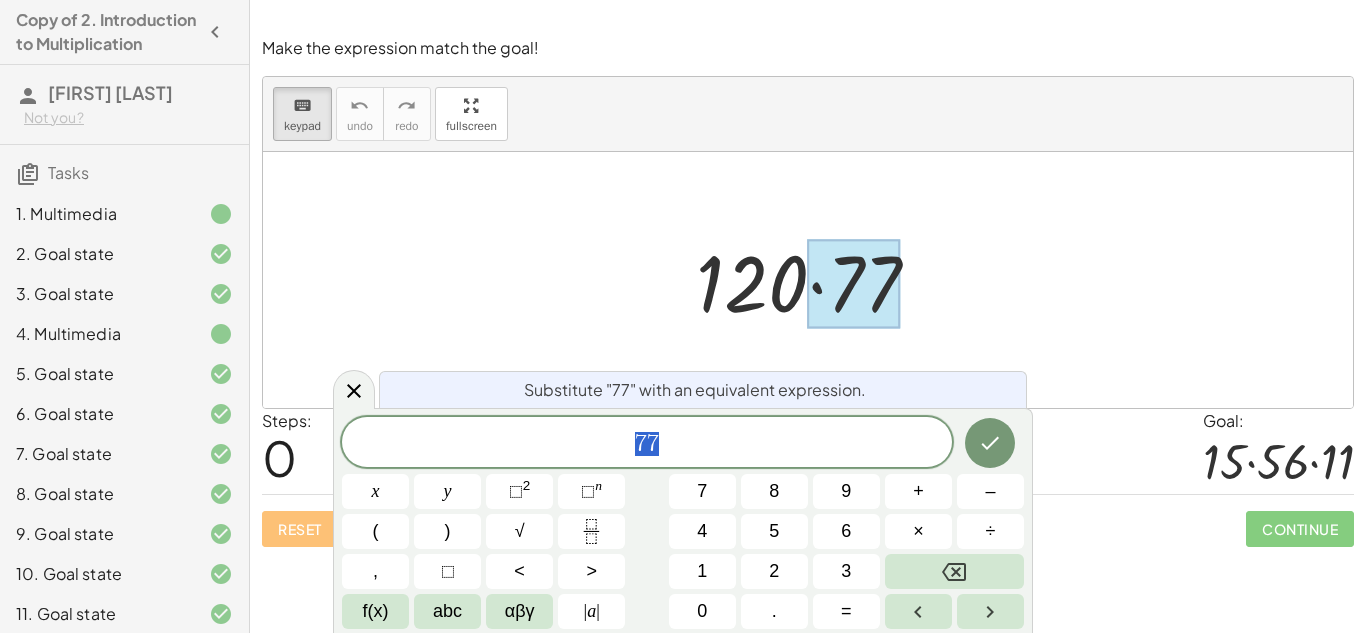 scroll, scrollTop: 6, scrollLeft: 0, axis: vertical 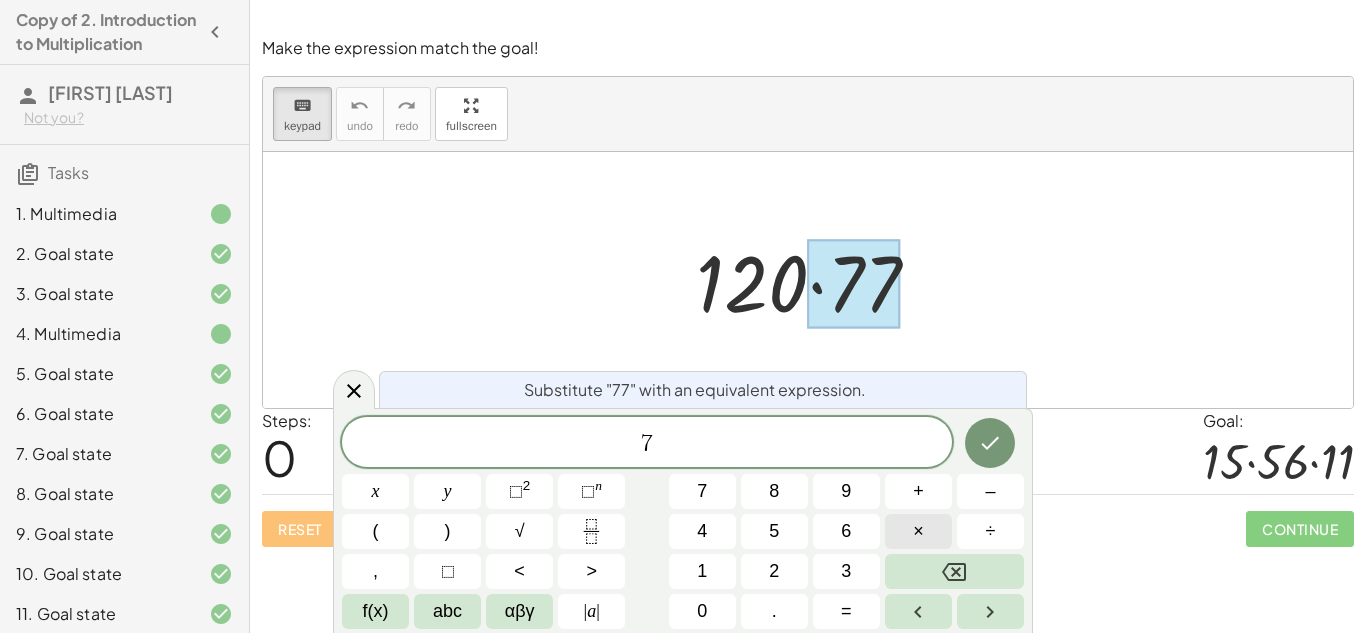 click on "×" at bounding box center (918, 531) 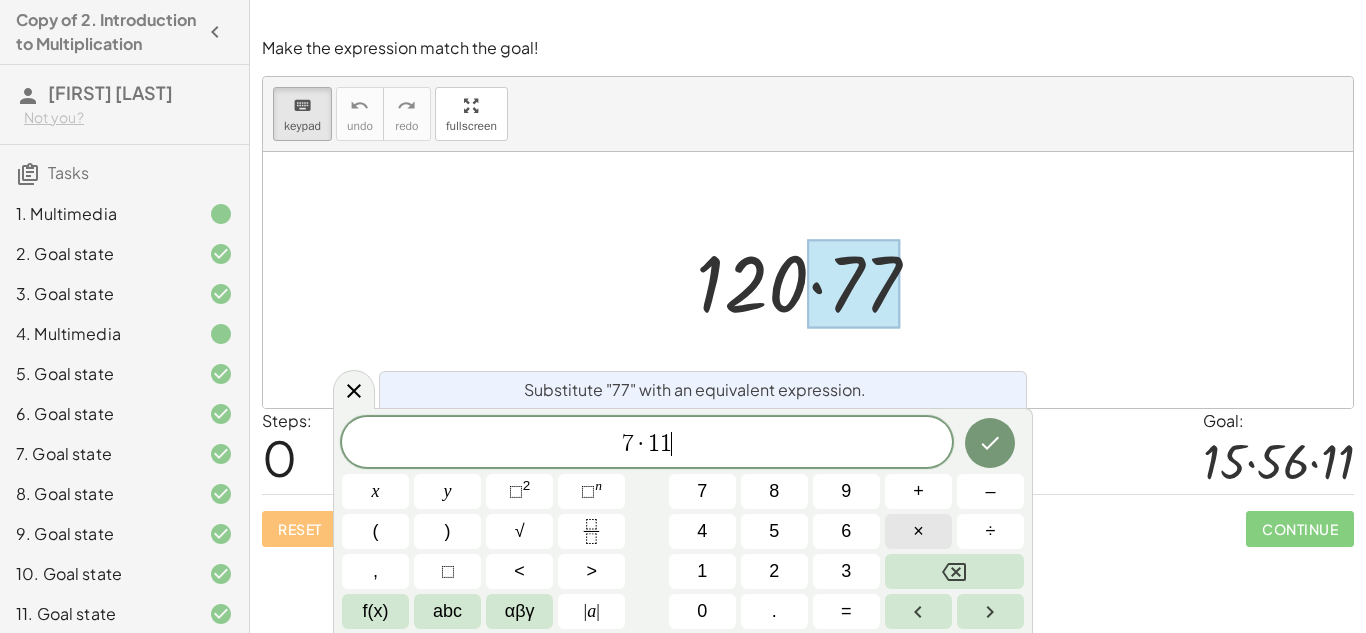 scroll, scrollTop: 9, scrollLeft: 0, axis: vertical 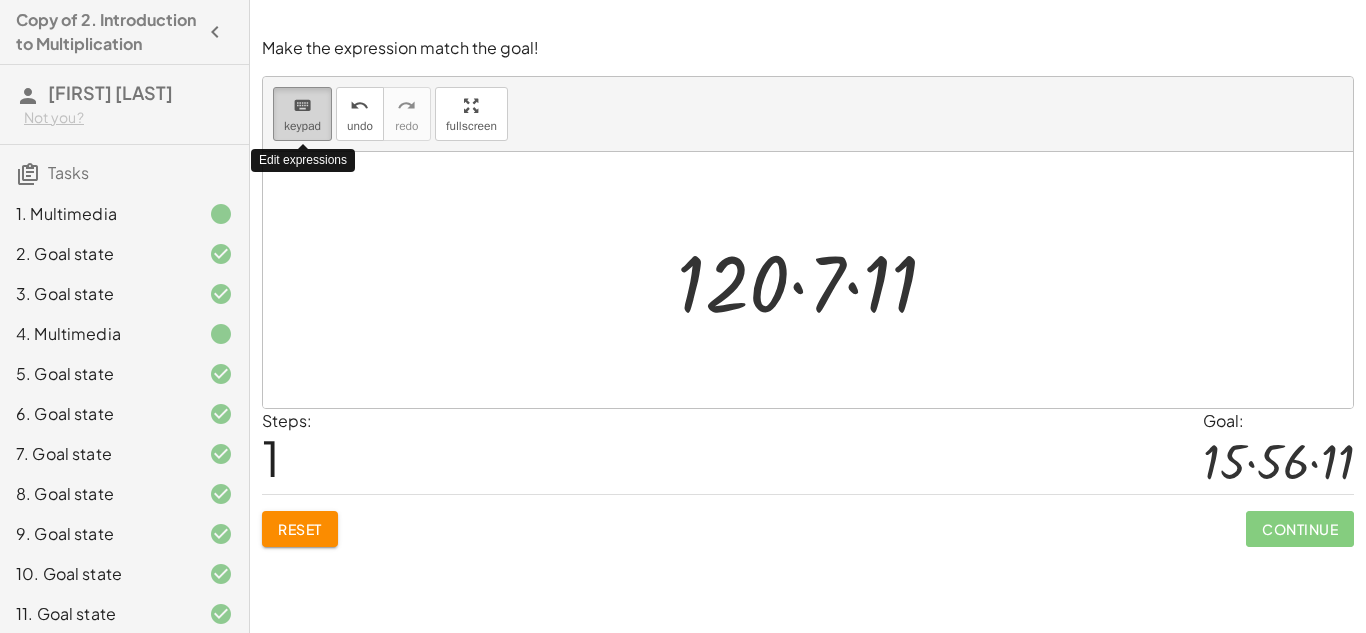 click on "keyboard" at bounding box center (302, 106) 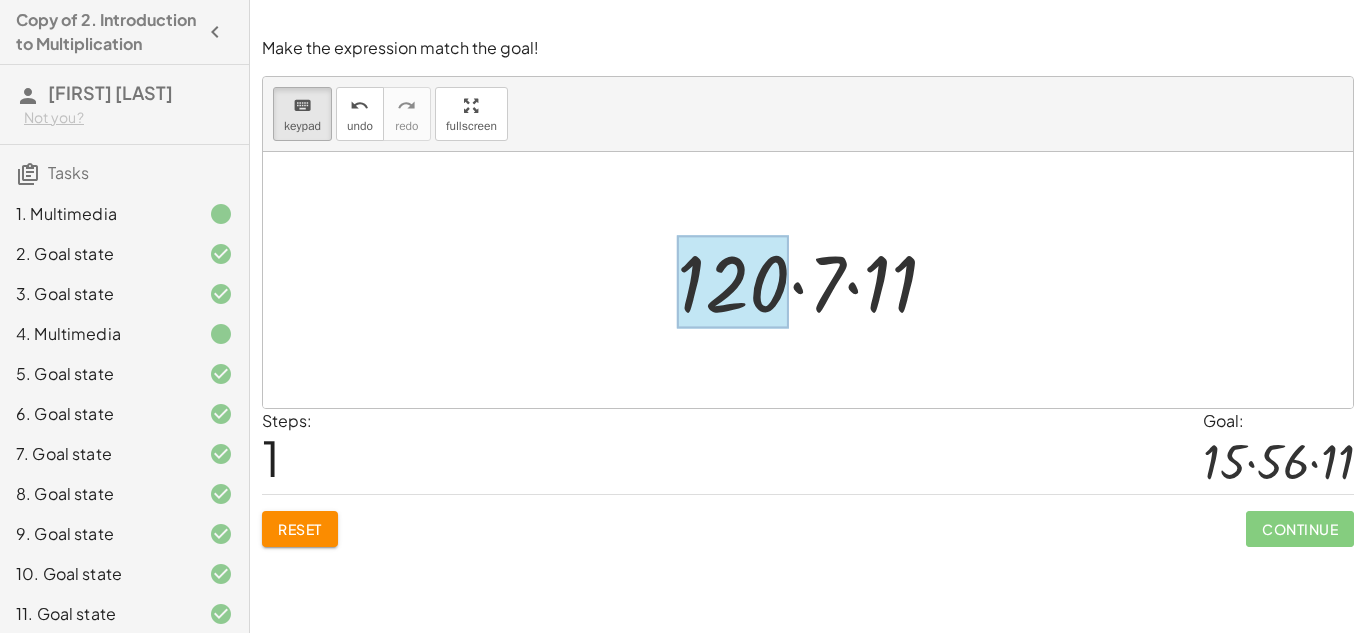 click at bounding box center [733, 282] 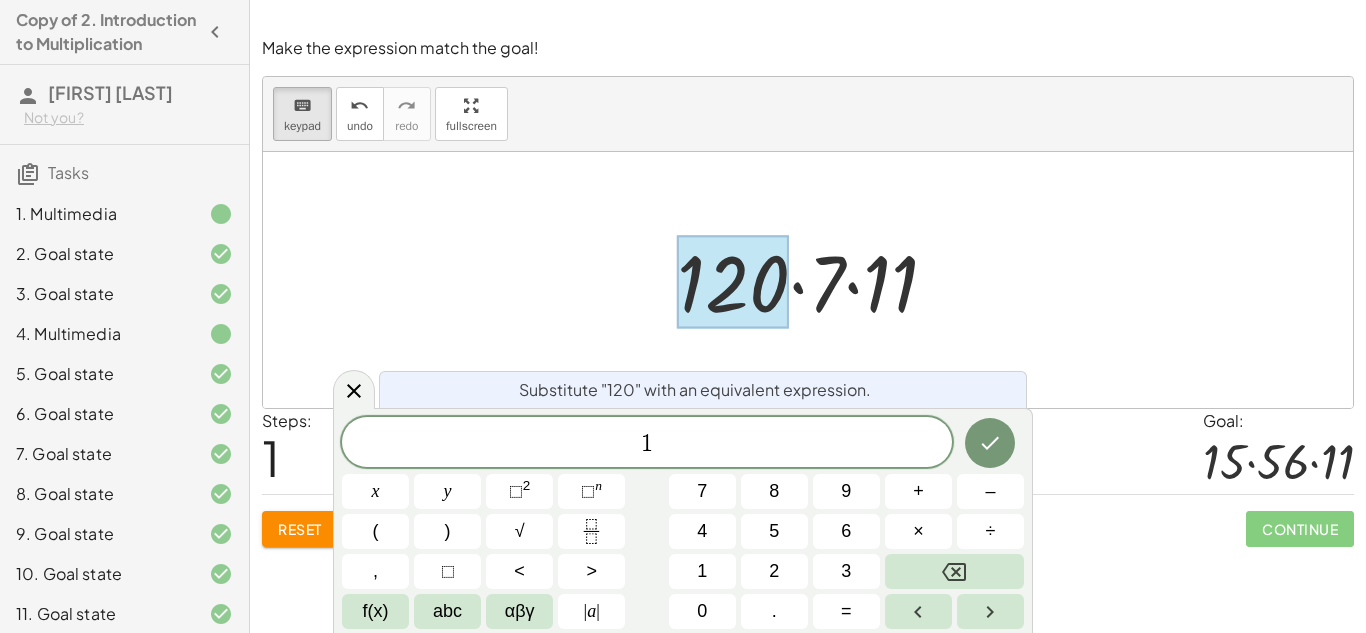 scroll, scrollTop: 12, scrollLeft: 0, axis: vertical 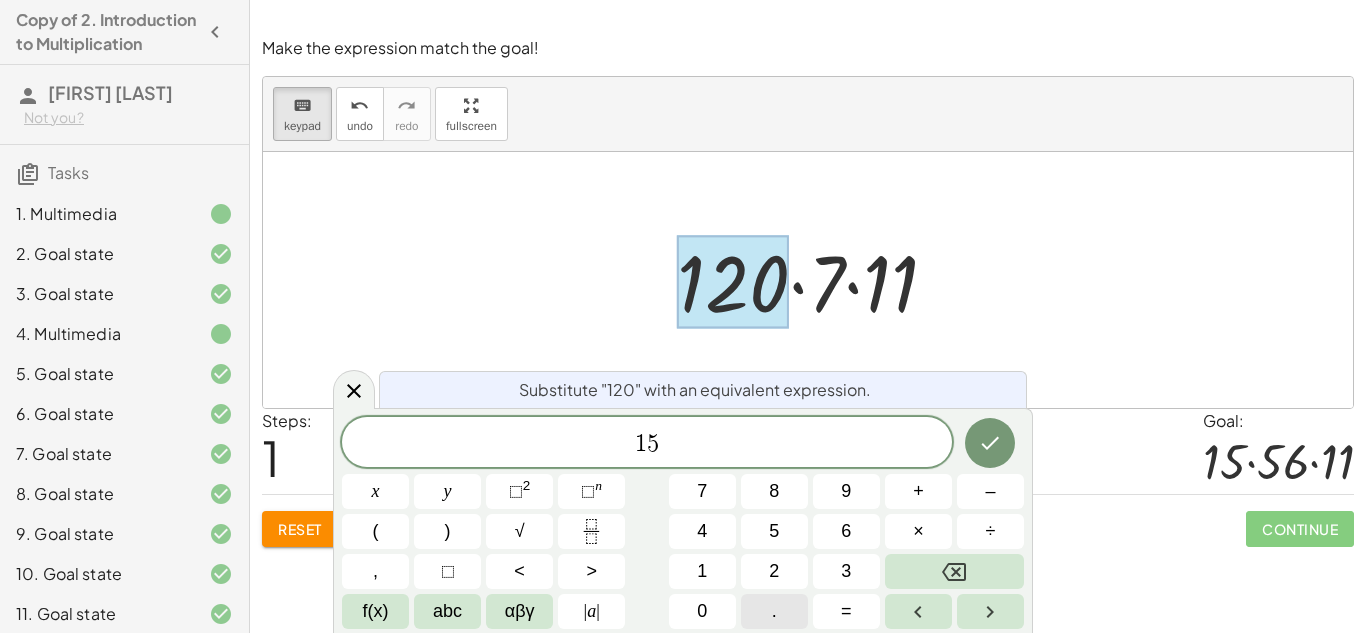 click on "." at bounding box center [774, 611] 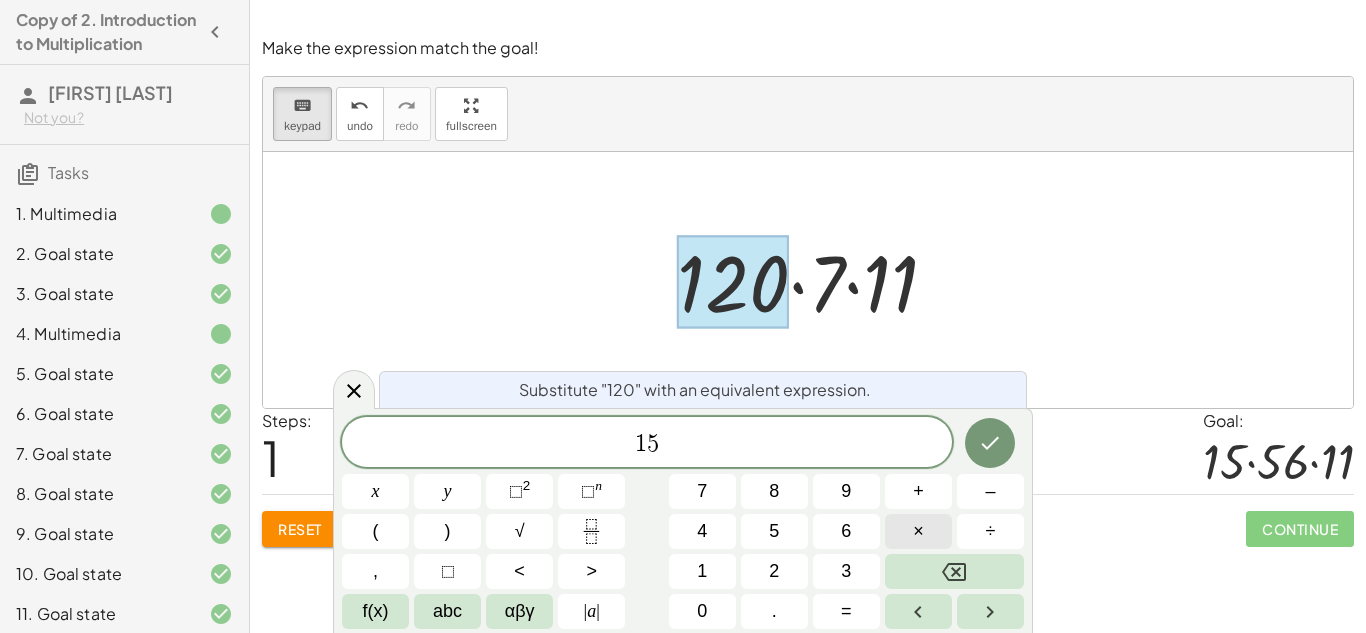 click on "×" at bounding box center [918, 531] 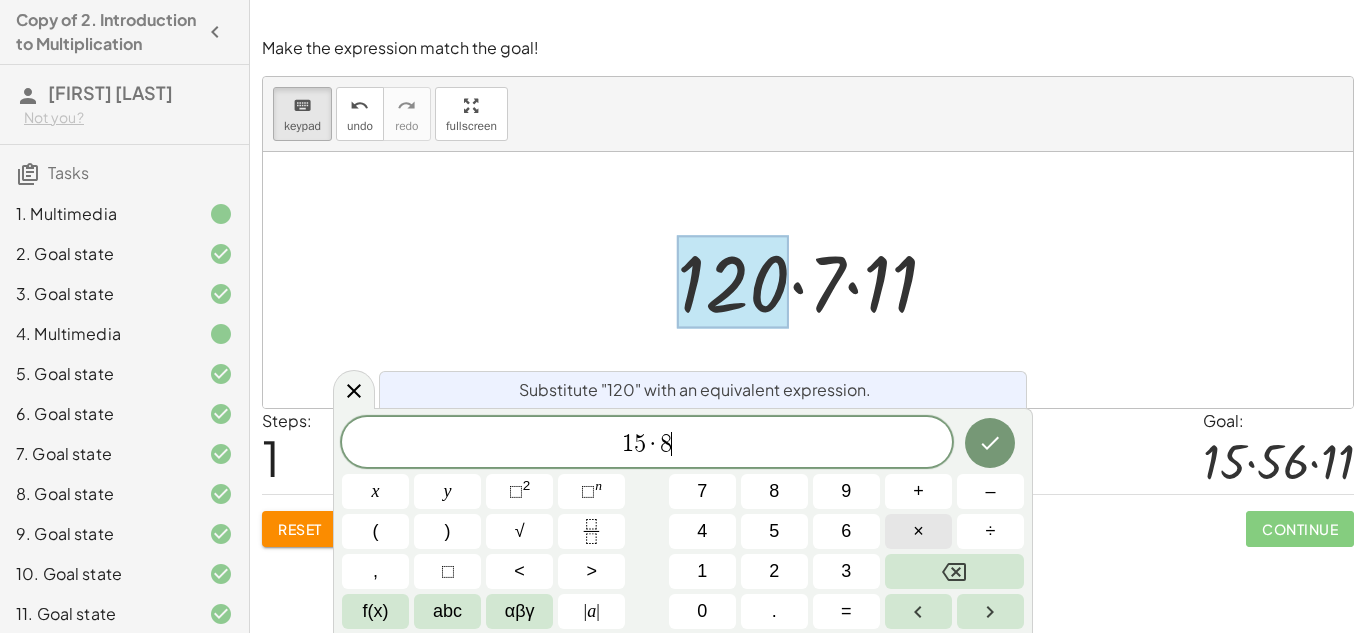 scroll, scrollTop: 0, scrollLeft: 0, axis: both 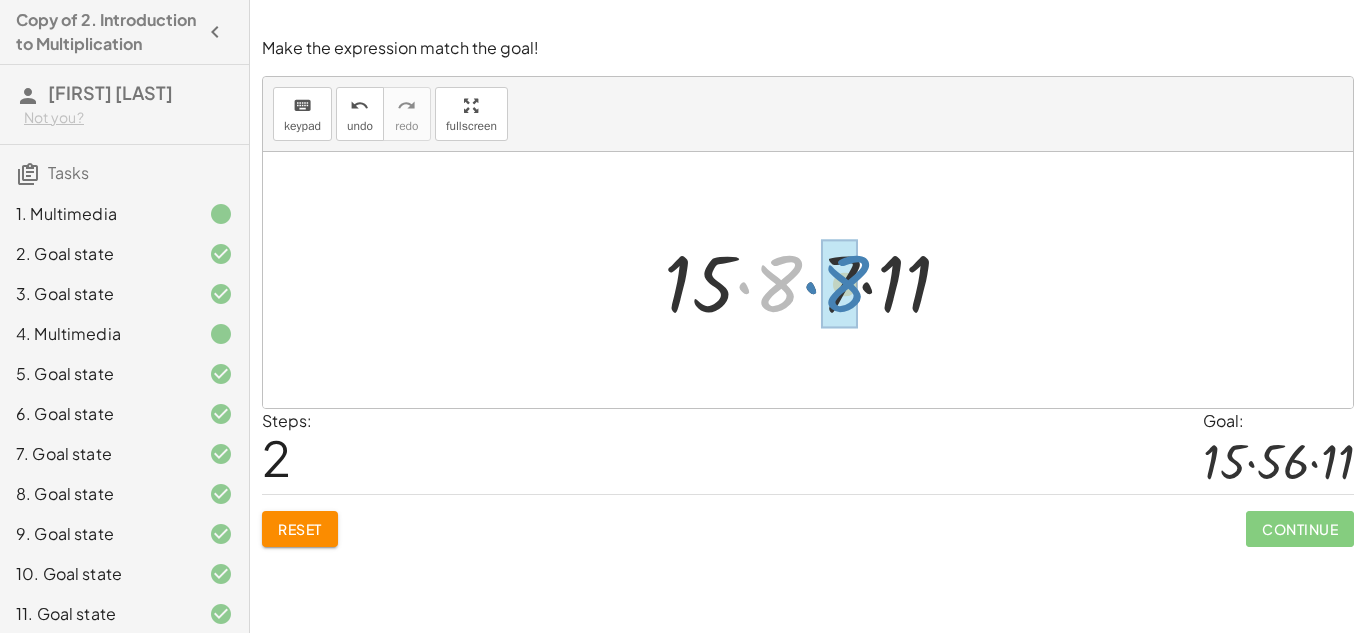 drag, startPoint x: 787, startPoint y: 281, endPoint x: 850, endPoint y: 282, distance: 63.007935 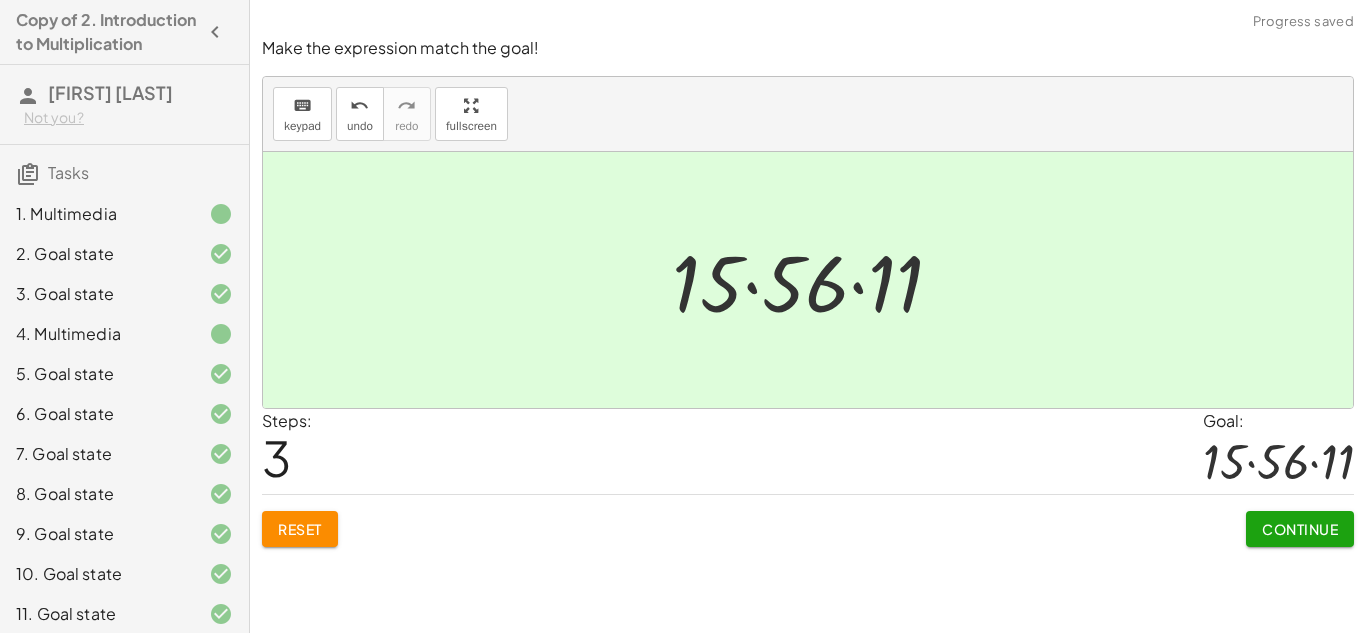 click on "Continue" 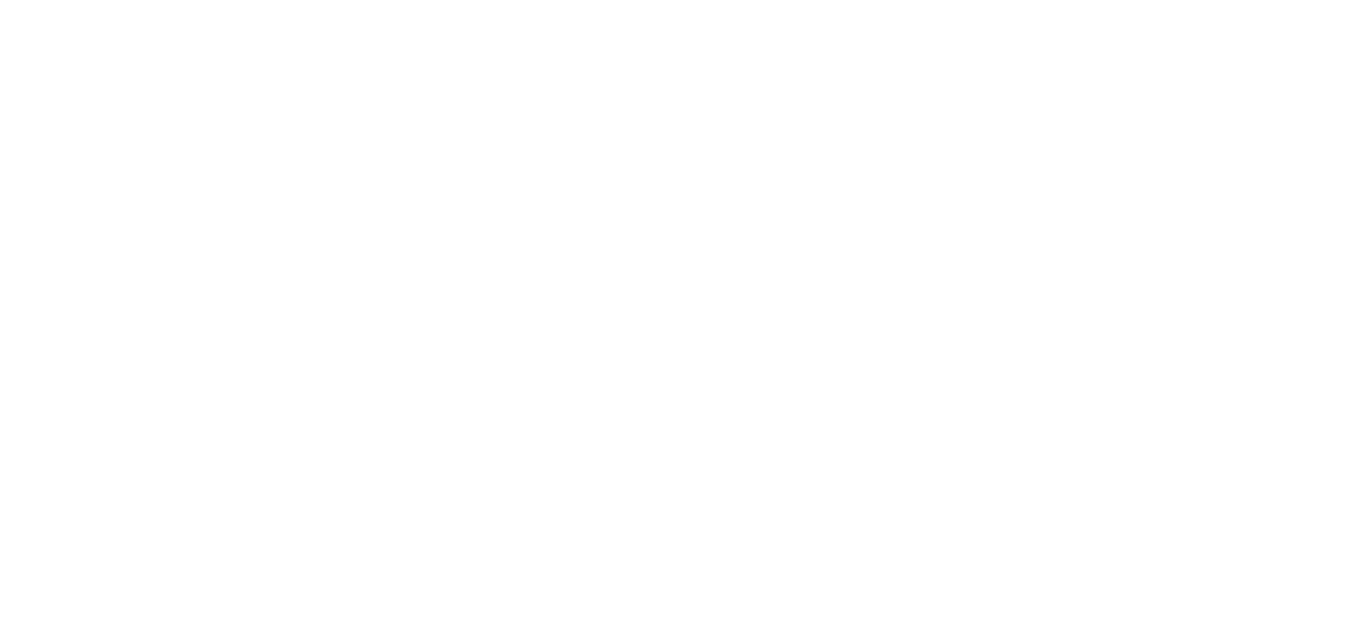 scroll, scrollTop: 0, scrollLeft: 0, axis: both 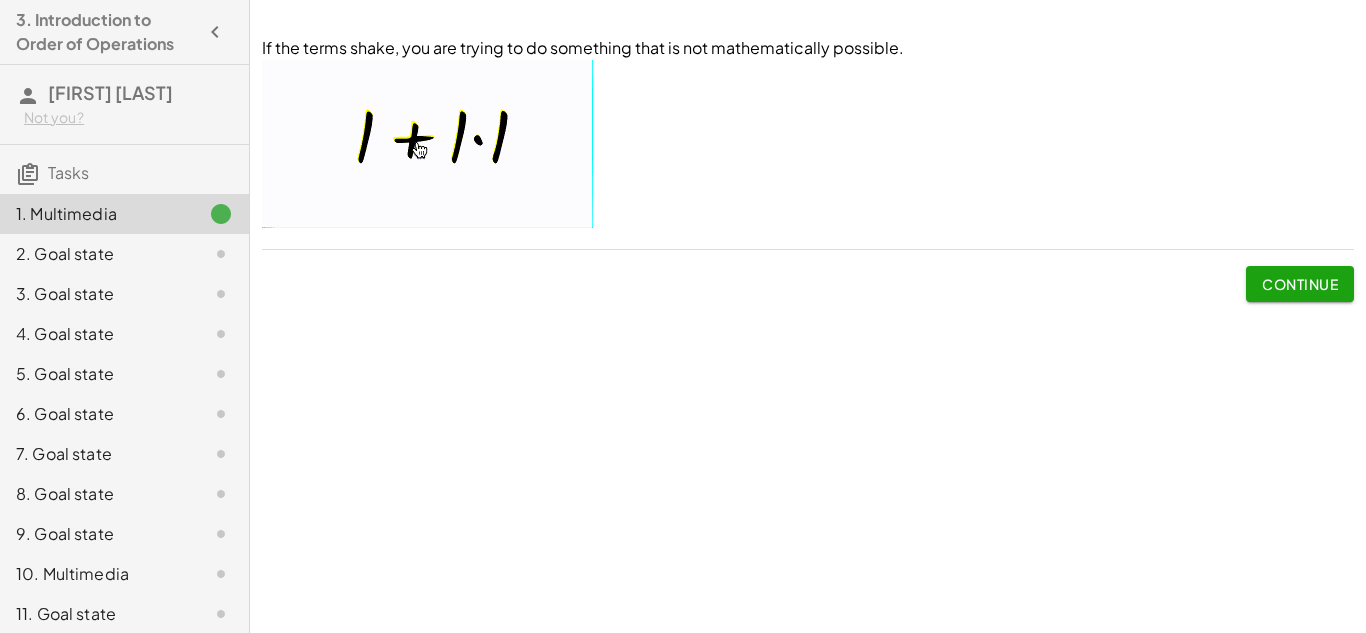 click on "Continue" 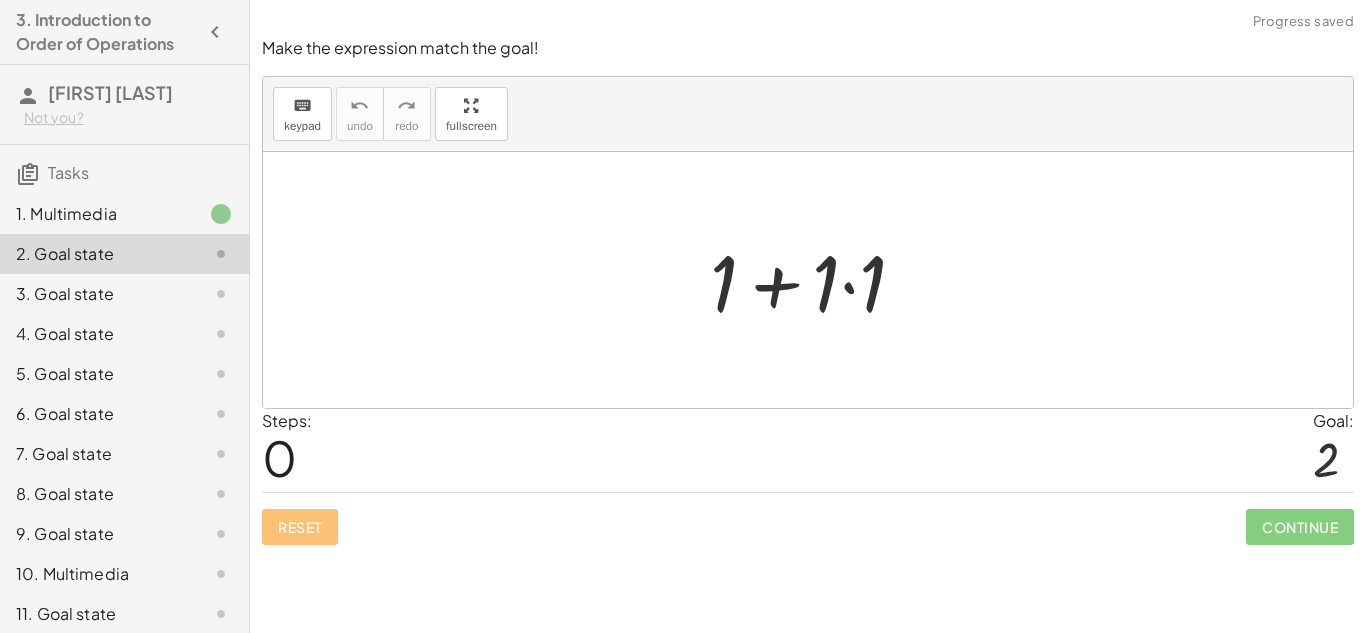 click at bounding box center [816, 280] 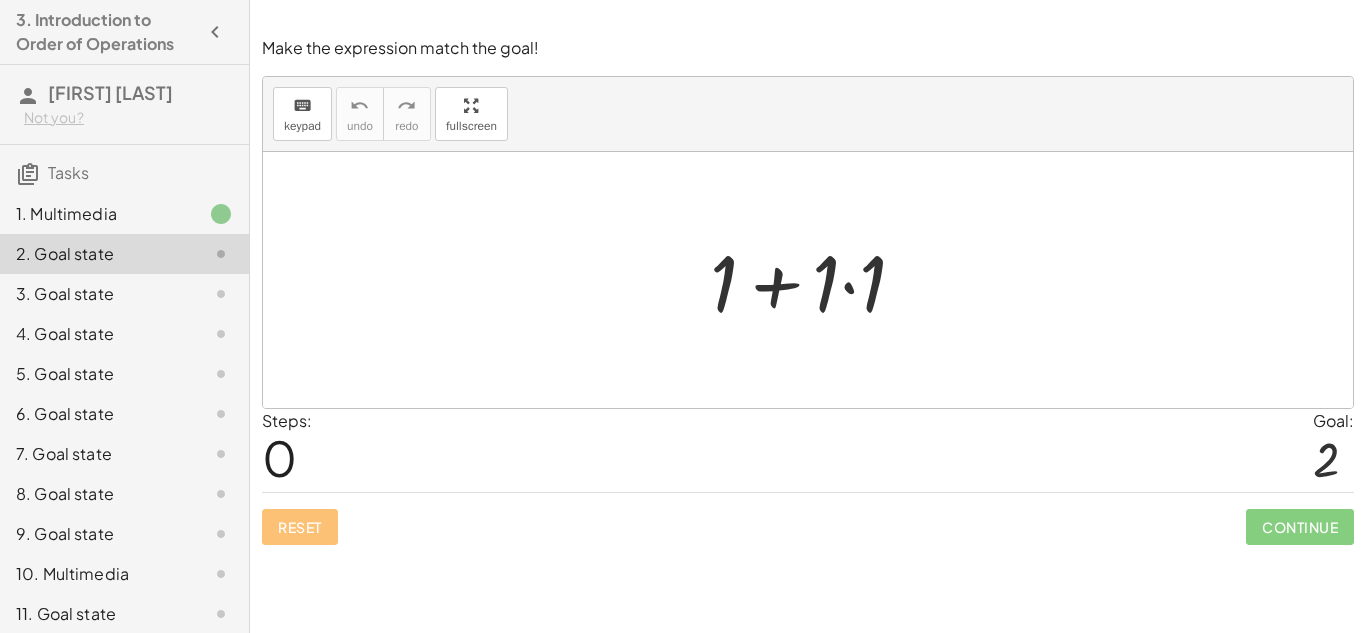 click at bounding box center [816, 280] 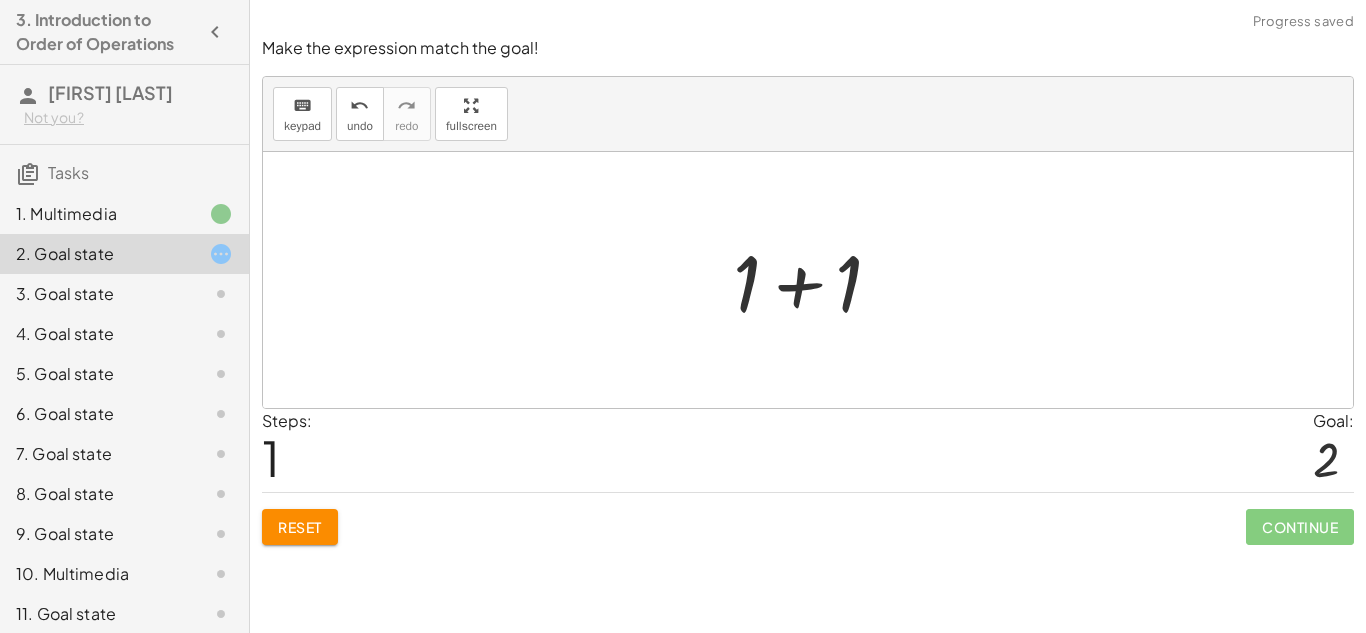 click at bounding box center (815, 280) 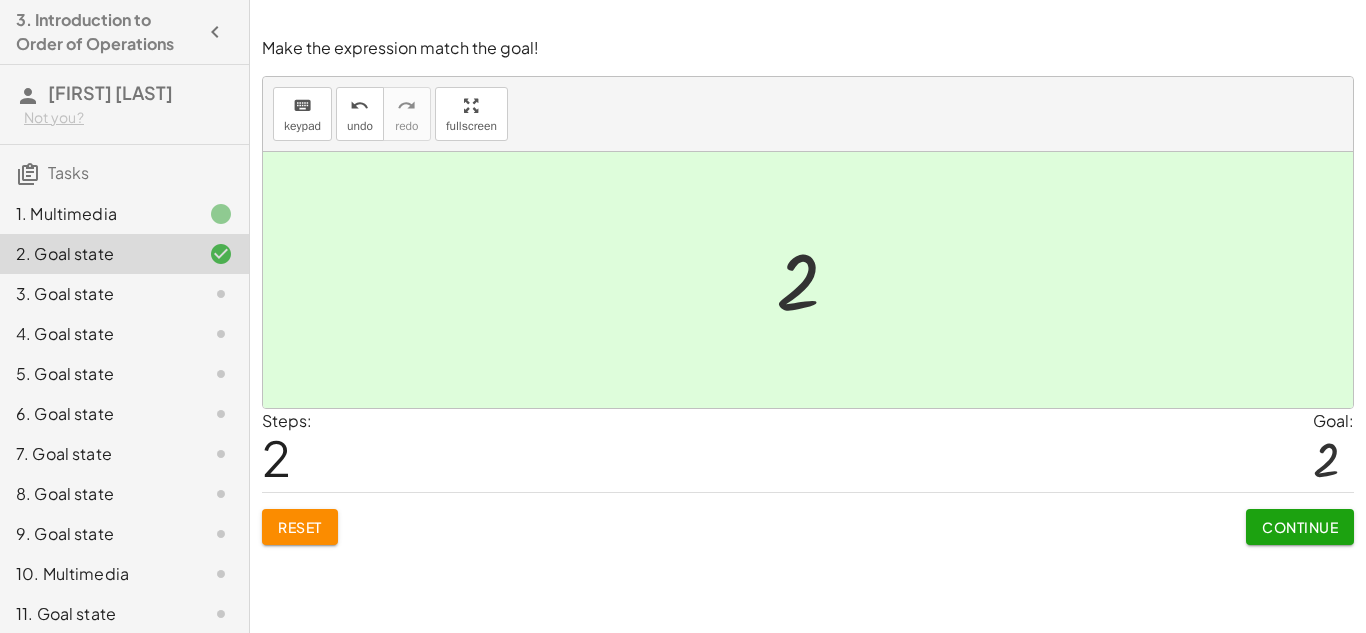 click on "Continue" at bounding box center [1300, 527] 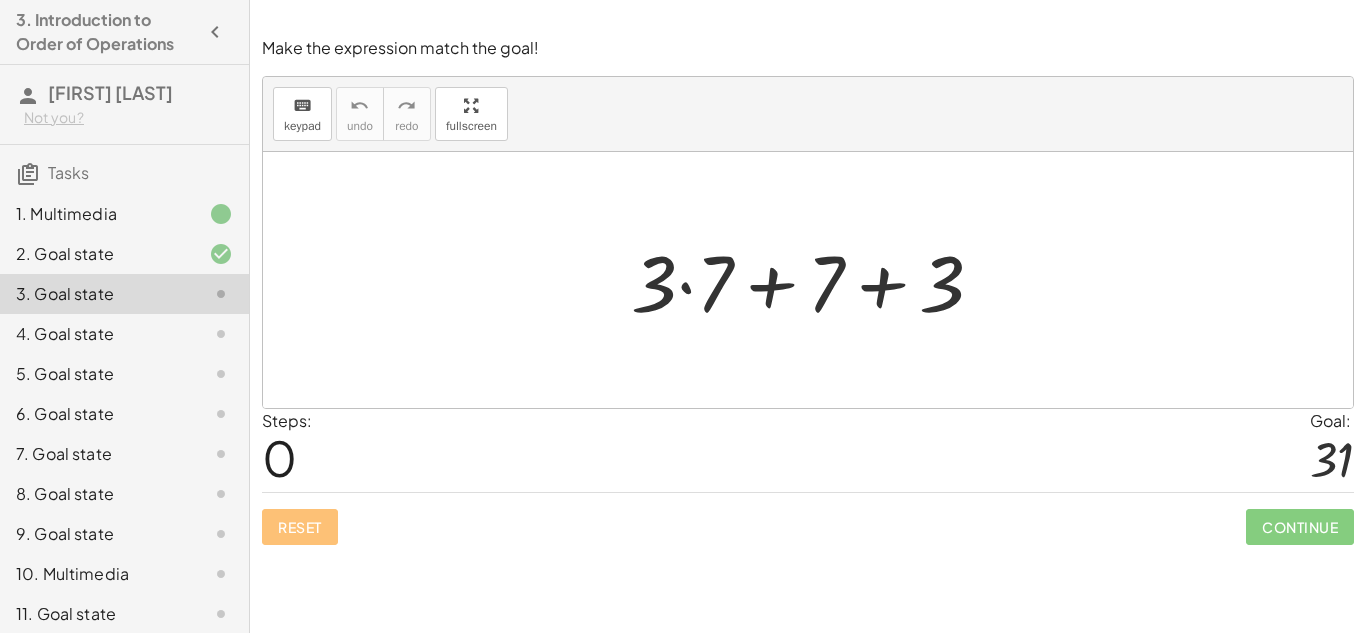 click at bounding box center [815, 280] 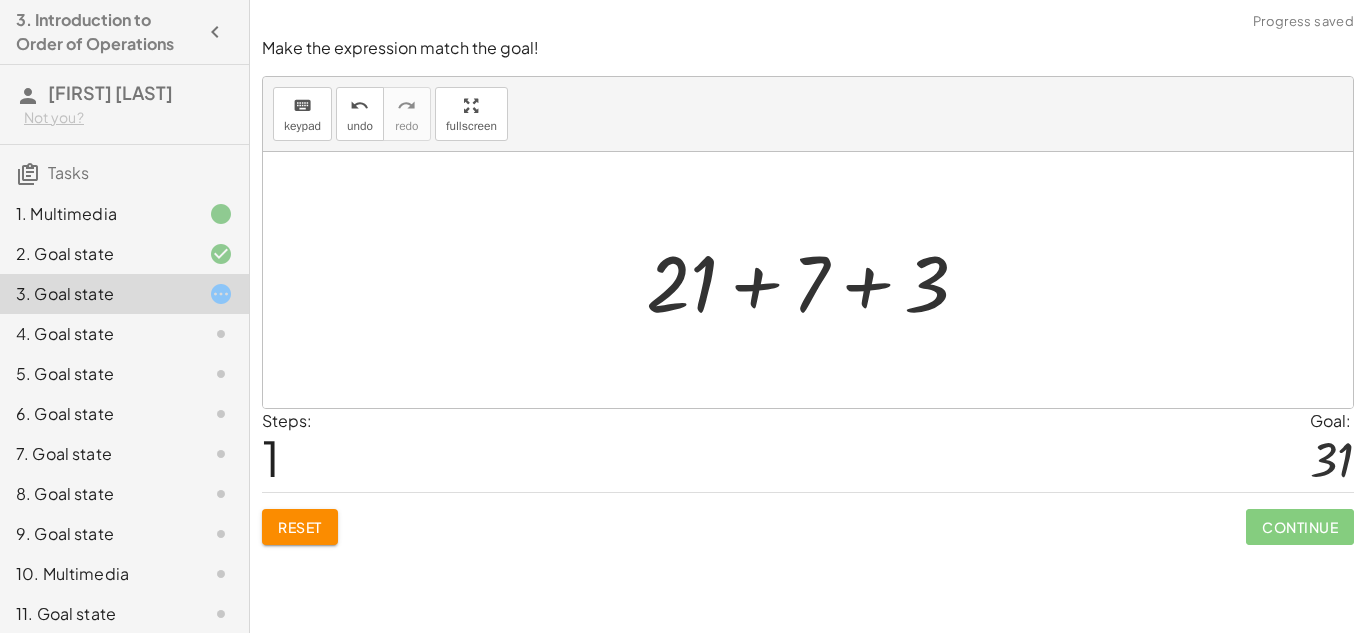 click at bounding box center (815, 280) 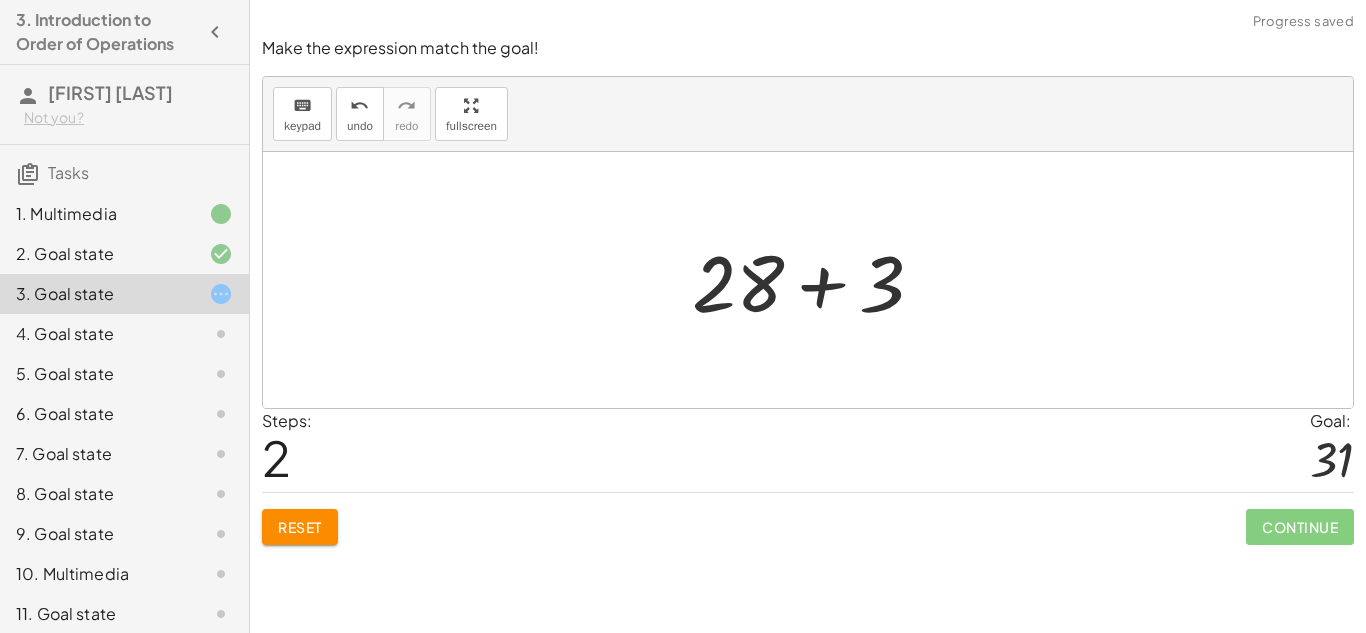 click at bounding box center (815, 280) 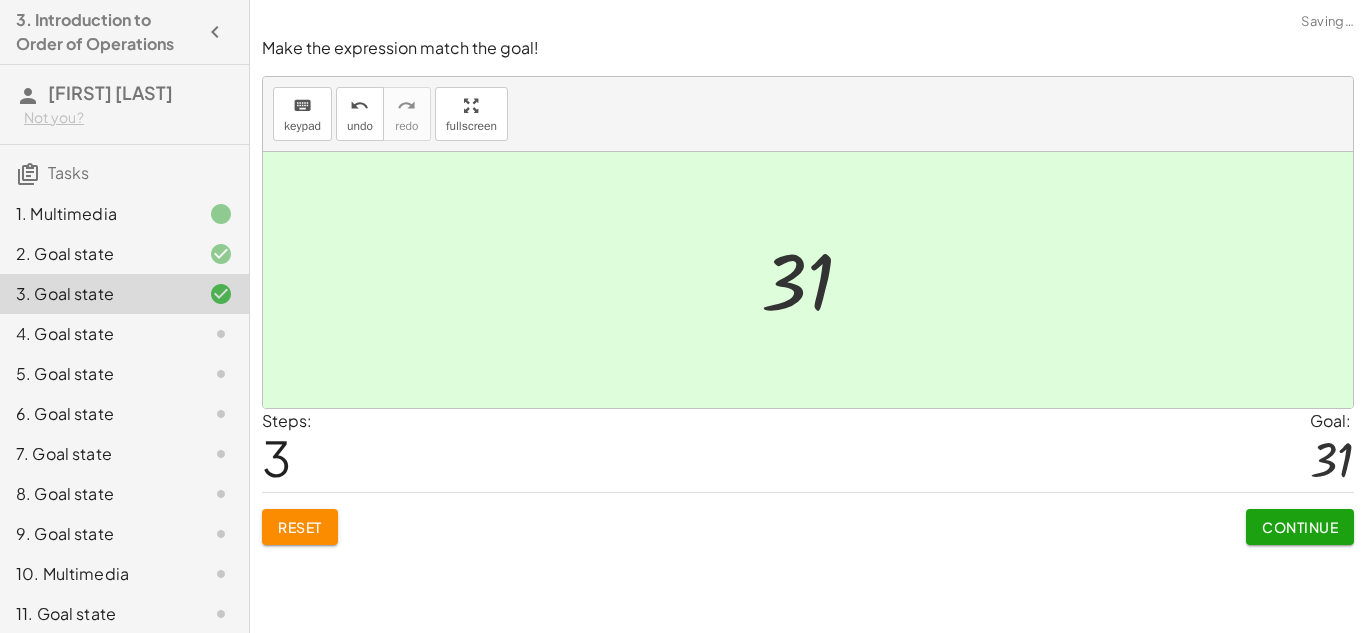 click on "Continue" 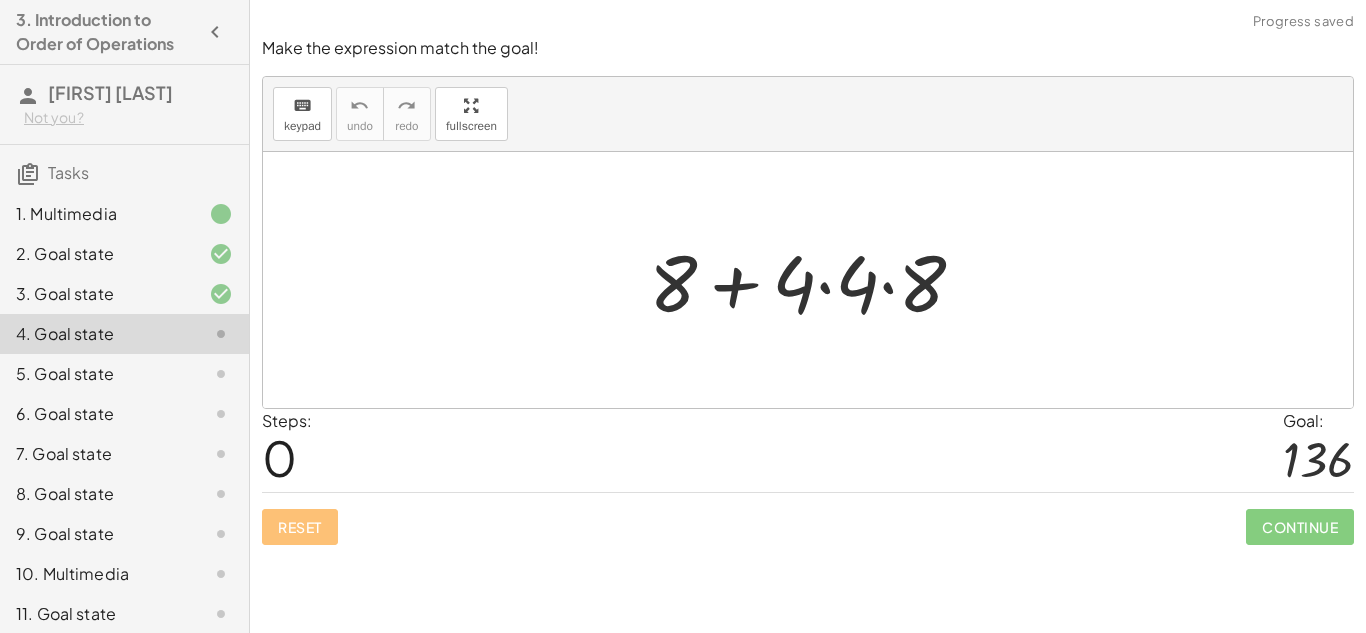 click at bounding box center [815, 280] 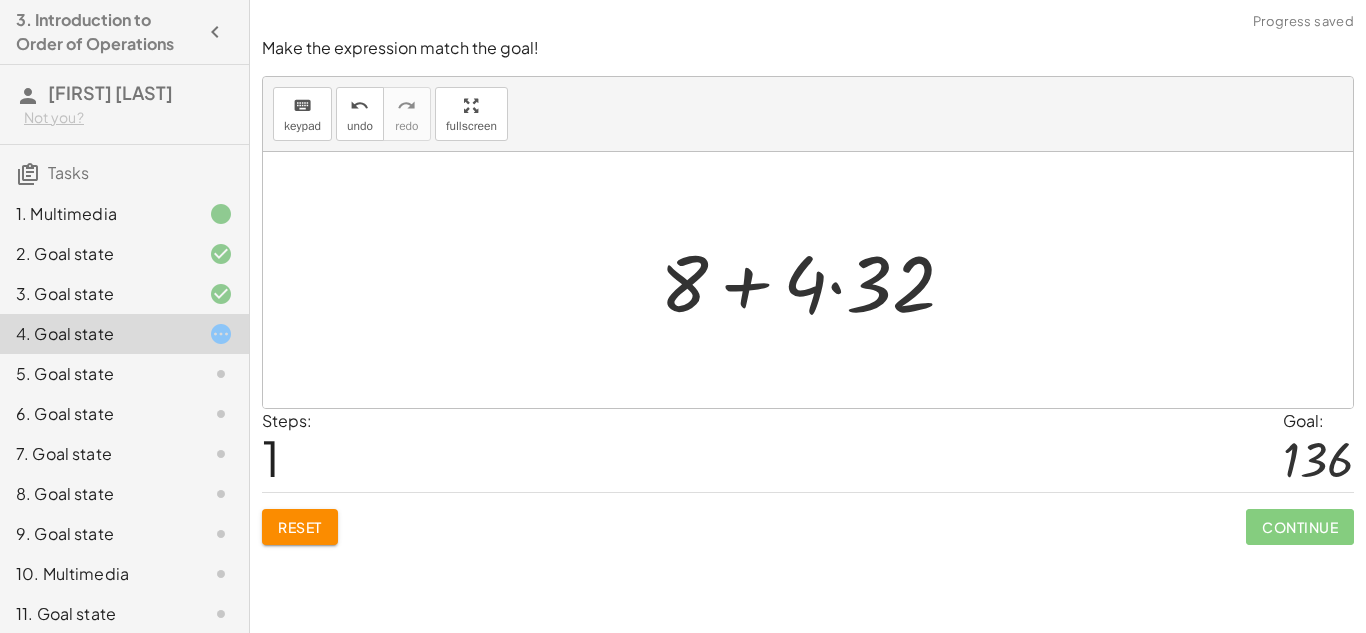click at bounding box center (815, 280) 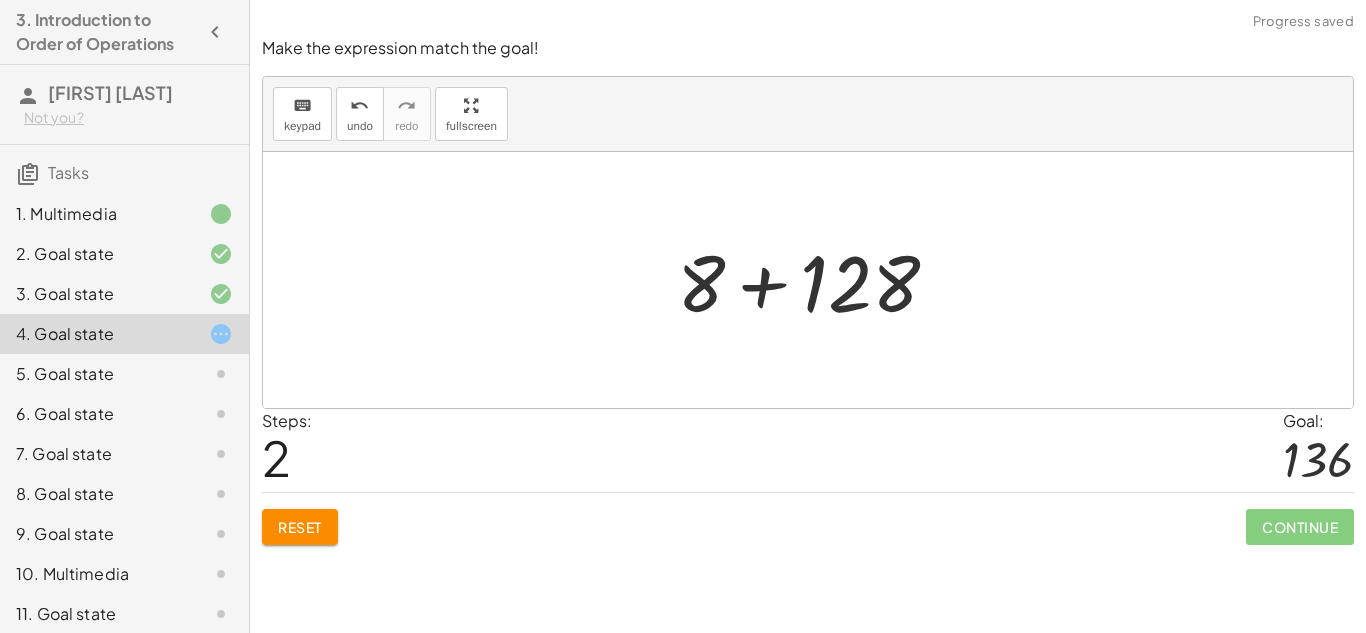 click at bounding box center [816, 280] 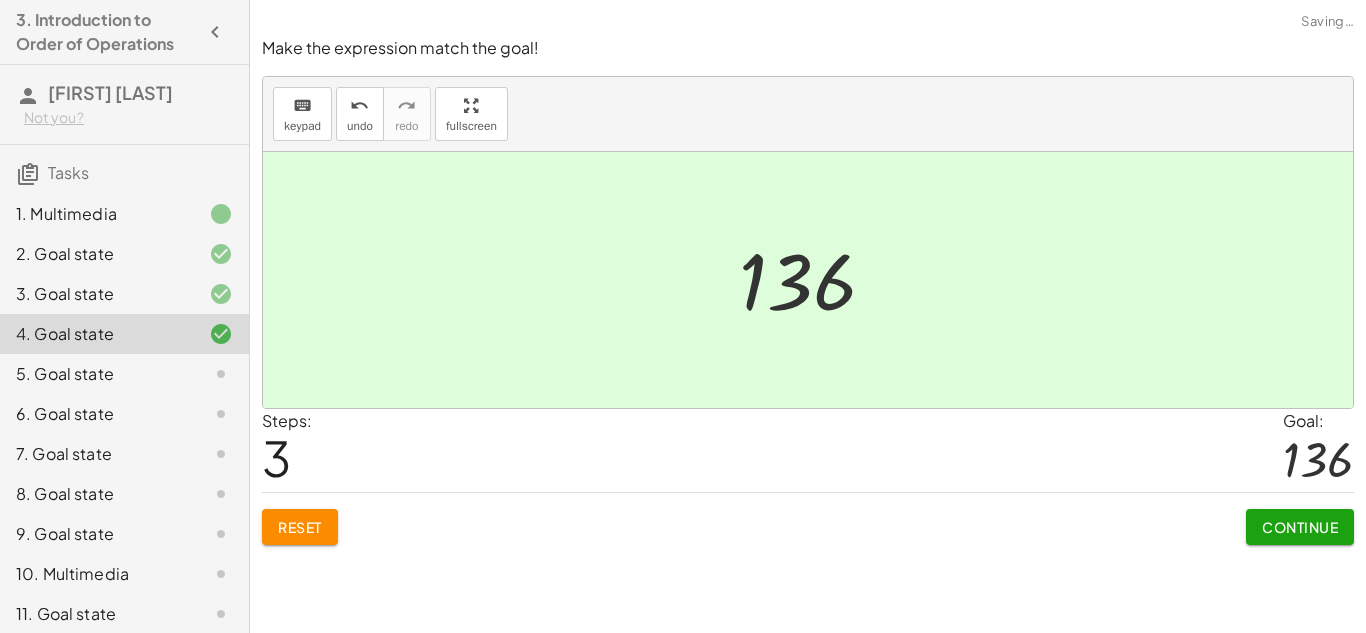 click on "Continue" 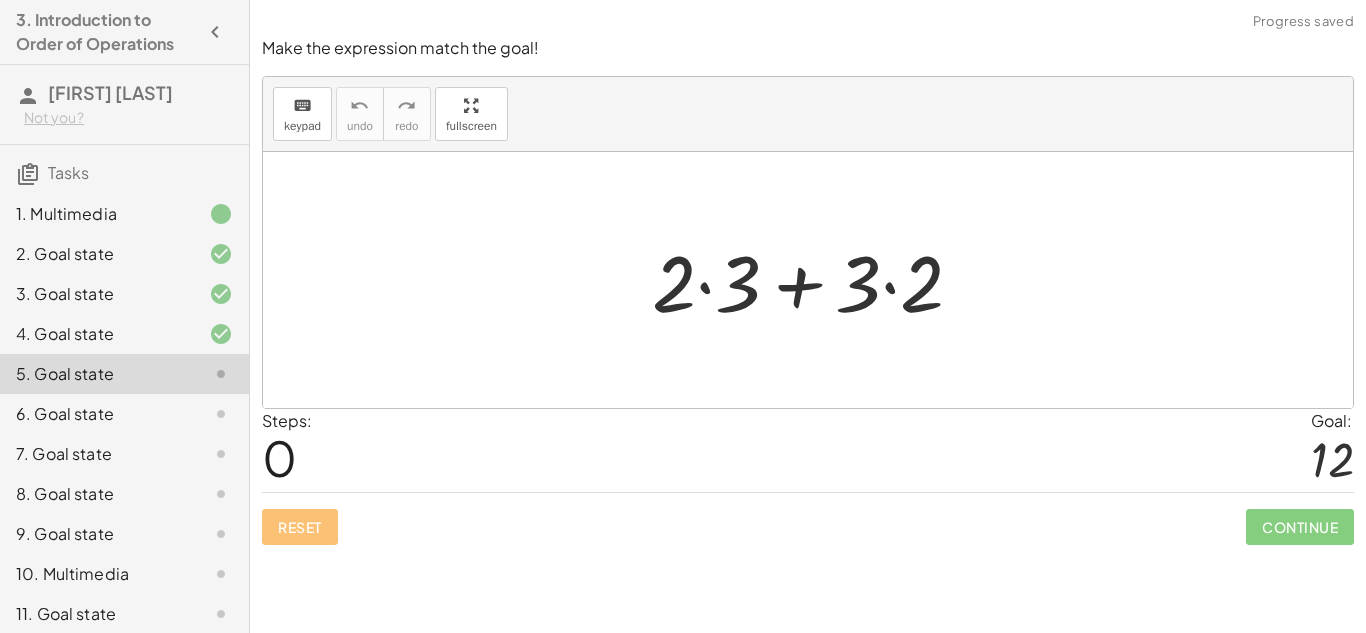 click at bounding box center [815, 280] 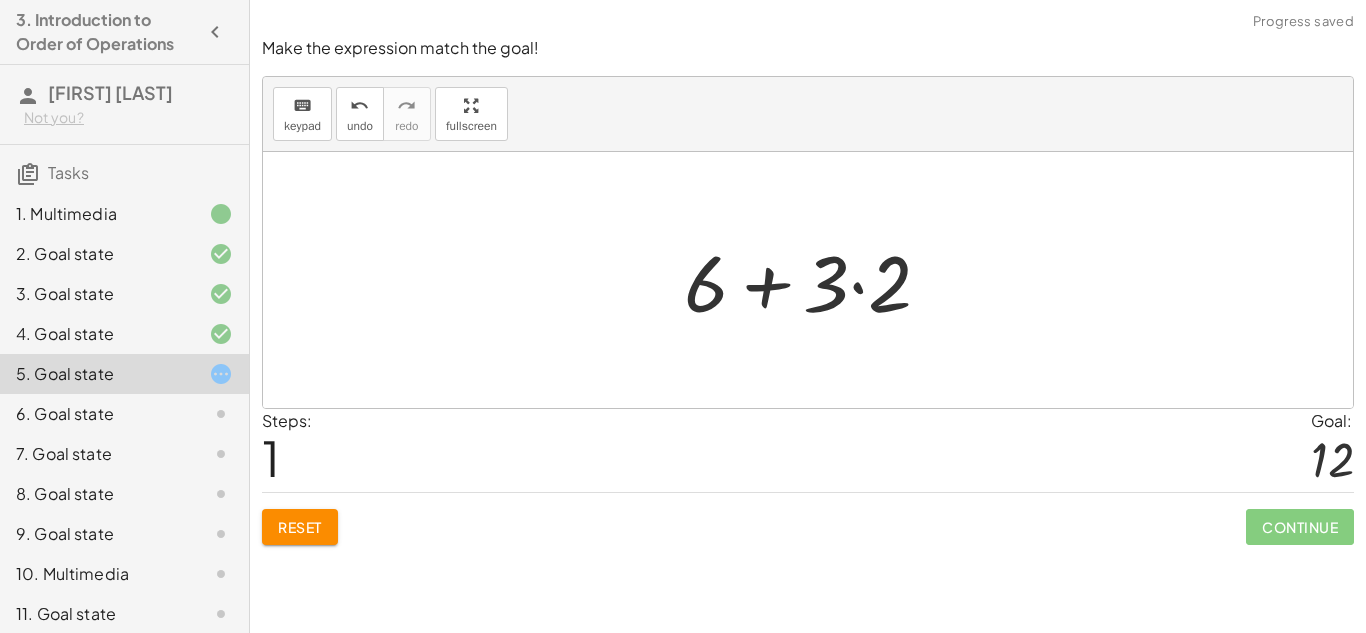 click at bounding box center (815, 280) 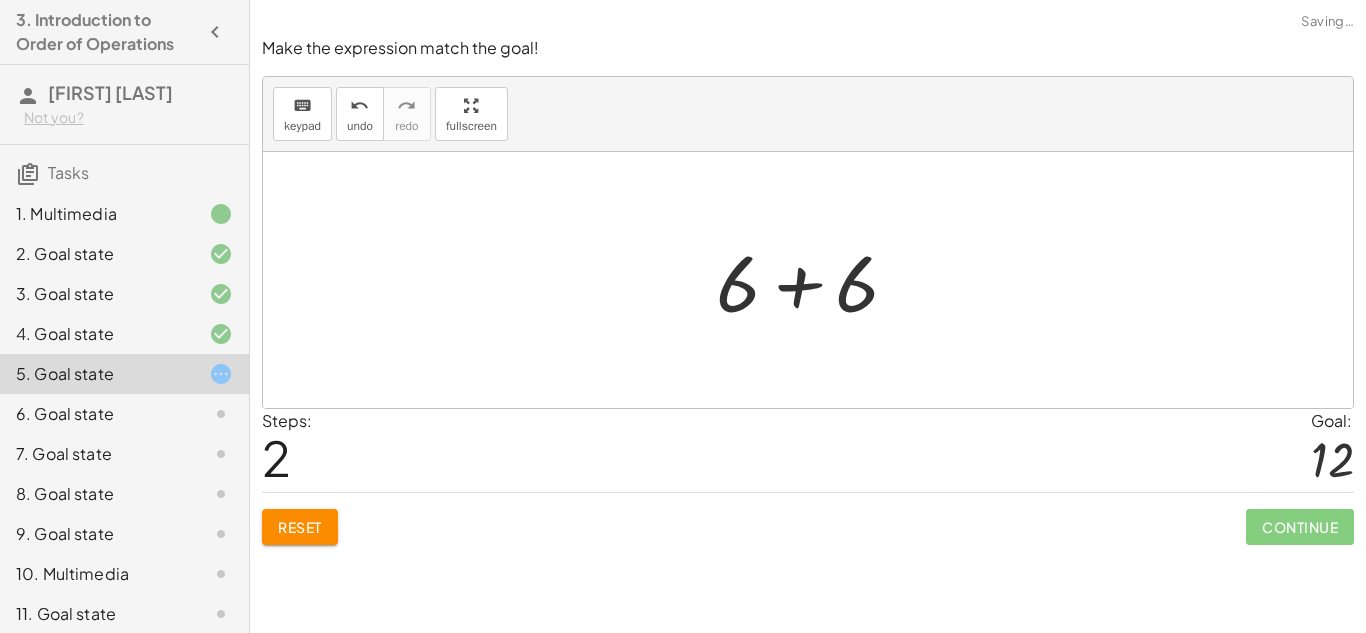 click at bounding box center [815, 280] 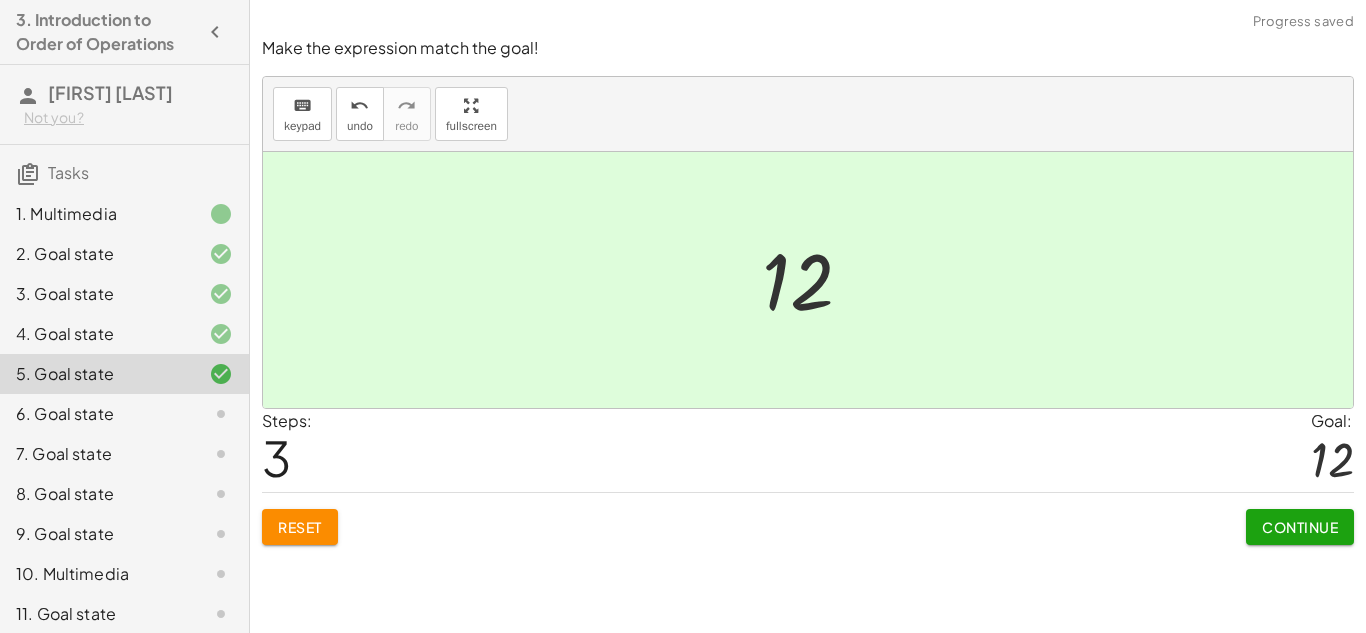 click on "Continue" 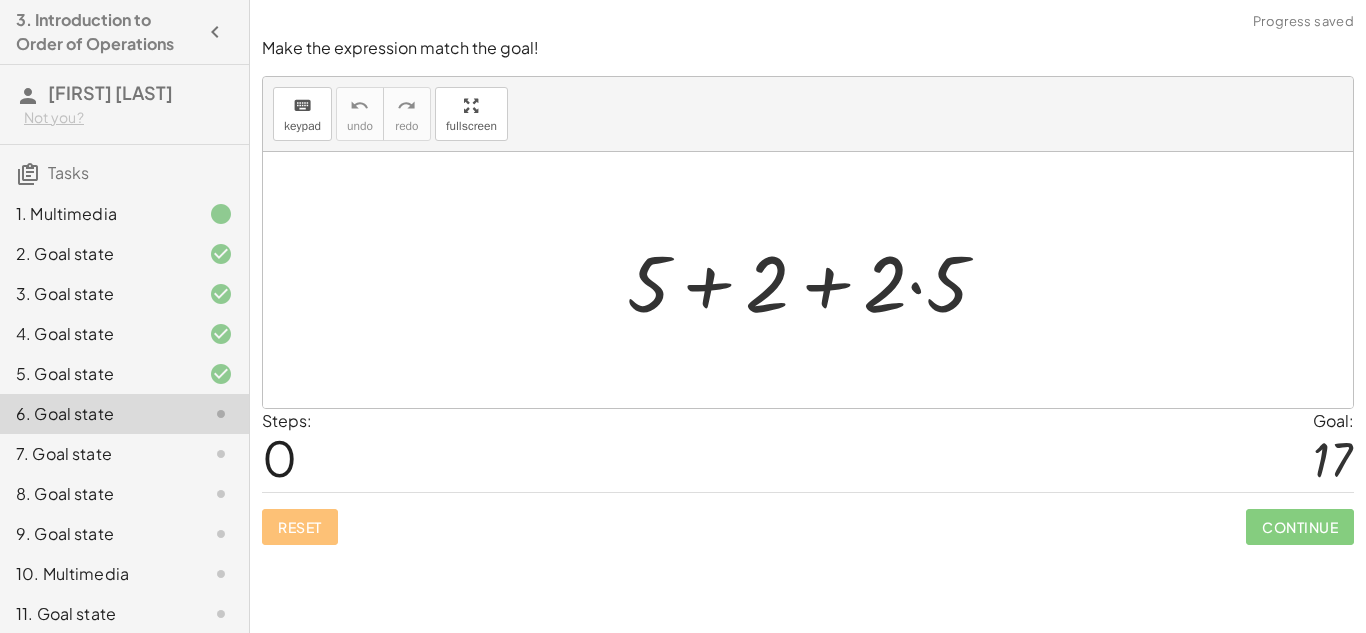 click at bounding box center (815, 280) 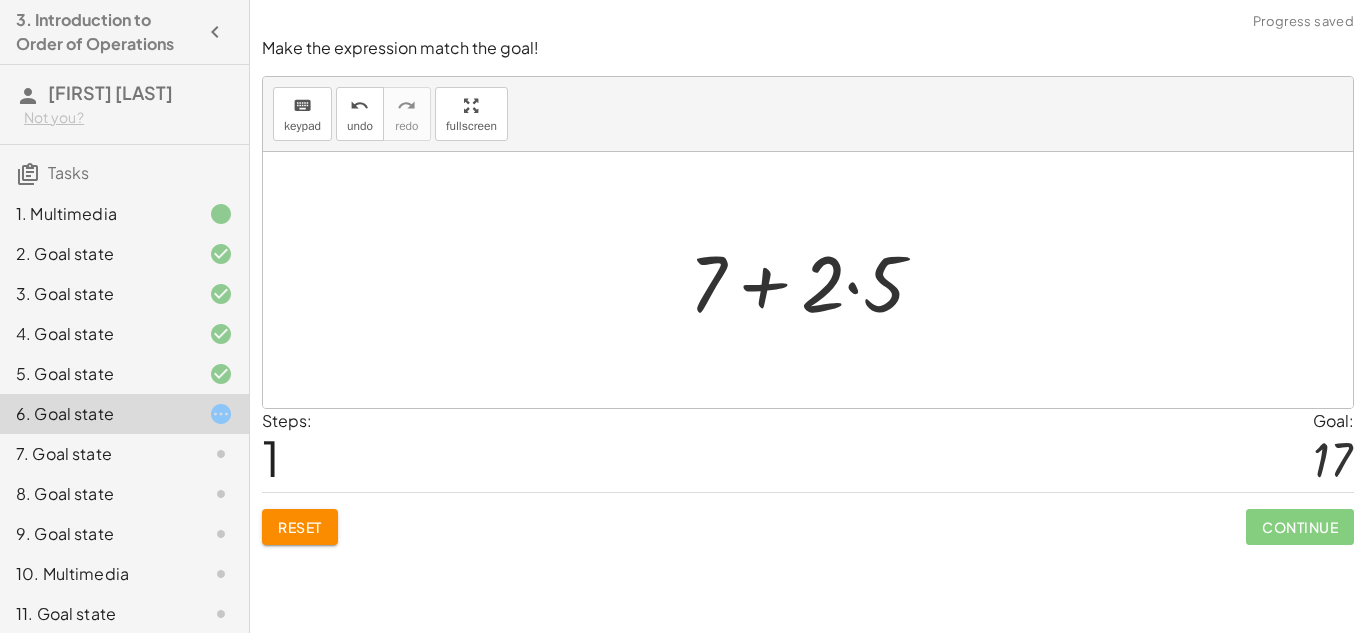 click at bounding box center [815, 280] 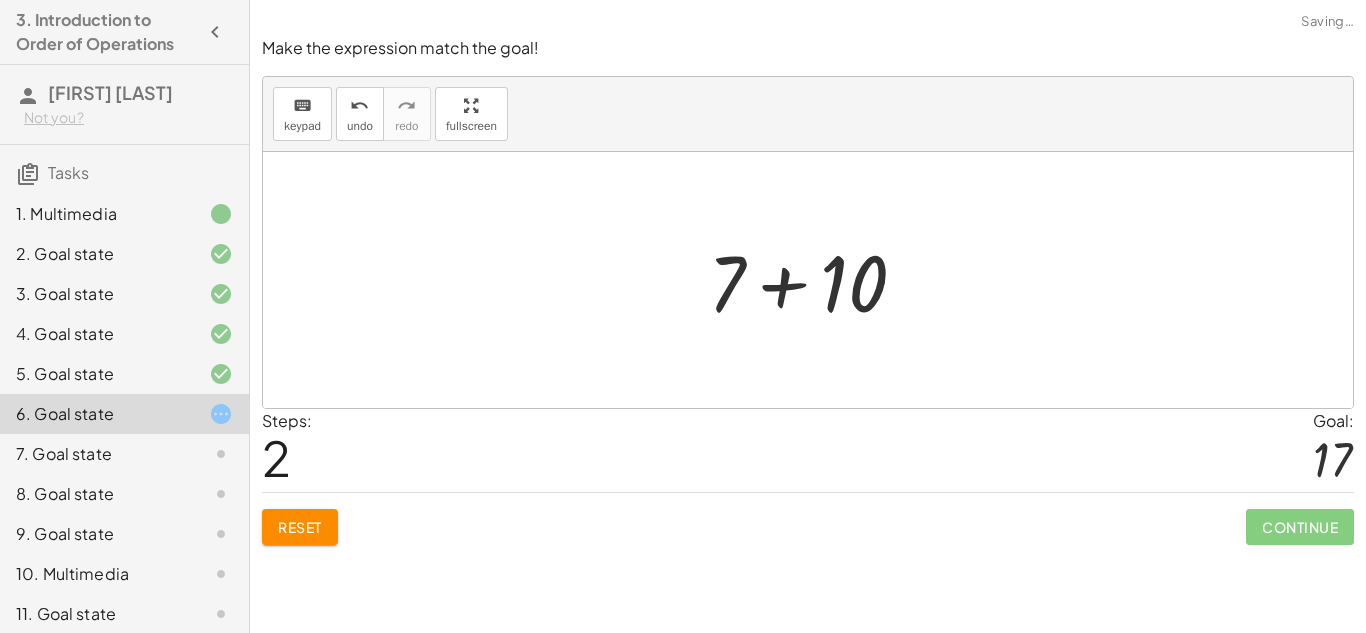 click at bounding box center [815, 280] 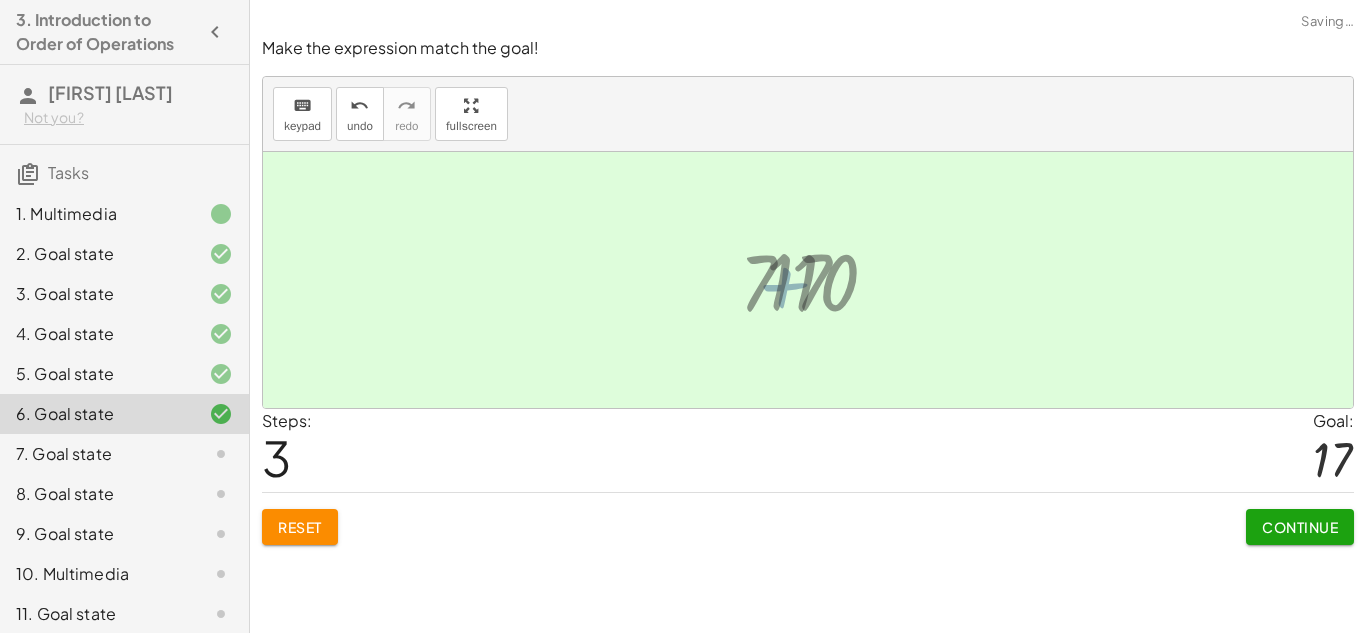 click at bounding box center (816, 280) 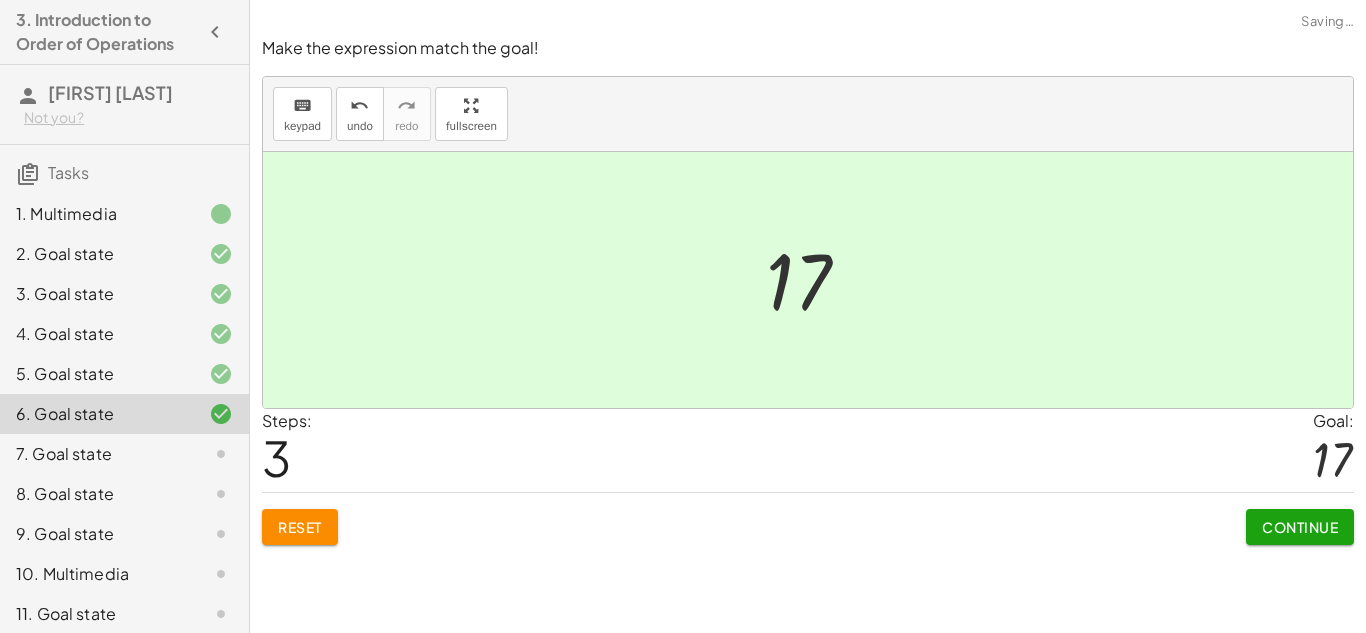 click on "Continue" 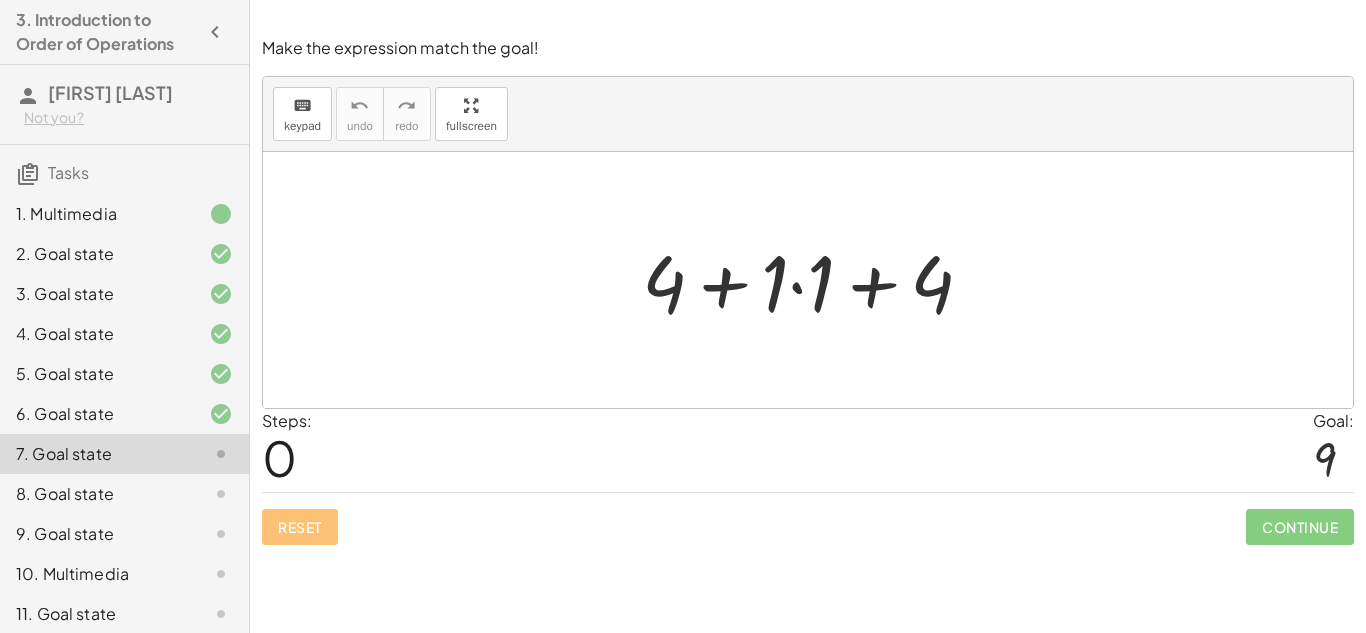 click at bounding box center (815, 280) 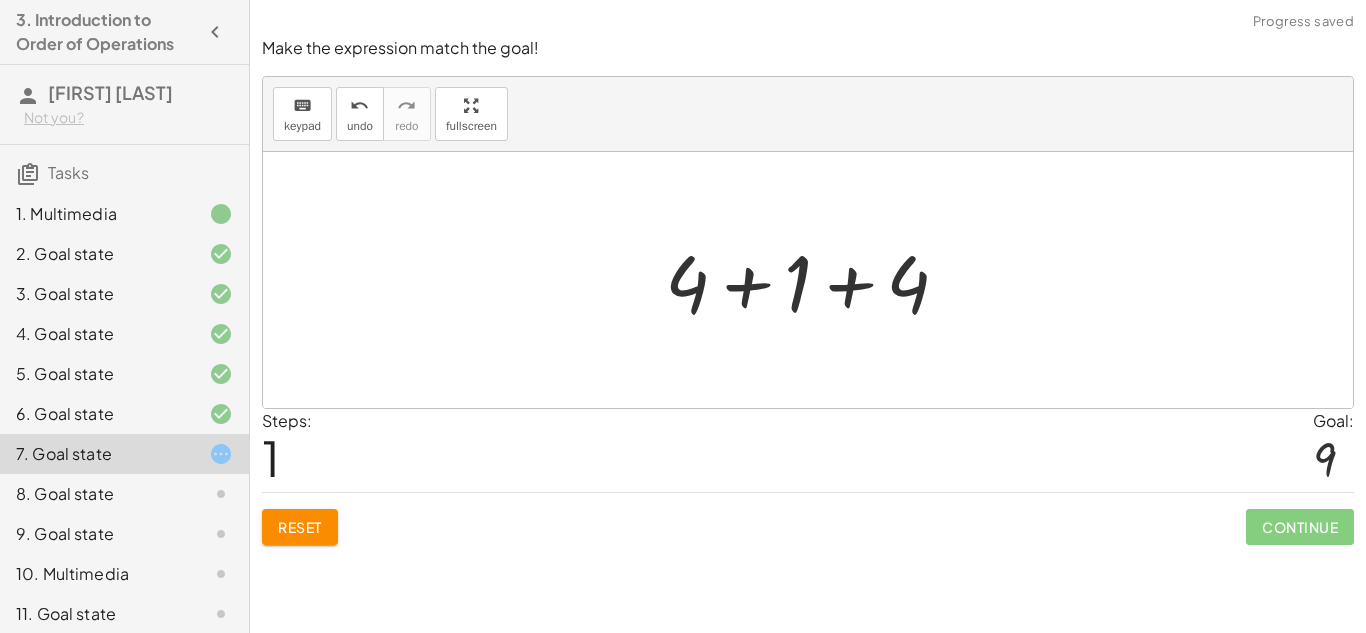 click at bounding box center (815, 280) 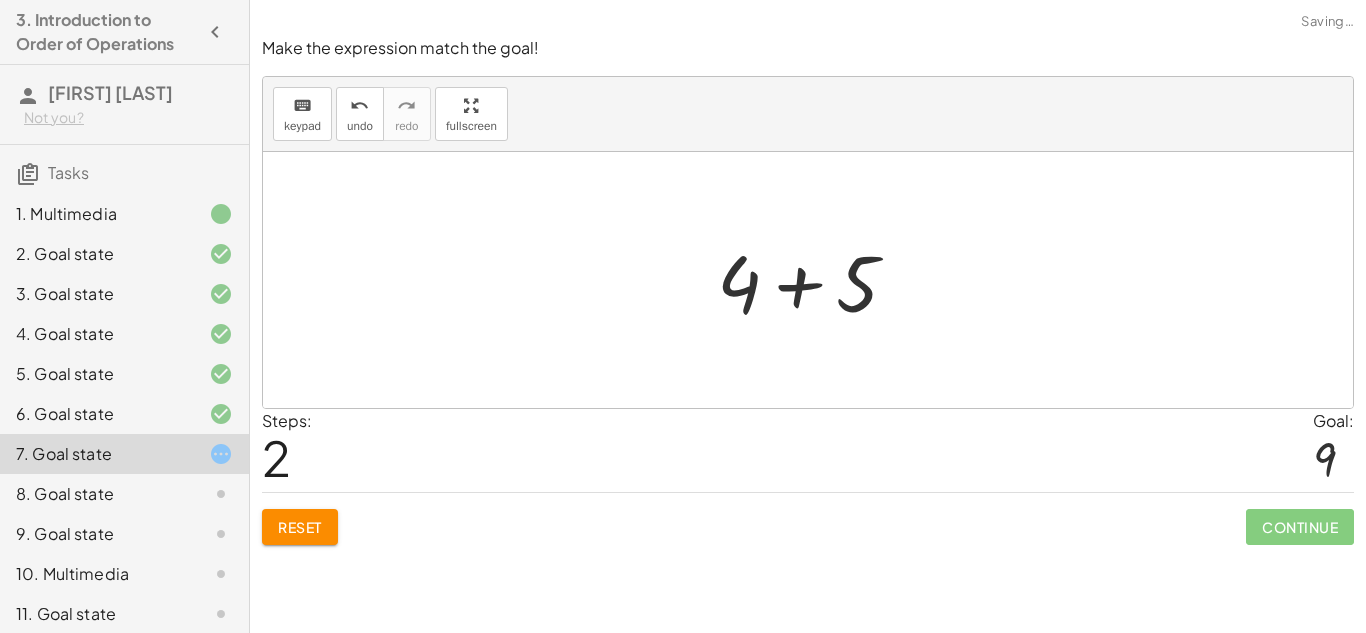 click at bounding box center (815, 280) 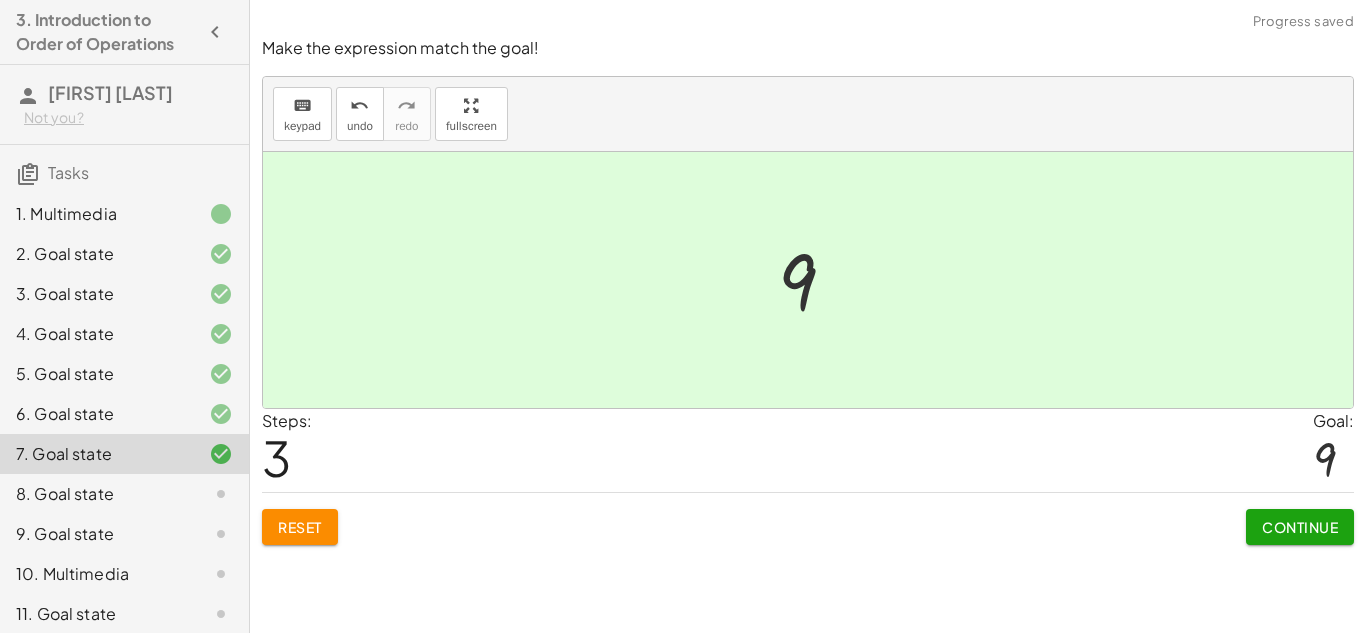click on "Continue" at bounding box center [1300, 527] 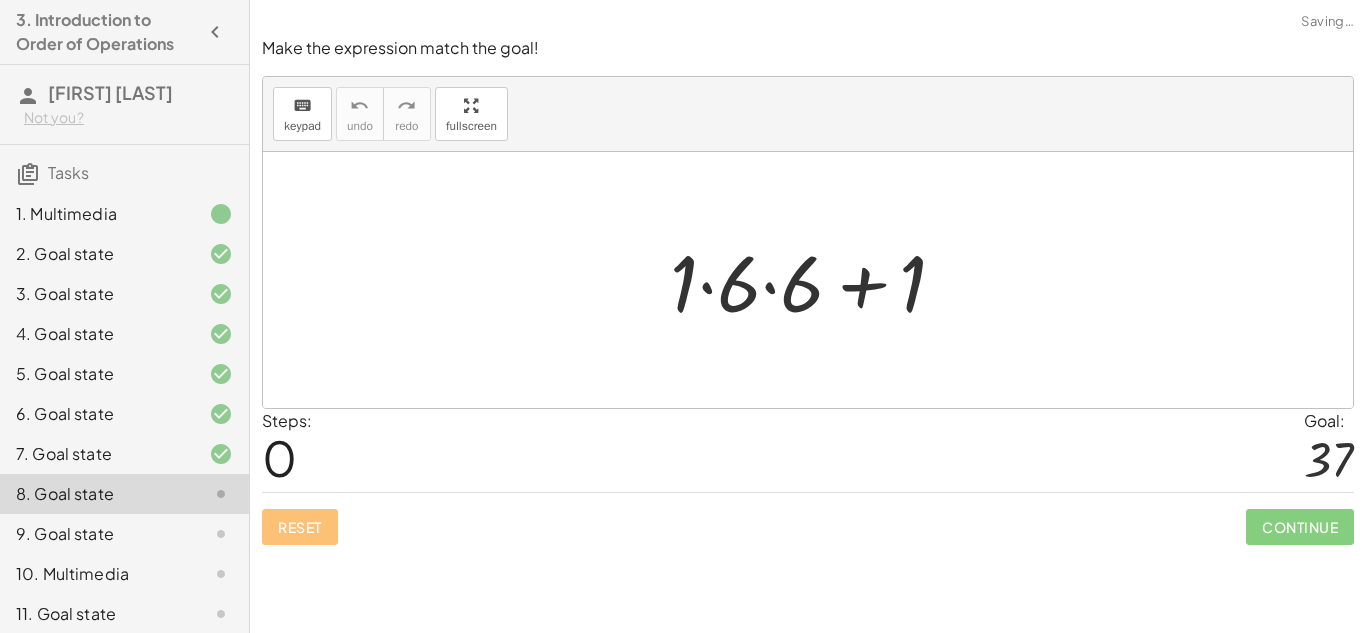 click at bounding box center (816, 280) 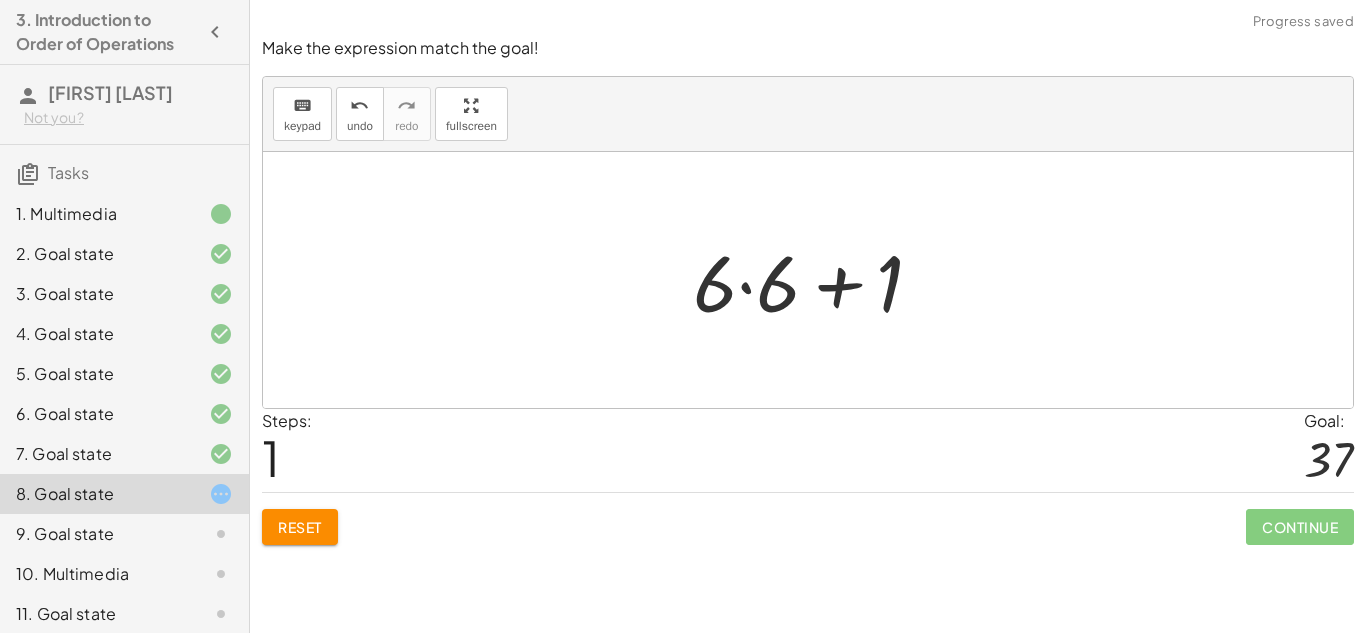 click at bounding box center [815, 280] 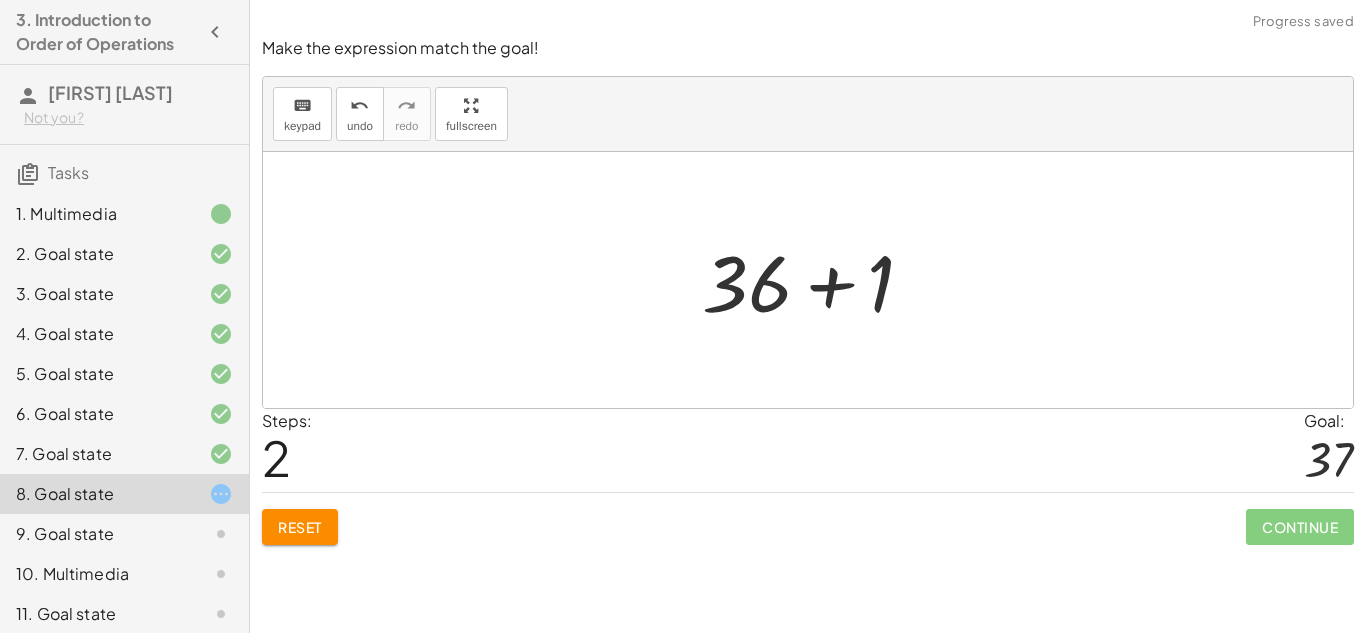 click at bounding box center [816, 280] 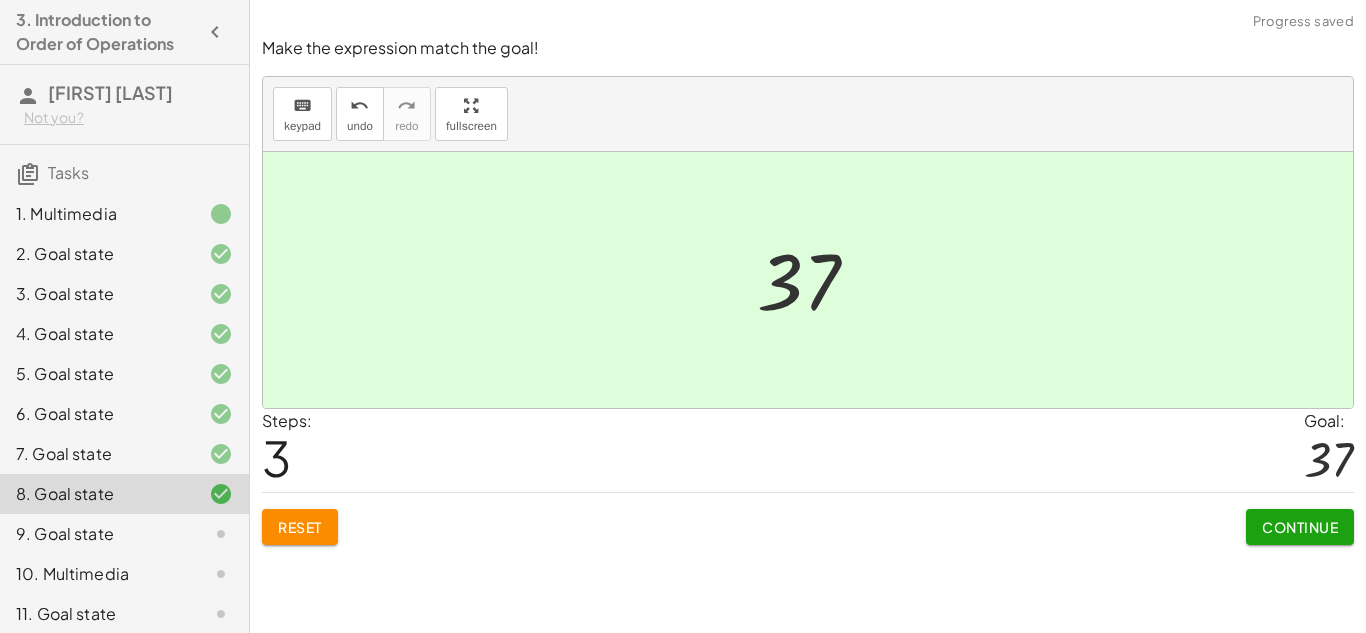 click at bounding box center (816, 280) 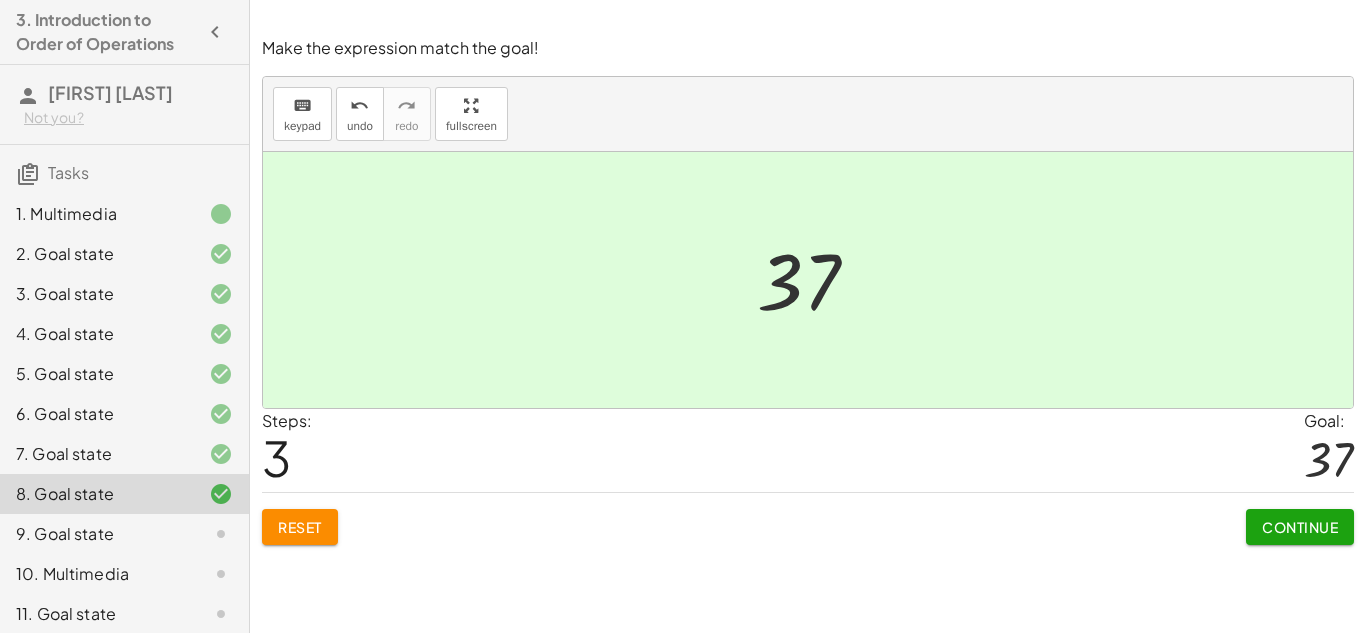 click on "Continue" 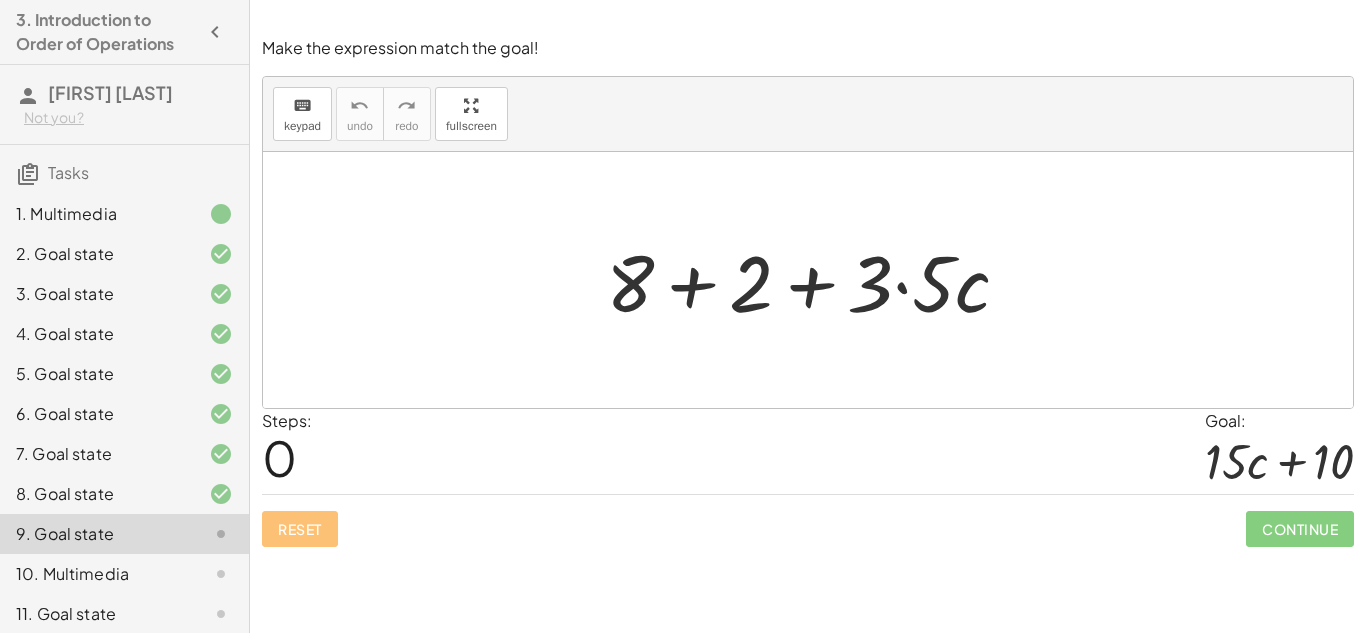 click at bounding box center (816, 280) 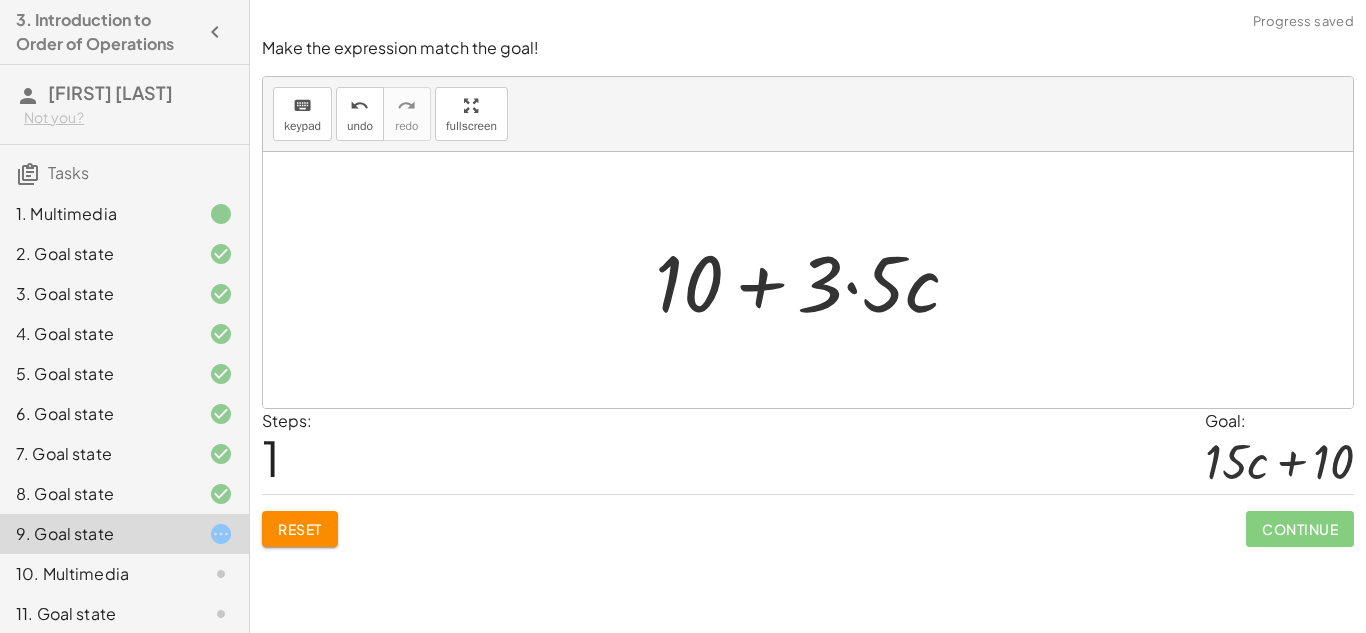 click at bounding box center (815, 280) 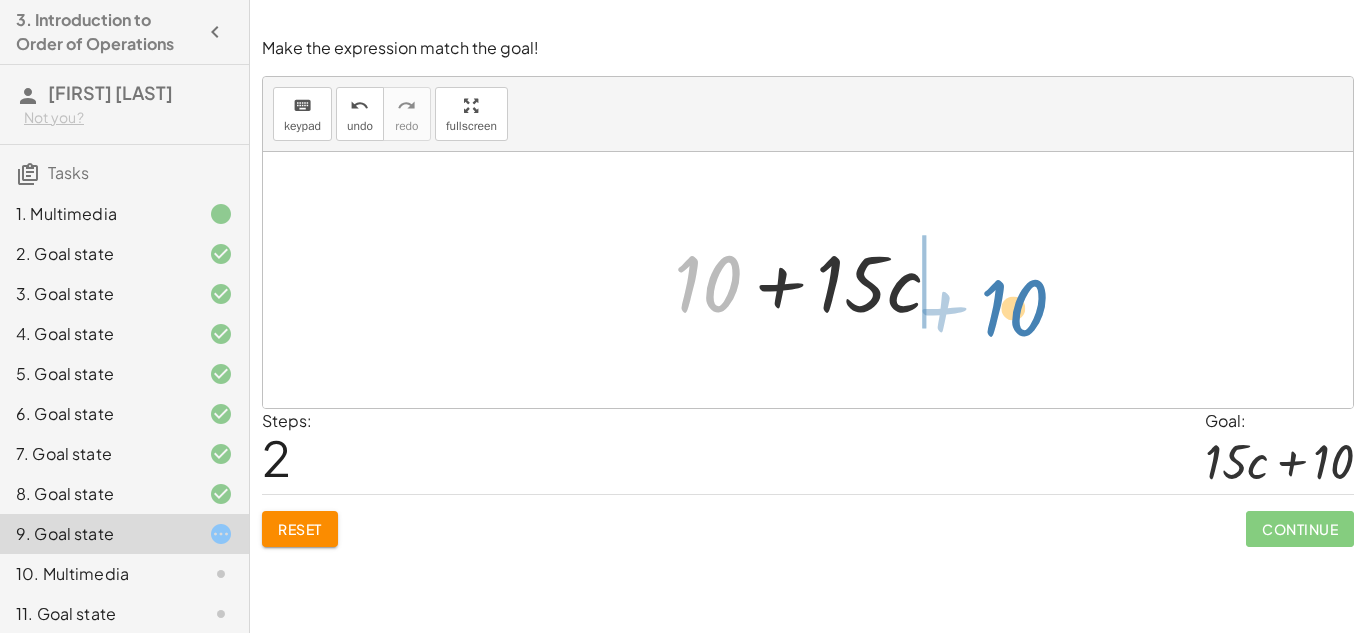 drag, startPoint x: 704, startPoint y: 294, endPoint x: 1005, endPoint y: 318, distance: 301.9553 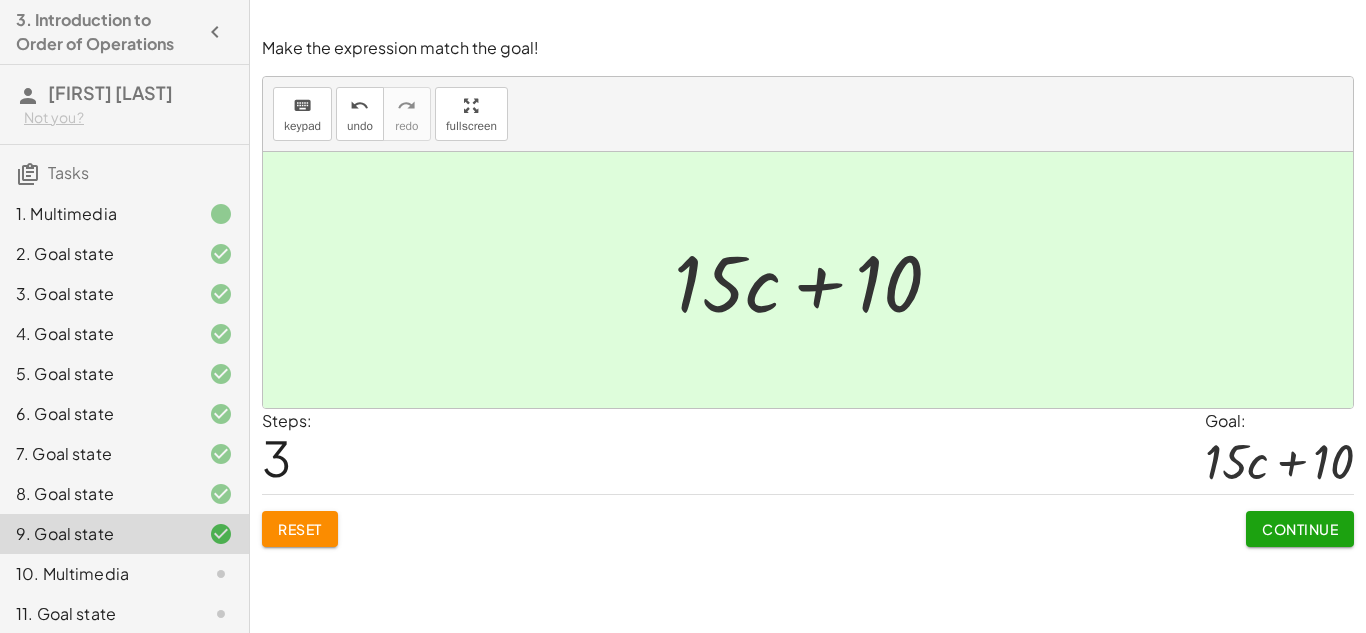 click on "Continue" at bounding box center [1300, 529] 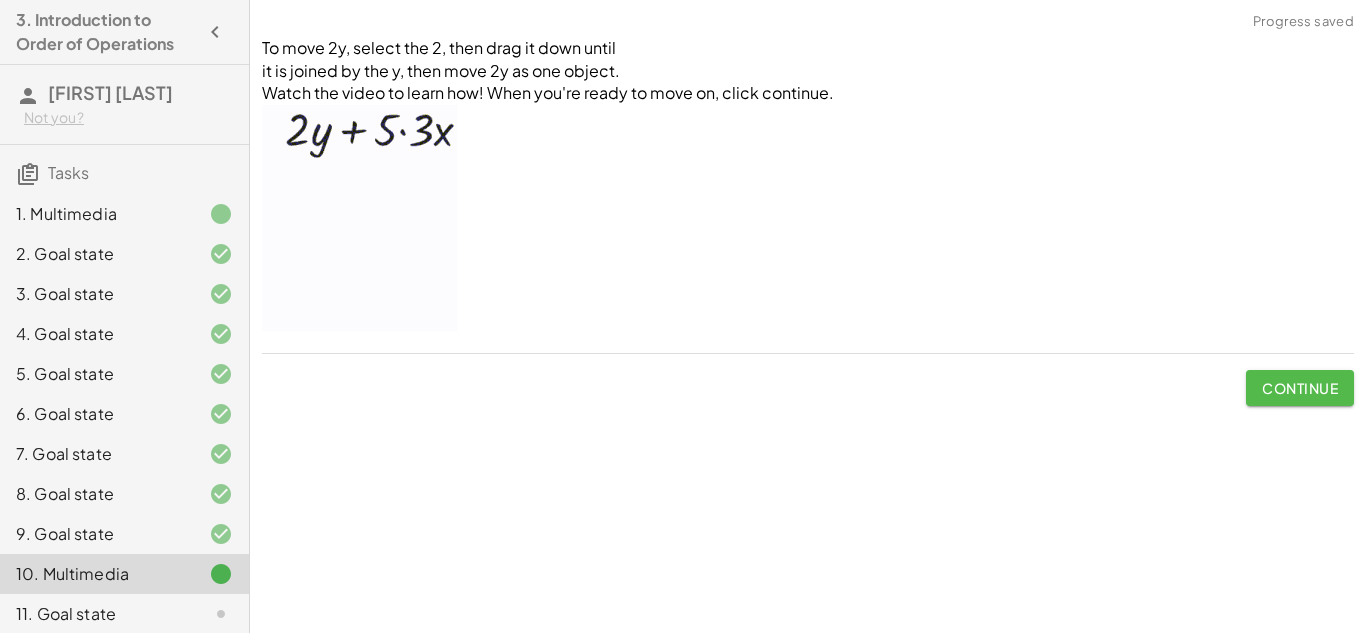 click on "Continue" 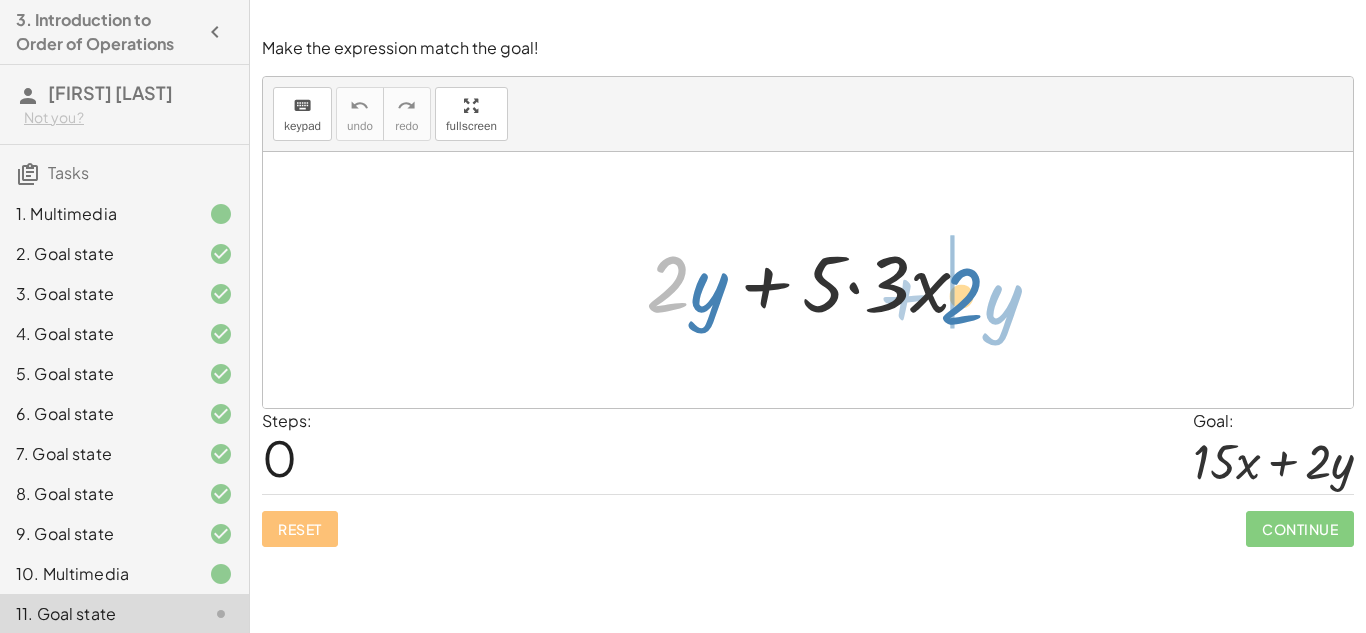 drag, startPoint x: 681, startPoint y: 291, endPoint x: 996, endPoint y: 304, distance: 315.26813 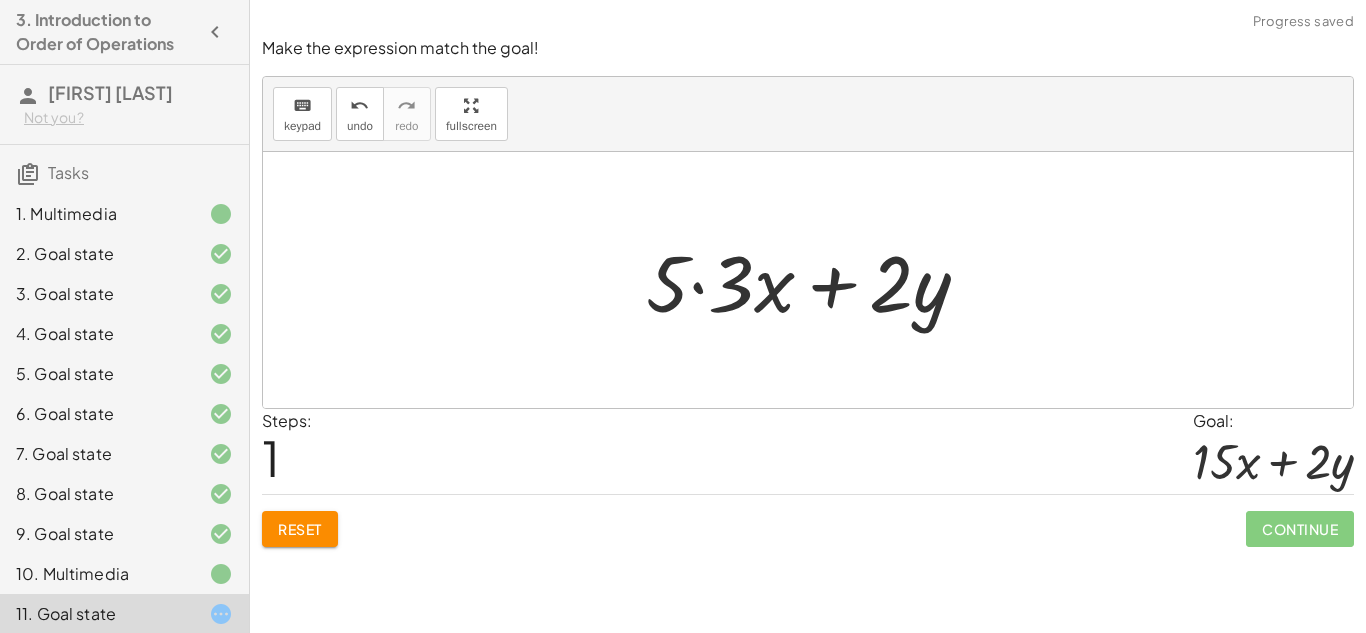 click at bounding box center [816, 280] 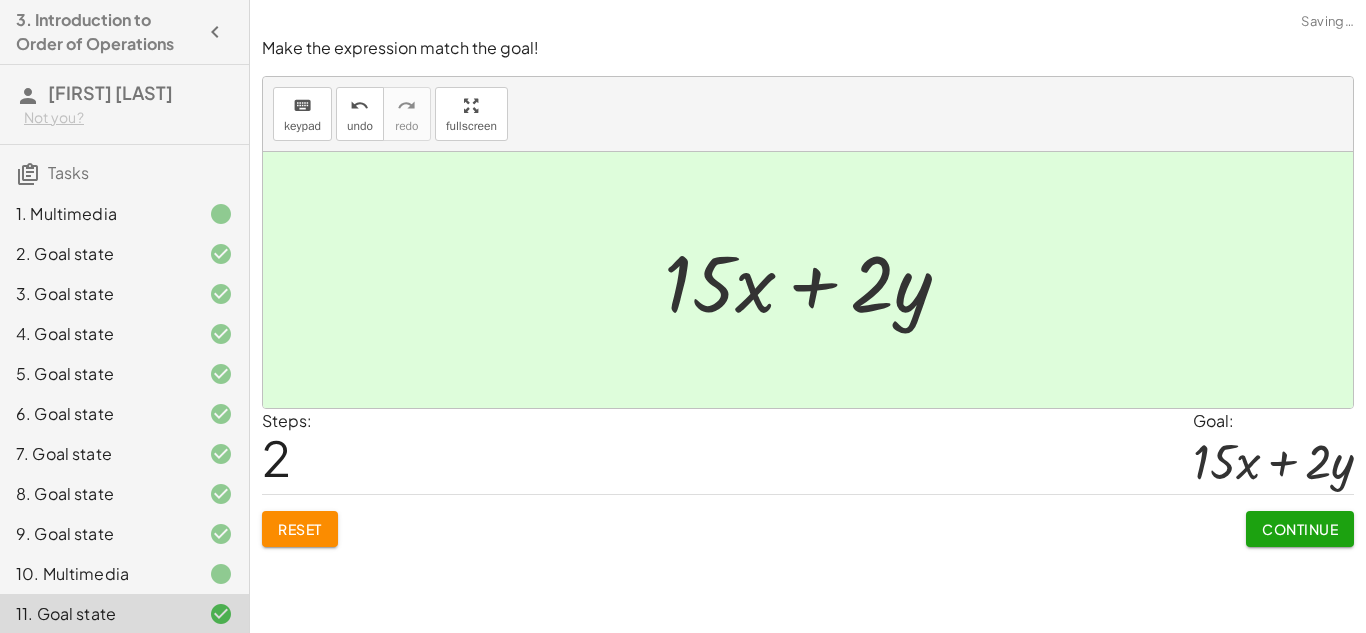 click on "Continue" 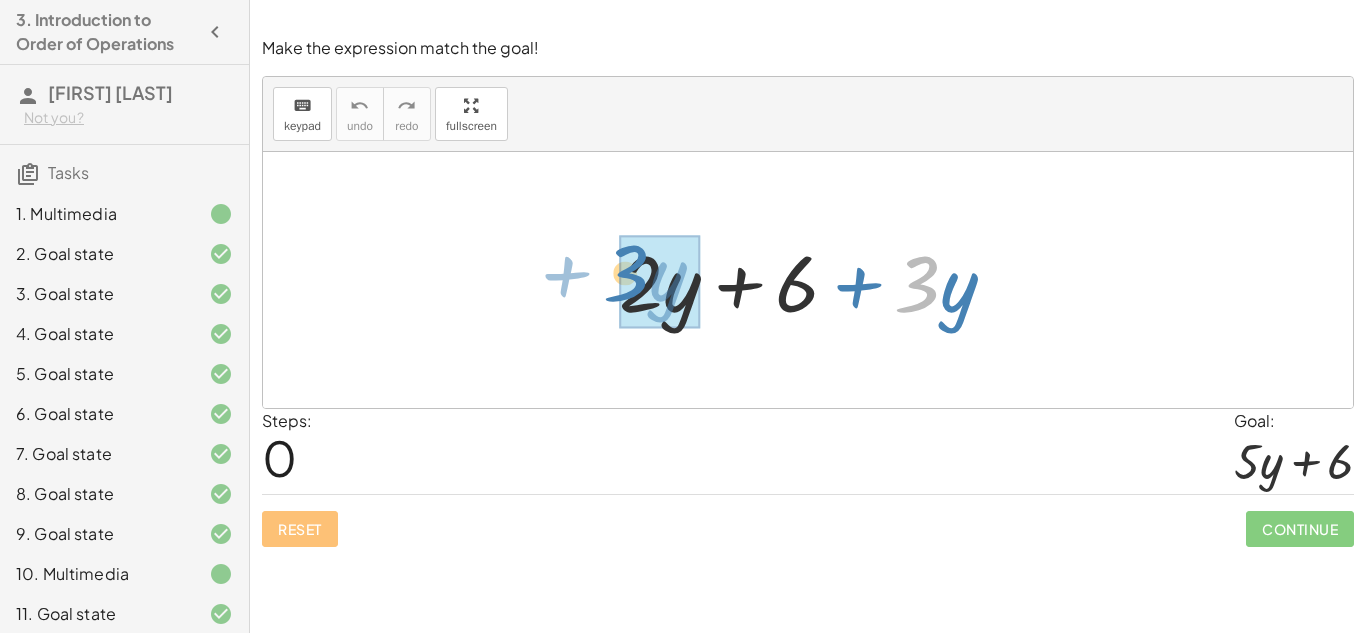 drag, startPoint x: 932, startPoint y: 292, endPoint x: 641, endPoint y: 282, distance: 291.17178 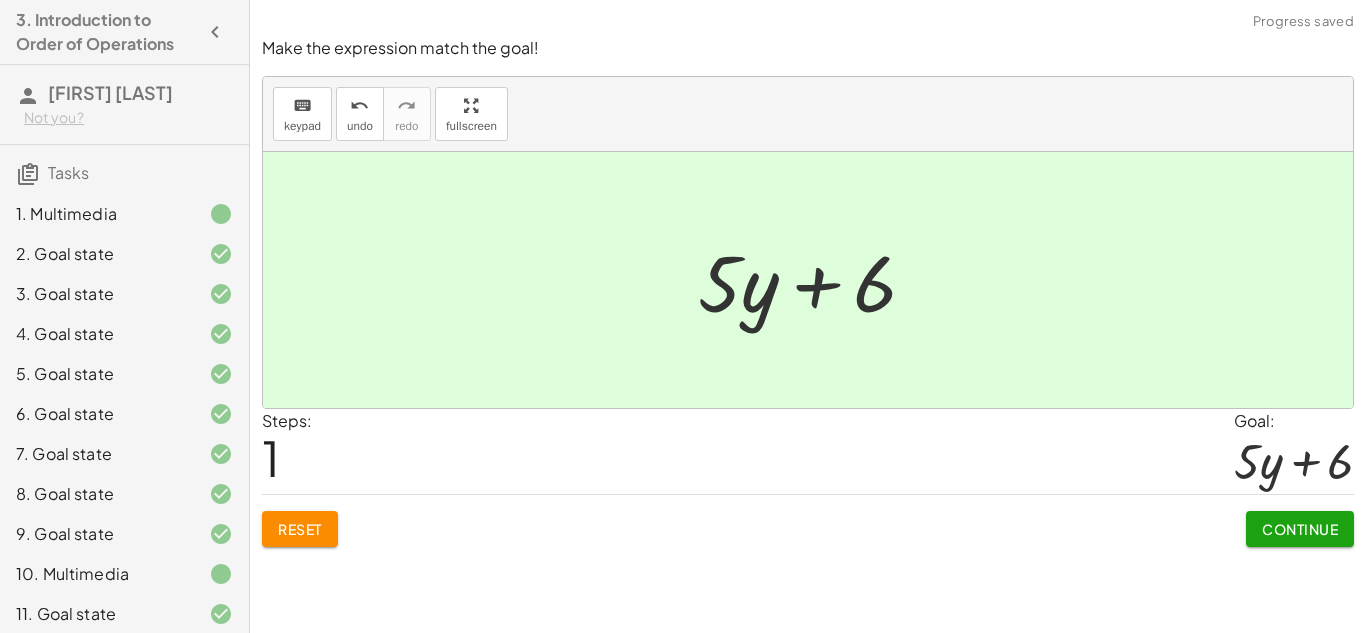 click on "Continue" 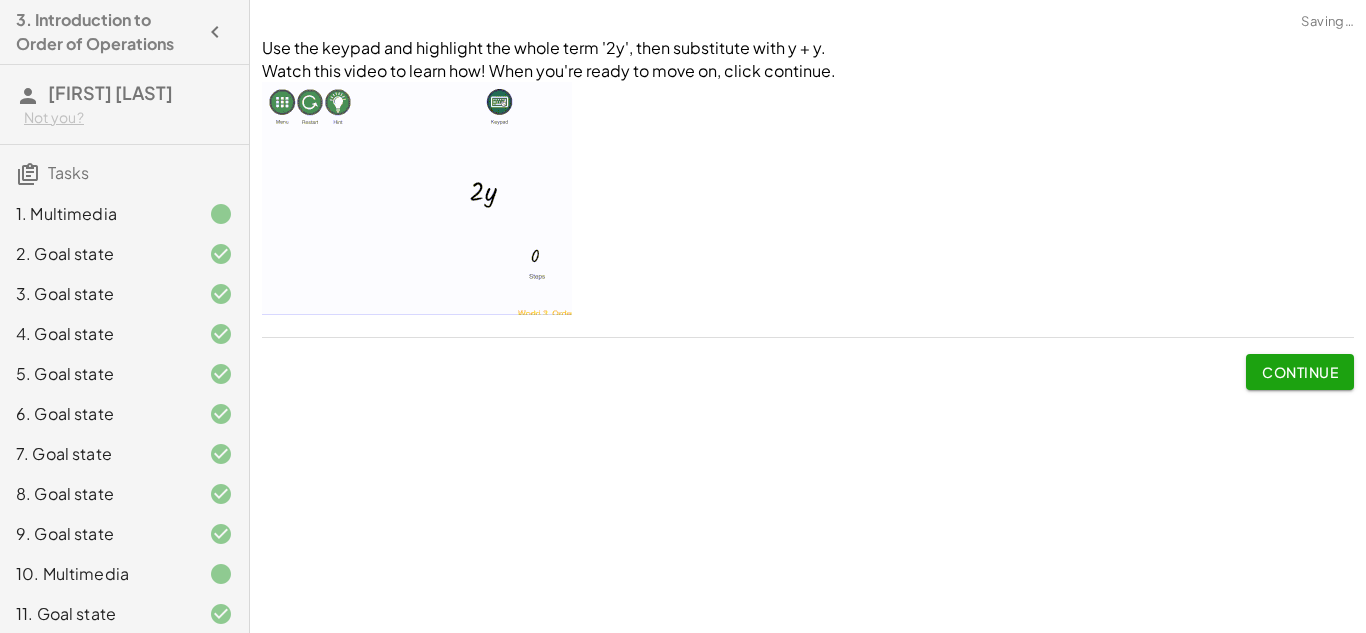 click on "If the terms shake, you are trying to do something that is not mathematically possible. ﻿ Continue Make the expression match the goal! keyboard keypad undo undo redo redo fullscreen + 1 + · 1 · 1 + 1 + 1 2 × Steps:  2 Goal: 2 Reset   Continue  Make the expression match the goal! keyboard keypad undo undo redo redo fullscreen + · 3 · 7 + 7 + 3 + 21 + 7 + 3 + 28 + 3 31 × Steps:  3 Goal: 31 Reset   Continue  Make the expression match the goal! keyboard keypad undo undo redo redo fullscreen + 8 + · 4 · 4 · 8 + 8 + · 4 · 32 + 8 + 128 136 × Steps:  3 Goal: 136 Reset   Continue  Make the expression match the goal! keyboard keypad undo undo redo redo fullscreen + · 2 · 3 + · 3 · 2 + 6 + · 3 · 2 + 6 + 6 12 × Steps:  3 Goal: 12 Reset   Continue  Make the expression match the goal! keyboard keypad undo undo redo redo fullscreen + 5 + 2 + · 2 · 5 + 7 + · 2 · 5 + 7 + 10 17 × Steps:  3 Goal: 17 Reset   Continue  Make the expression match the goal! keyboard keypad undo undo redo redo + 4 + ·" 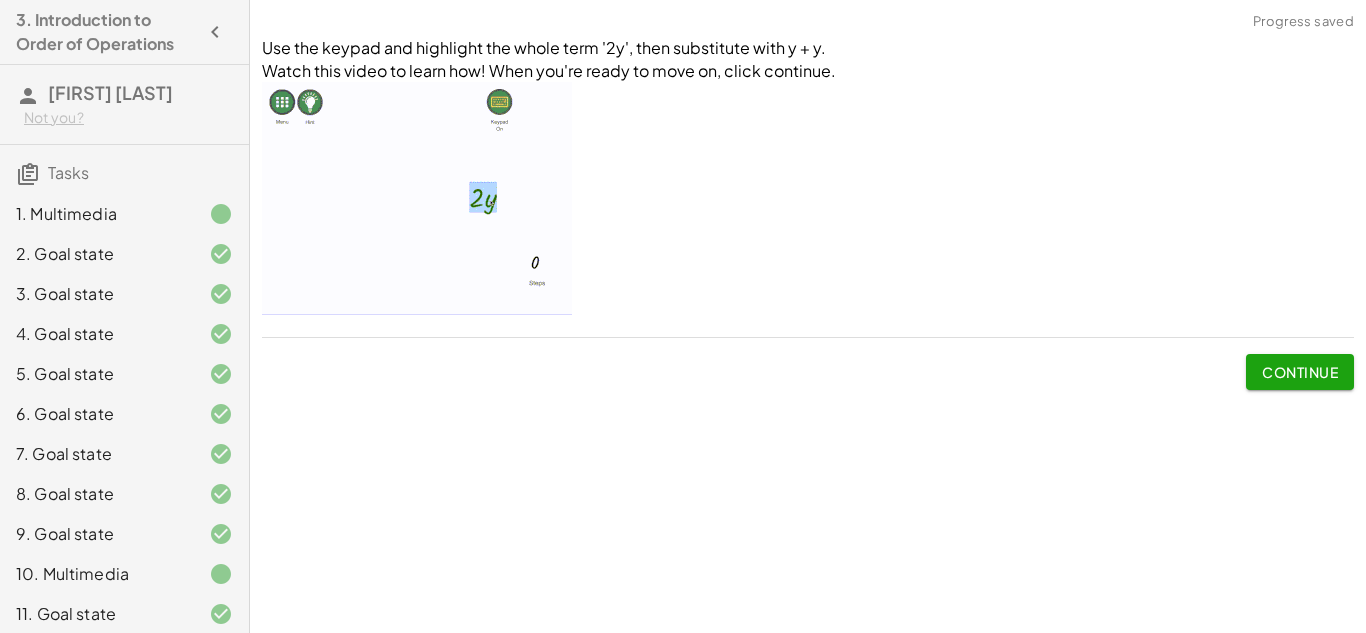 click on "Continue" 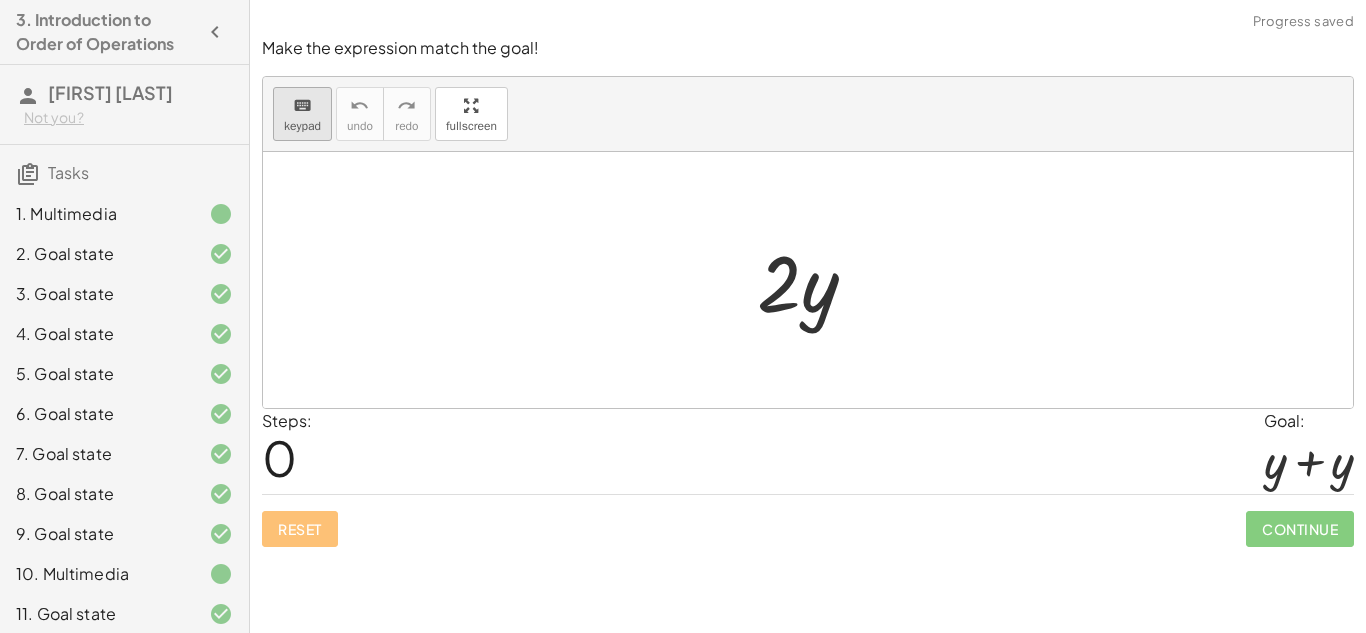 click on "keyboard" at bounding box center [302, 106] 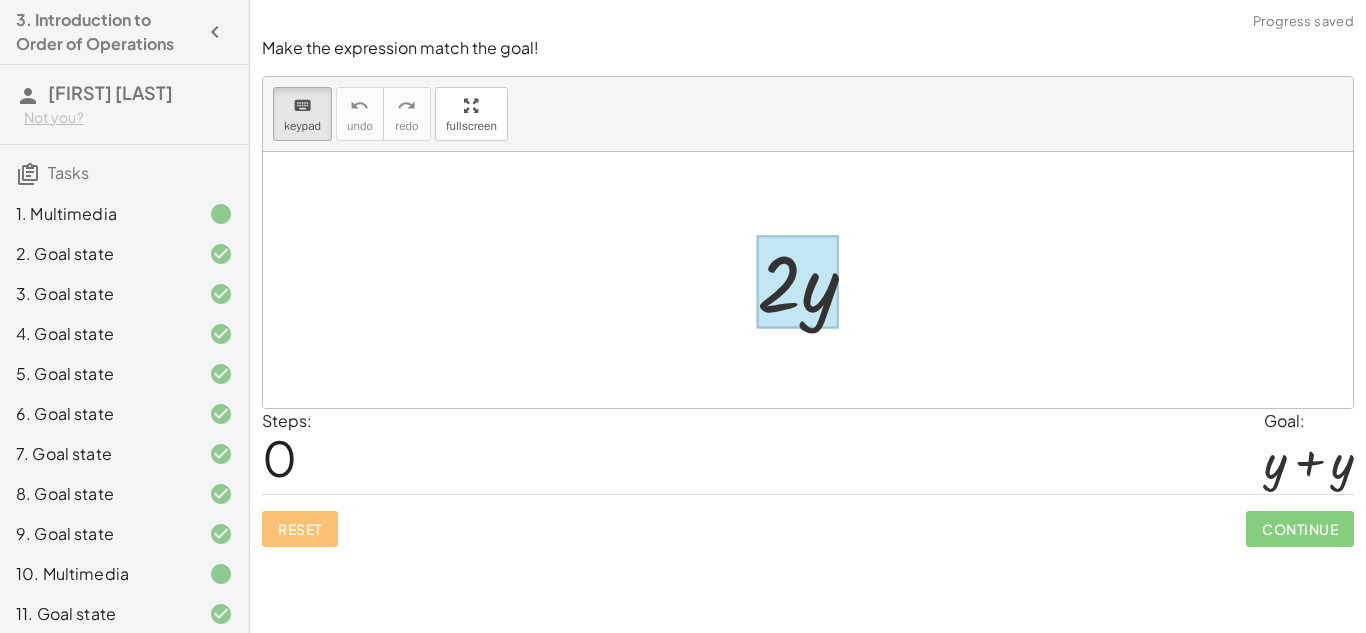 click at bounding box center (797, 282) 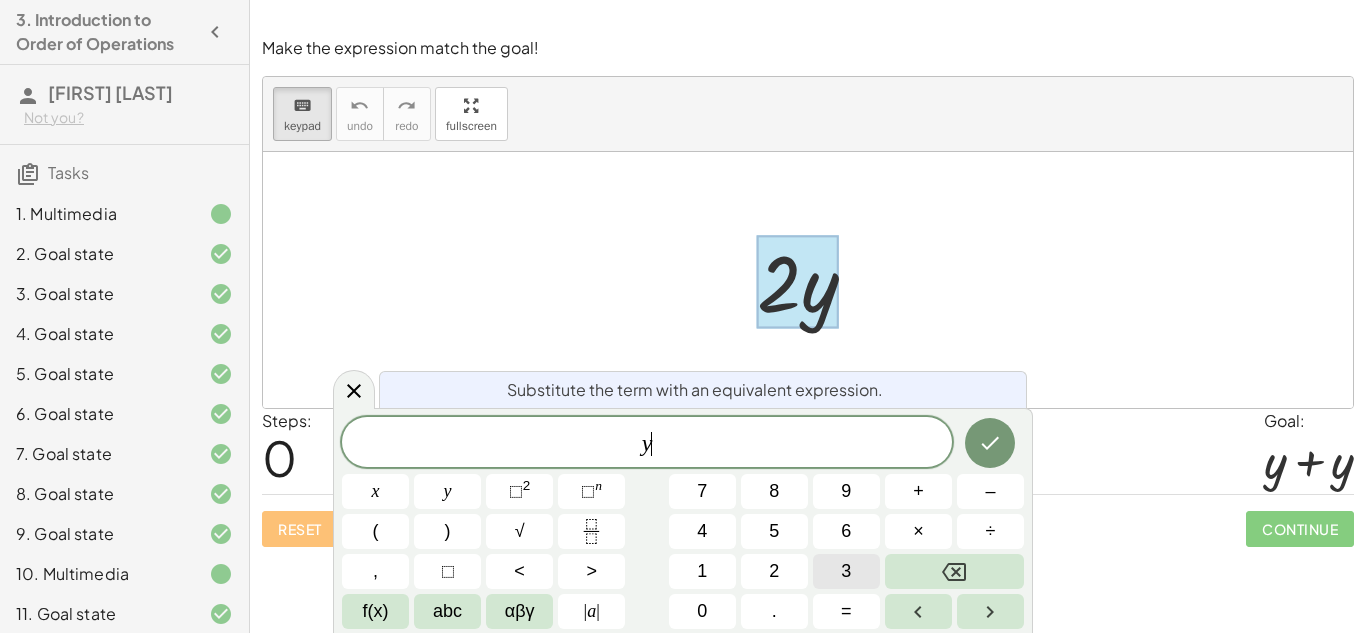 scroll, scrollTop: 2, scrollLeft: 0, axis: vertical 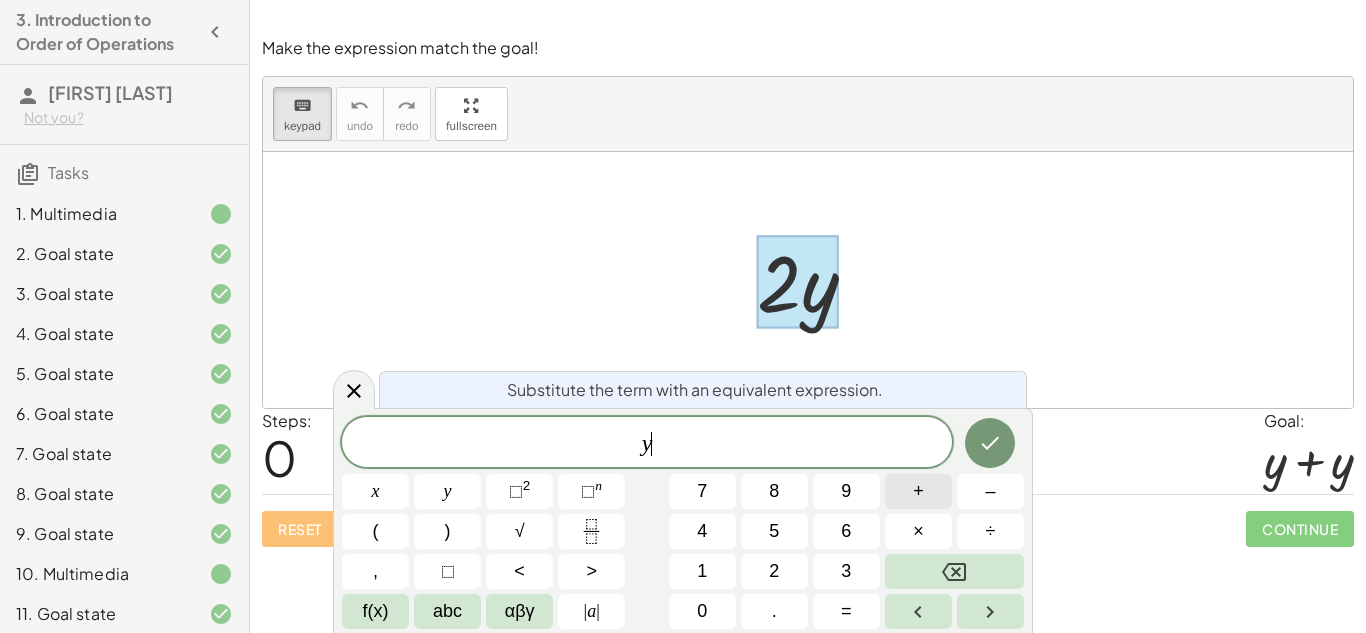 click on "+" at bounding box center [918, 491] 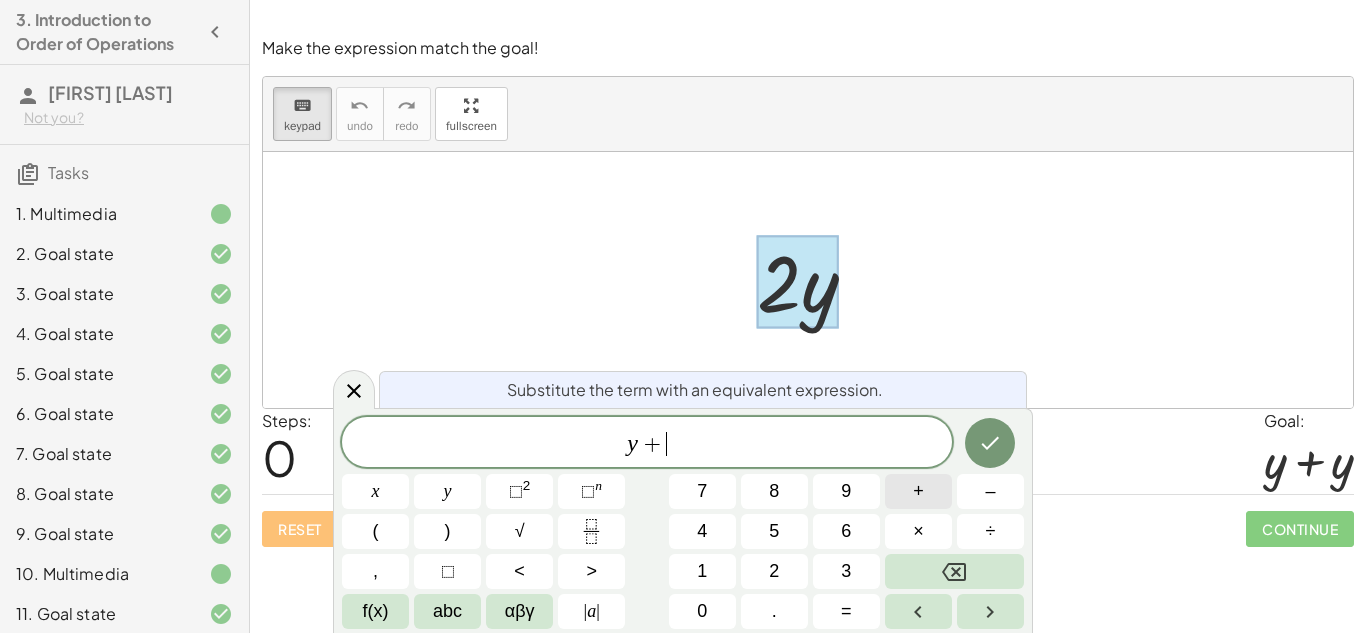 scroll, scrollTop: 3, scrollLeft: 0, axis: vertical 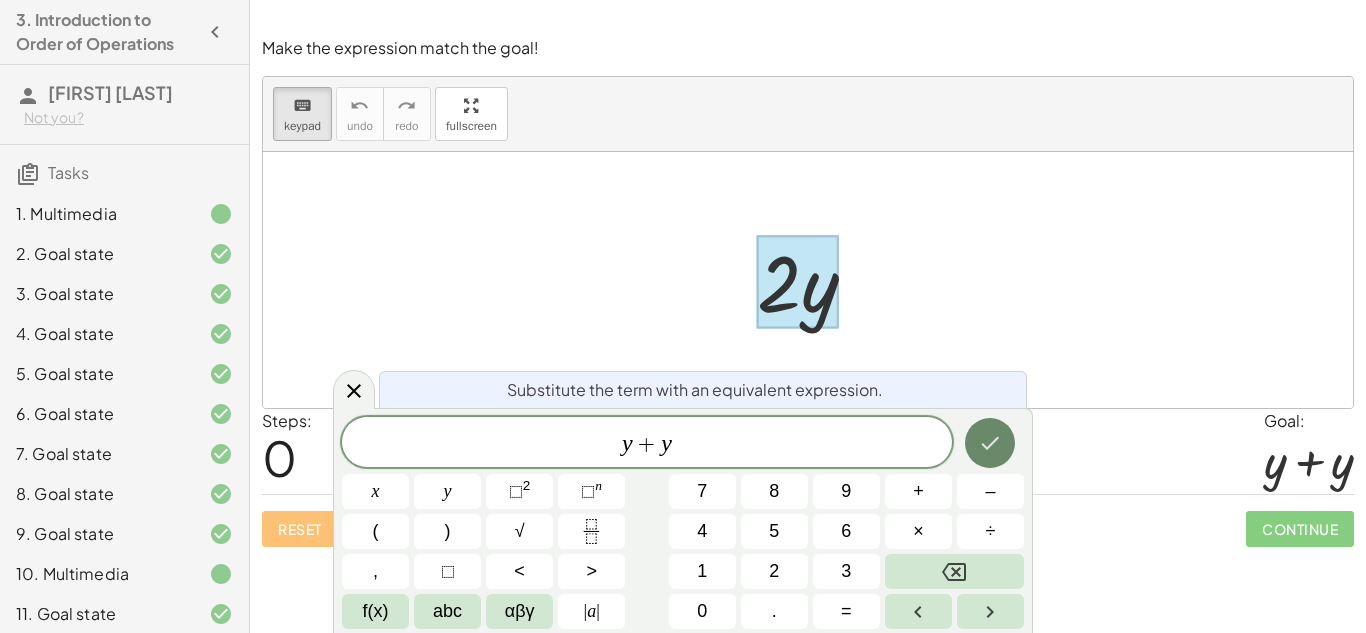 click 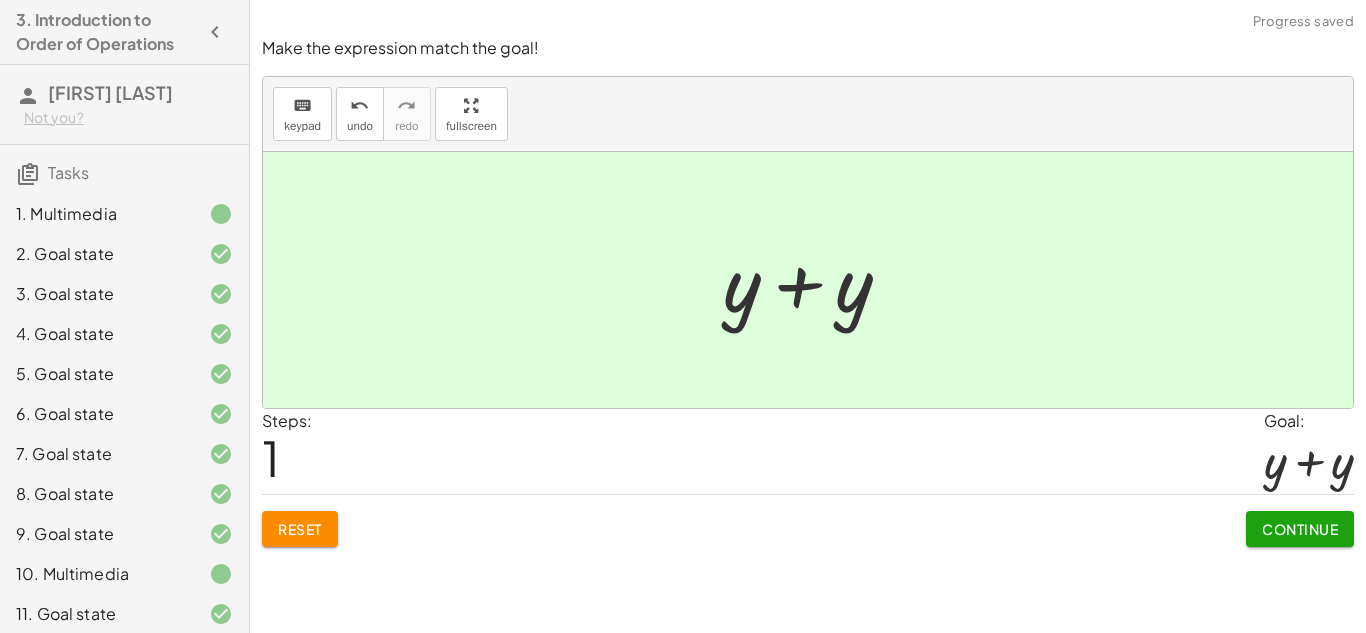 click on "Continue" 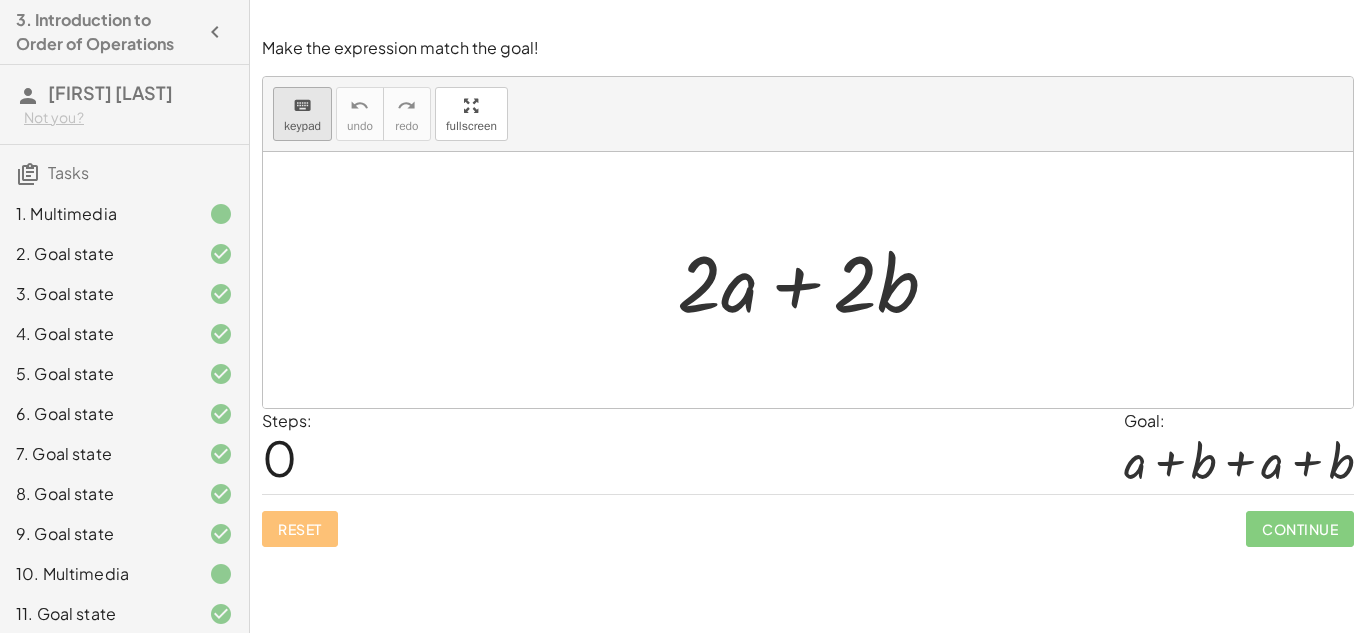 click on "keypad" at bounding box center (302, 126) 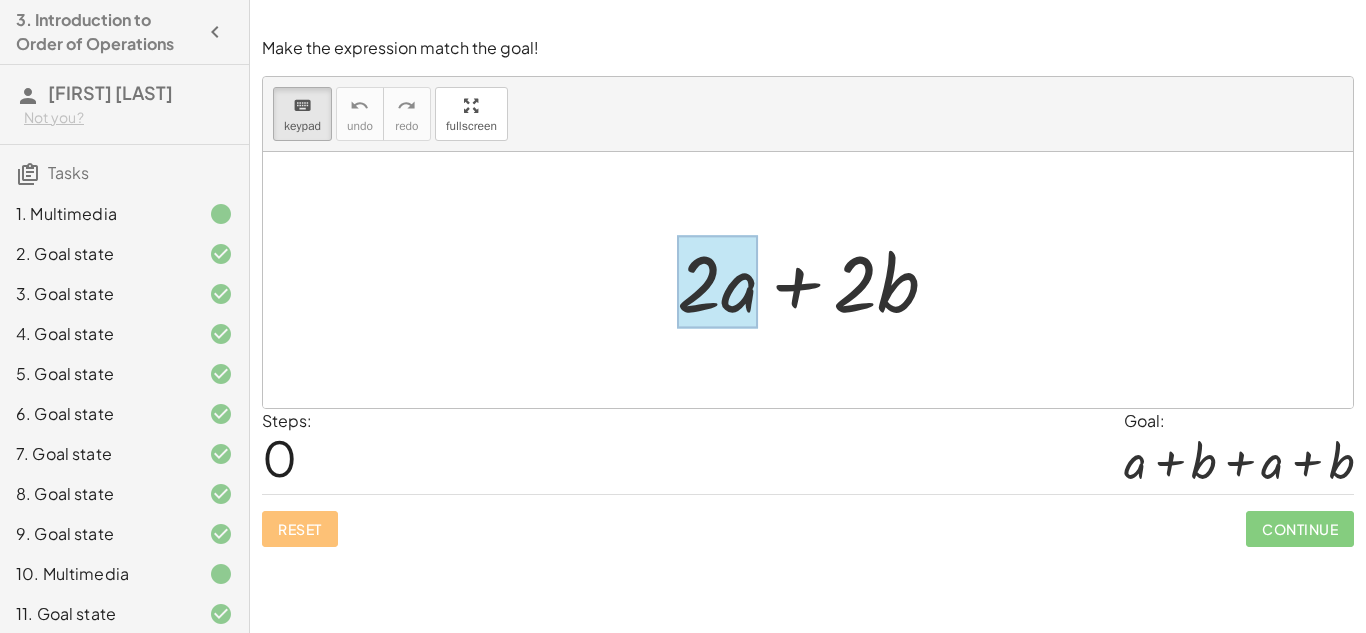 click at bounding box center (717, 282) 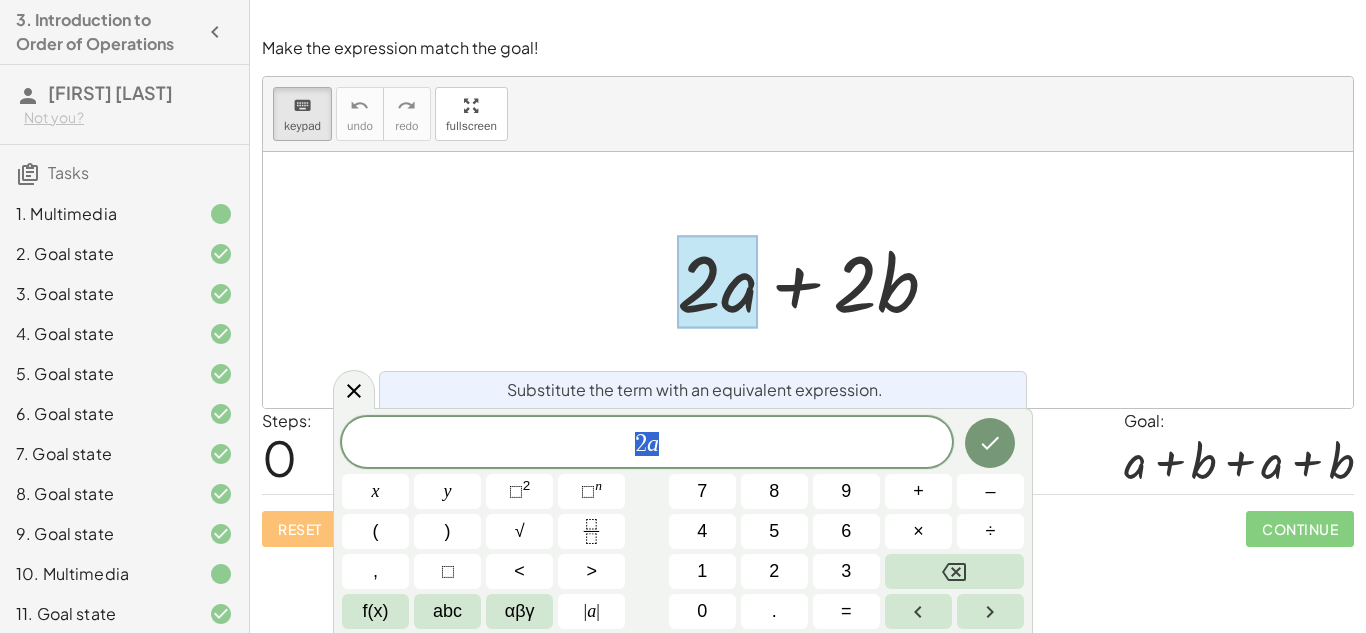 scroll, scrollTop: 5, scrollLeft: 0, axis: vertical 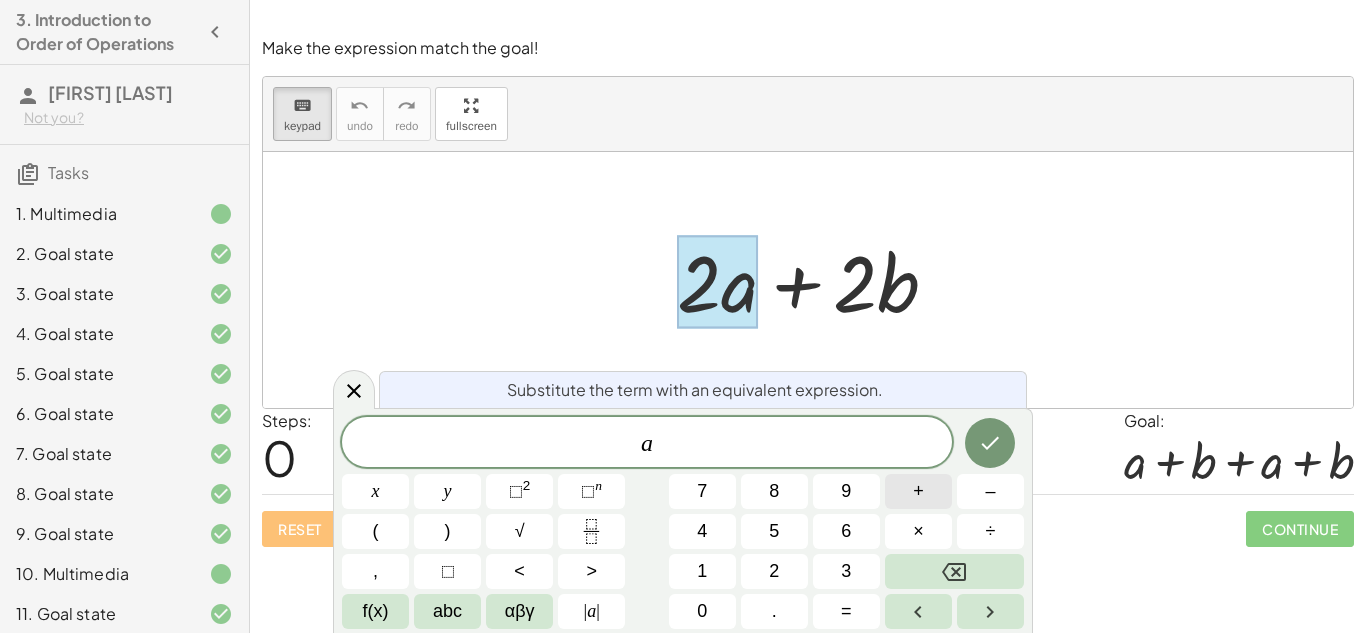 click on "+" at bounding box center [918, 491] 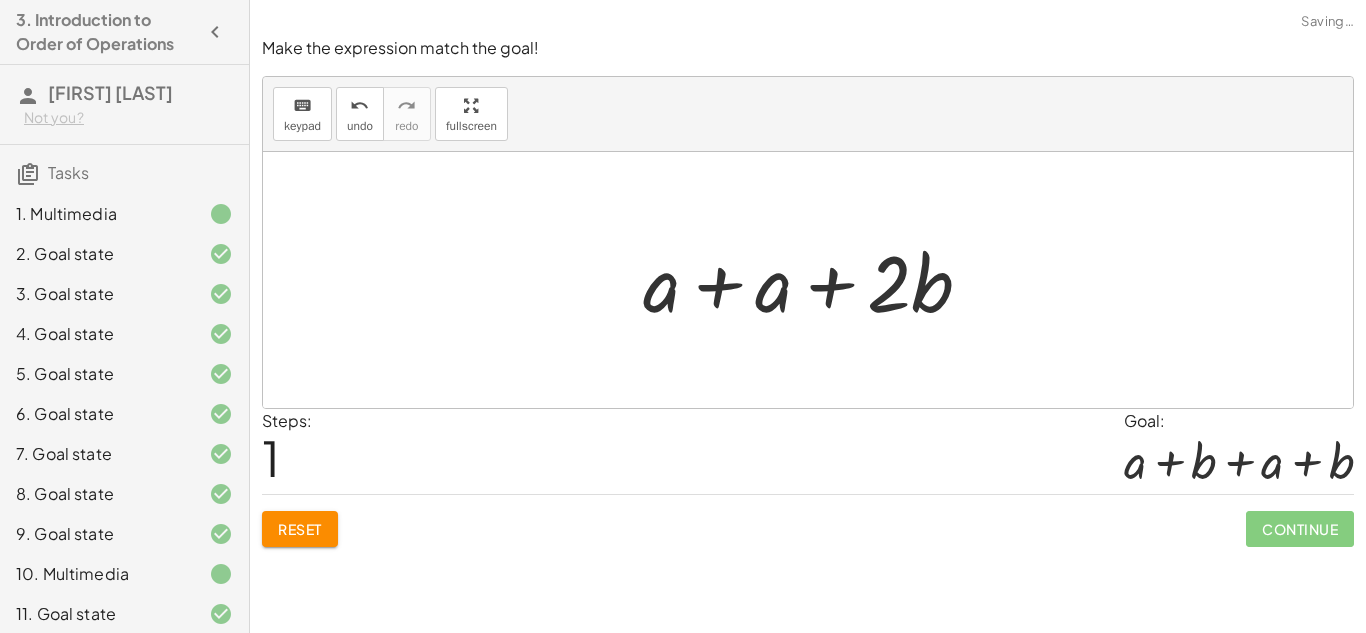 scroll, scrollTop: 0, scrollLeft: 0, axis: both 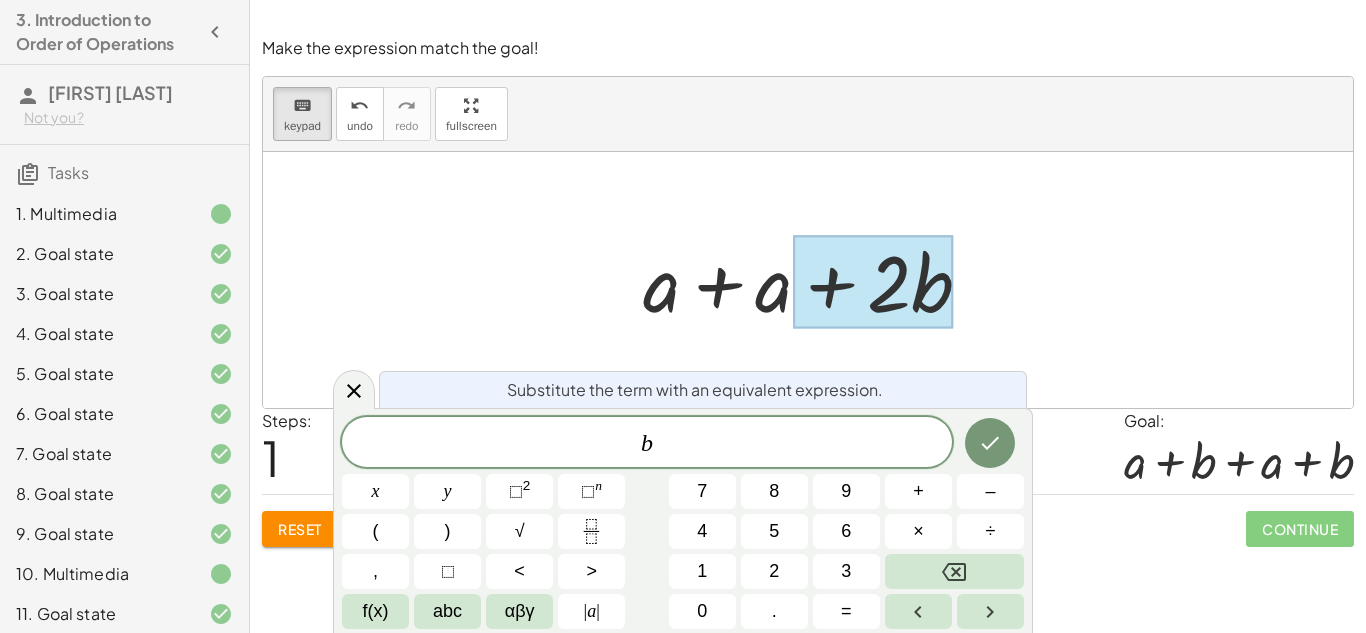 click on "+" at bounding box center [918, 491] 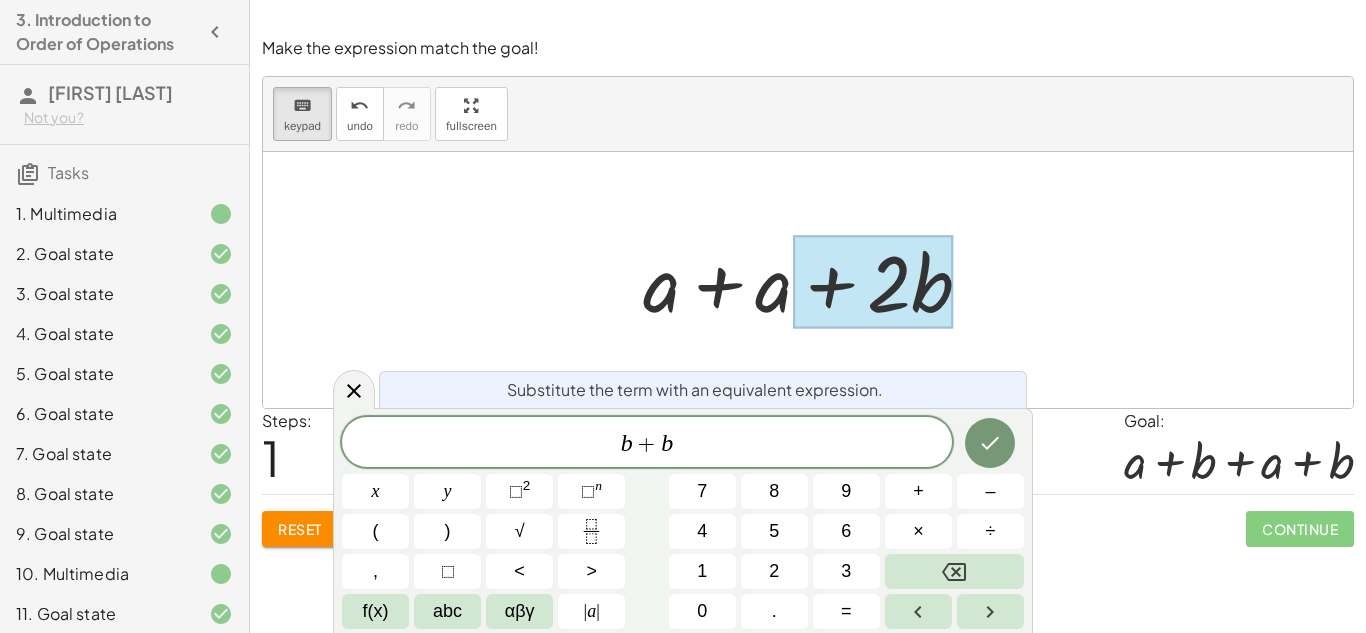 scroll, scrollTop: 0, scrollLeft: 0, axis: both 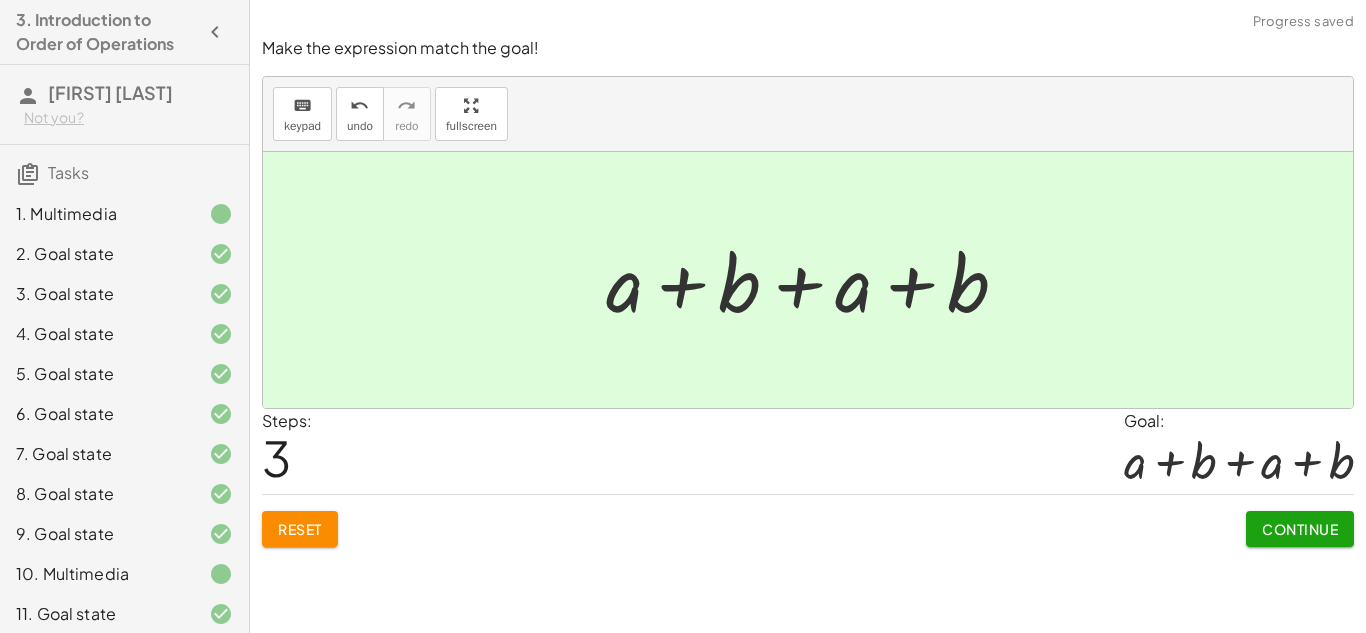 click on "Continue" 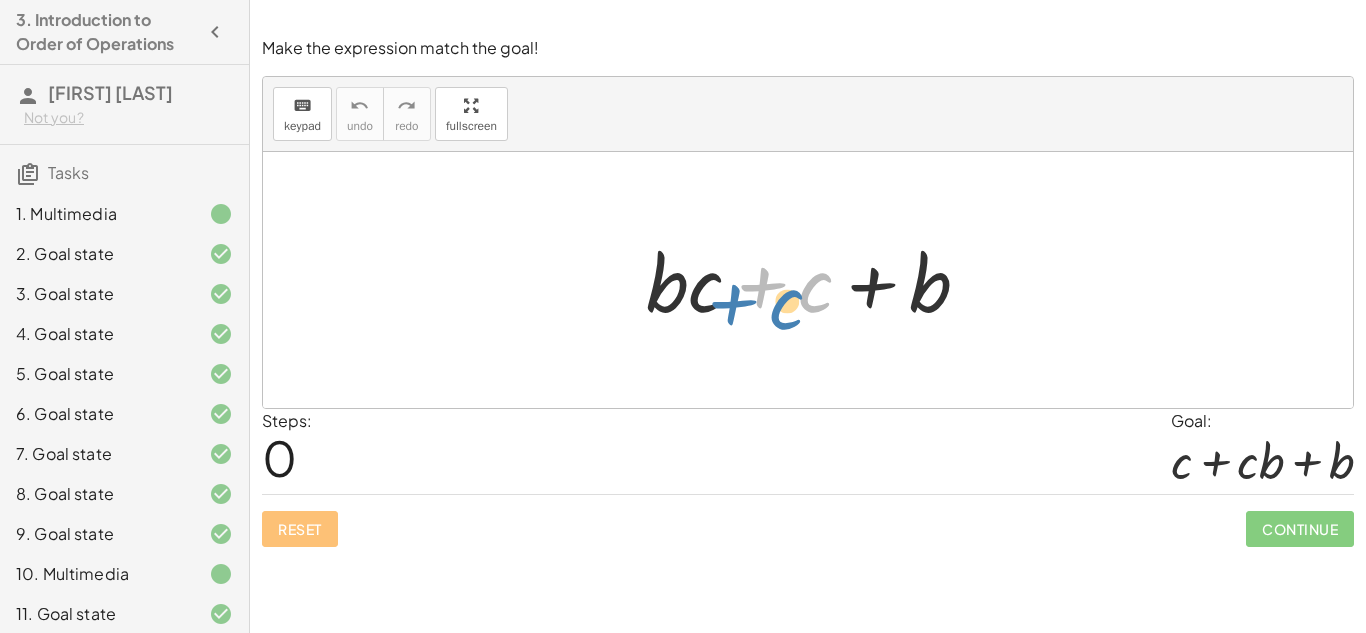 drag, startPoint x: 821, startPoint y: 287, endPoint x: 791, endPoint y: 304, distance: 34.48188 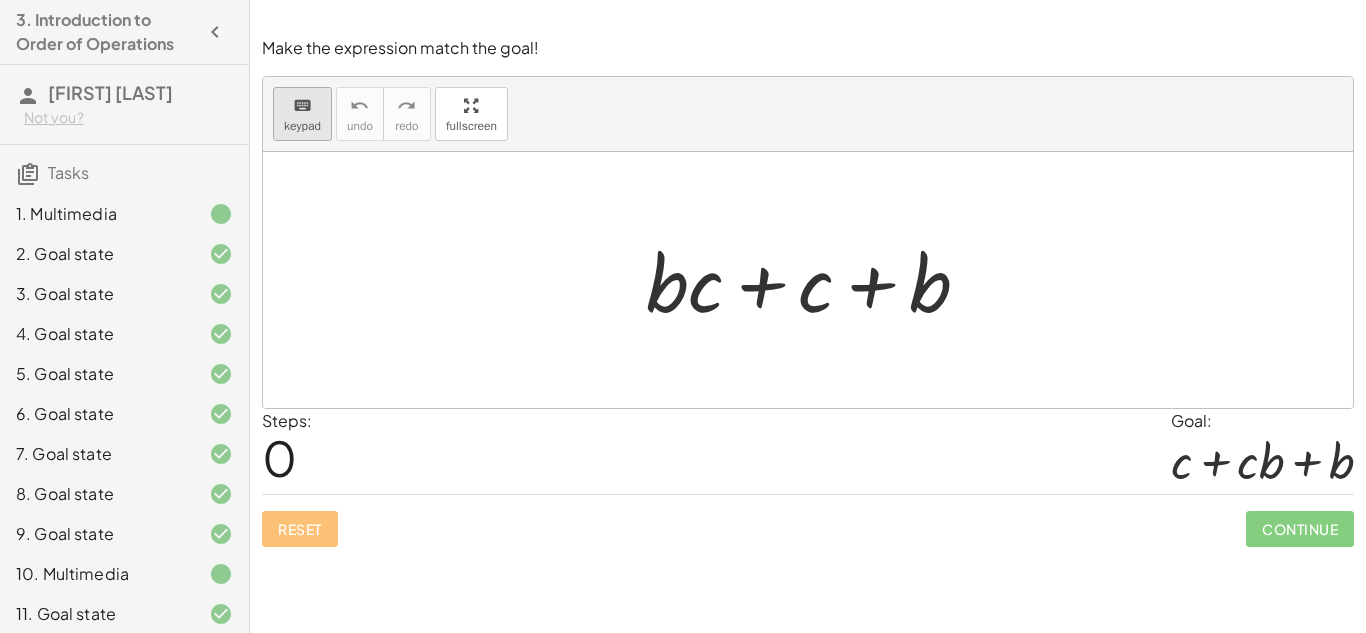 click on "keyboard keypad" at bounding box center (302, 114) 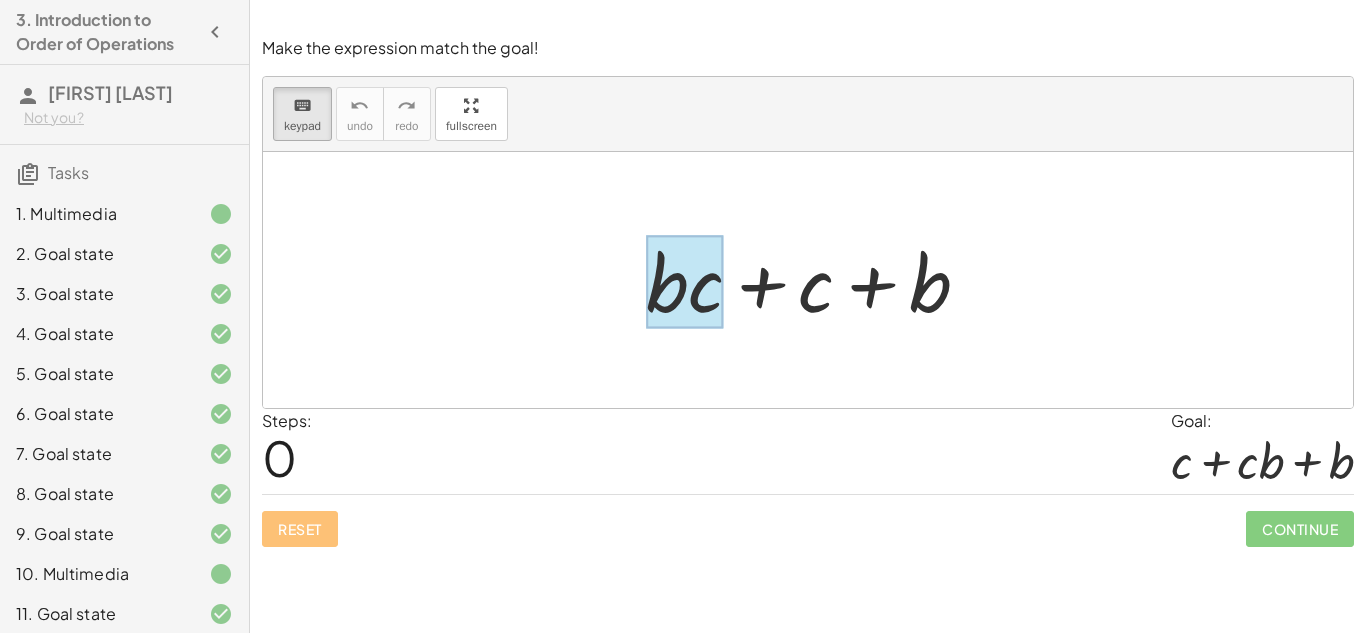 click at bounding box center [685, 282] 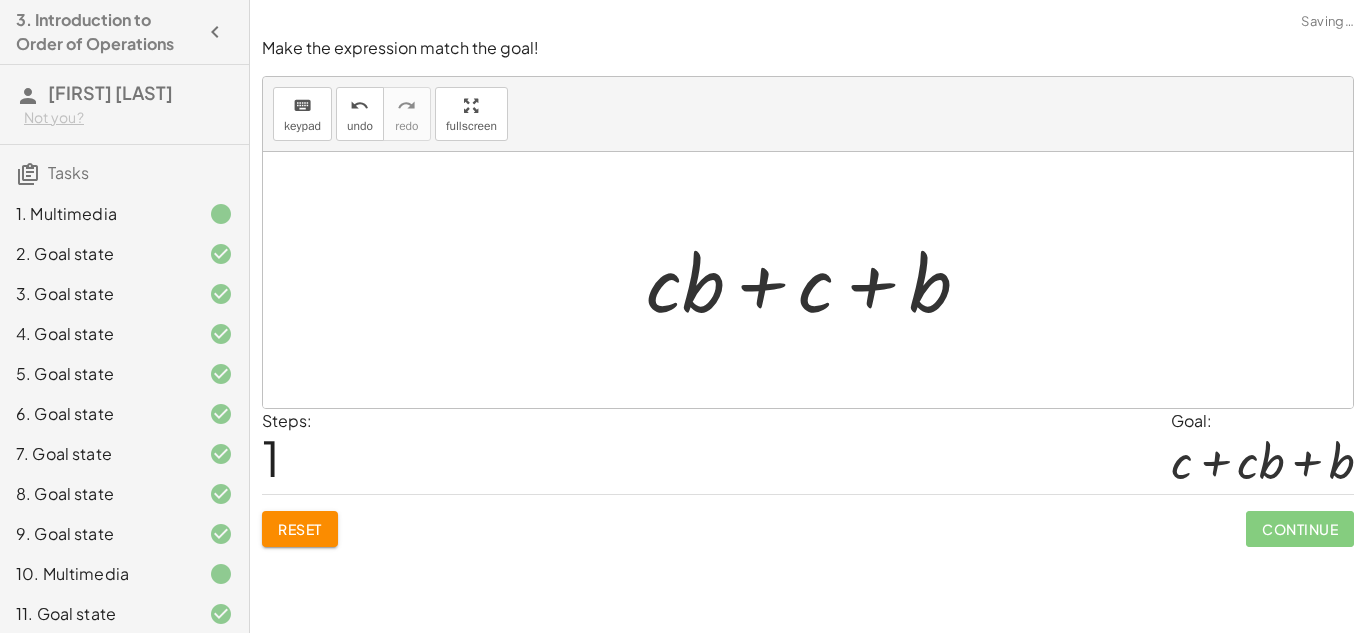 scroll, scrollTop: 0, scrollLeft: 0, axis: both 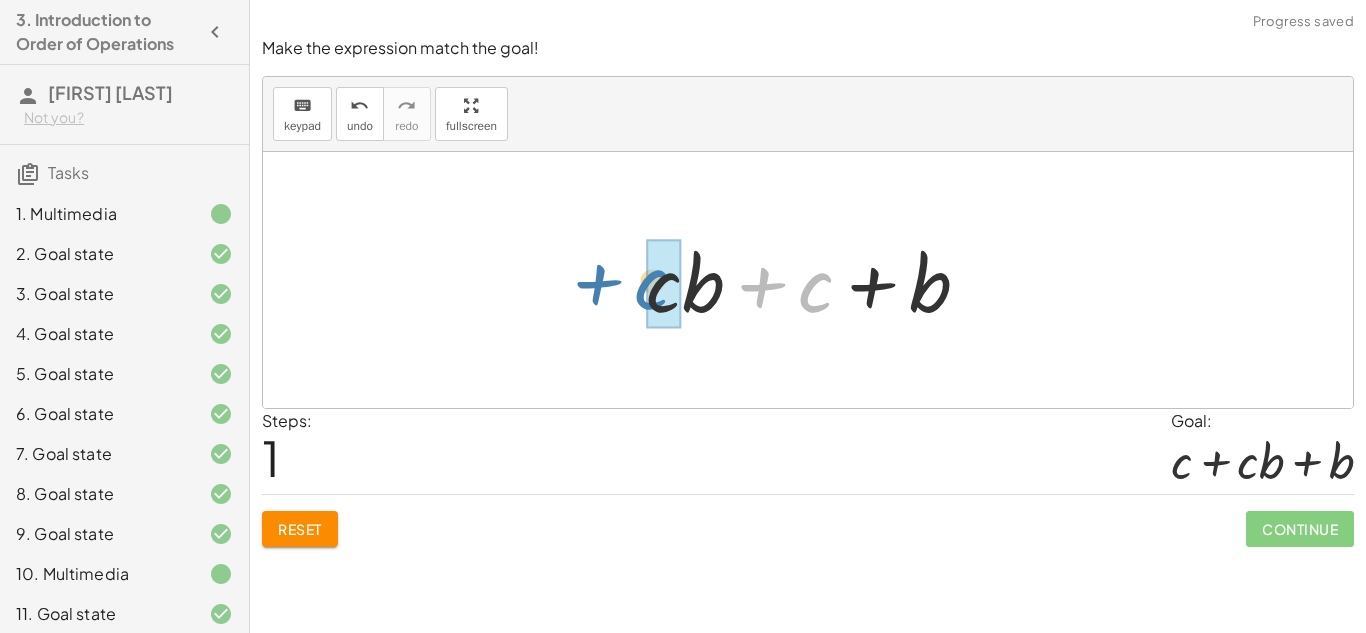 drag, startPoint x: 810, startPoint y: 299, endPoint x: 633, endPoint y: 294, distance: 177.0706 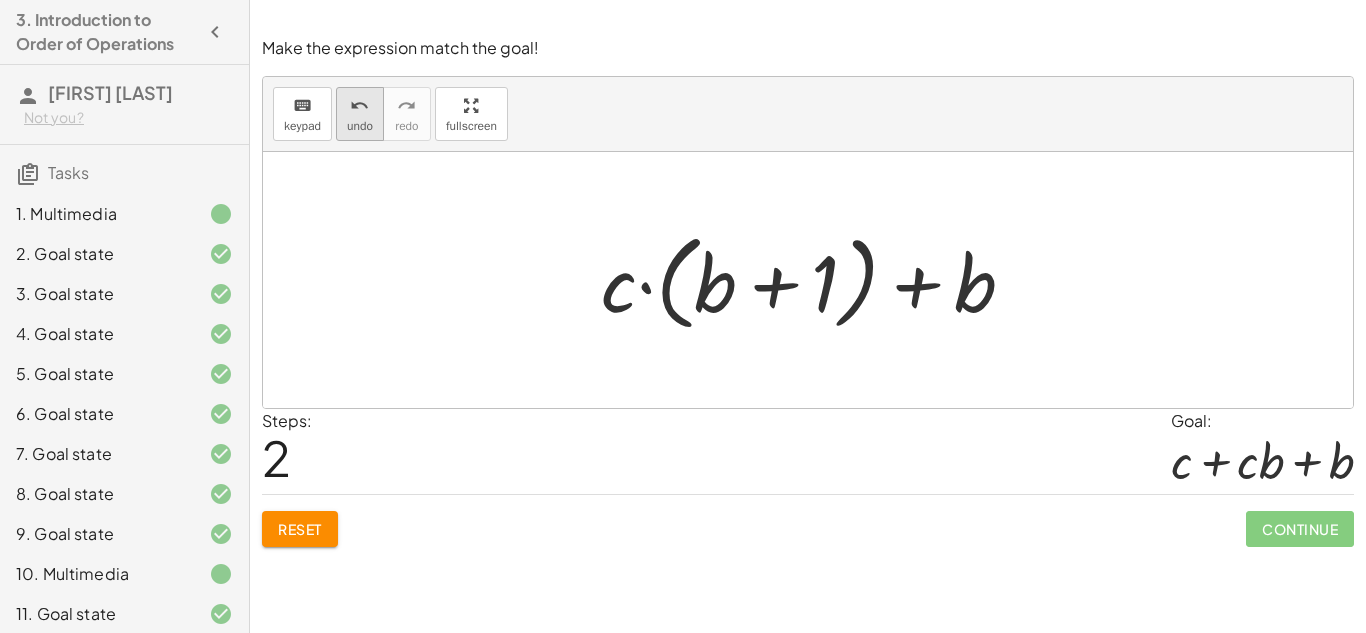 click on "undo" at bounding box center (360, 126) 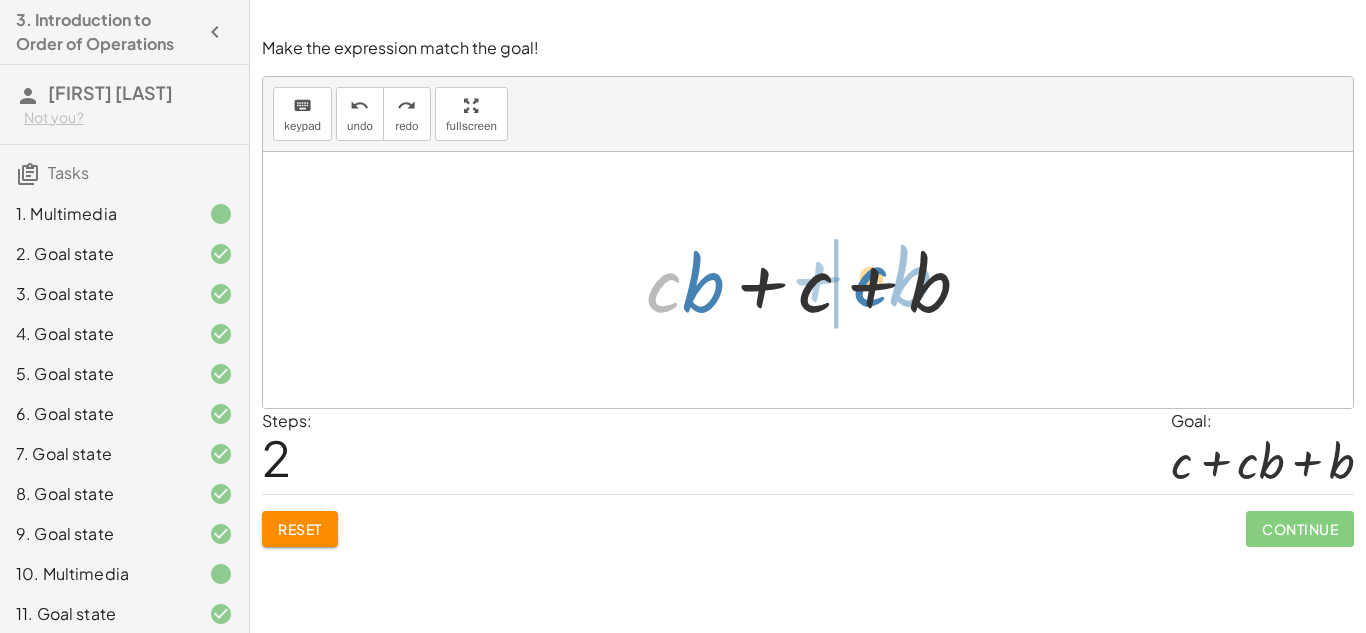 drag, startPoint x: 675, startPoint y: 290, endPoint x: 882, endPoint y: 284, distance: 207.08694 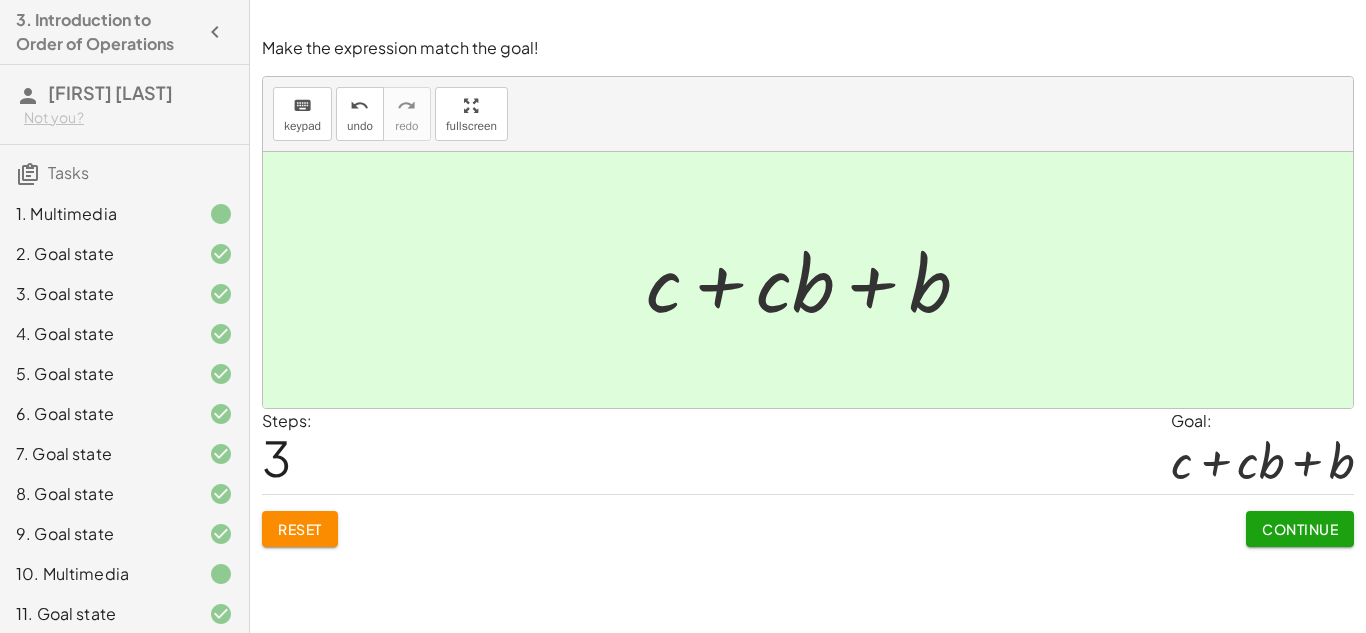 click on "Continue" at bounding box center (1300, 529) 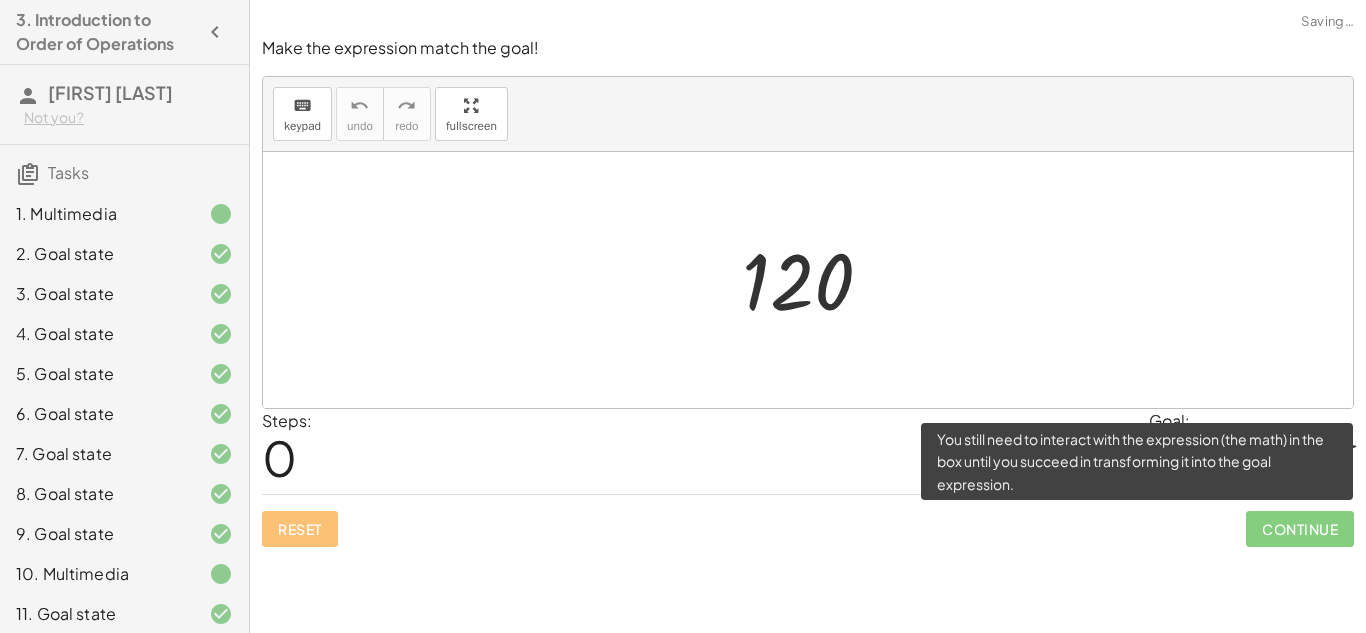 click on "Continue" 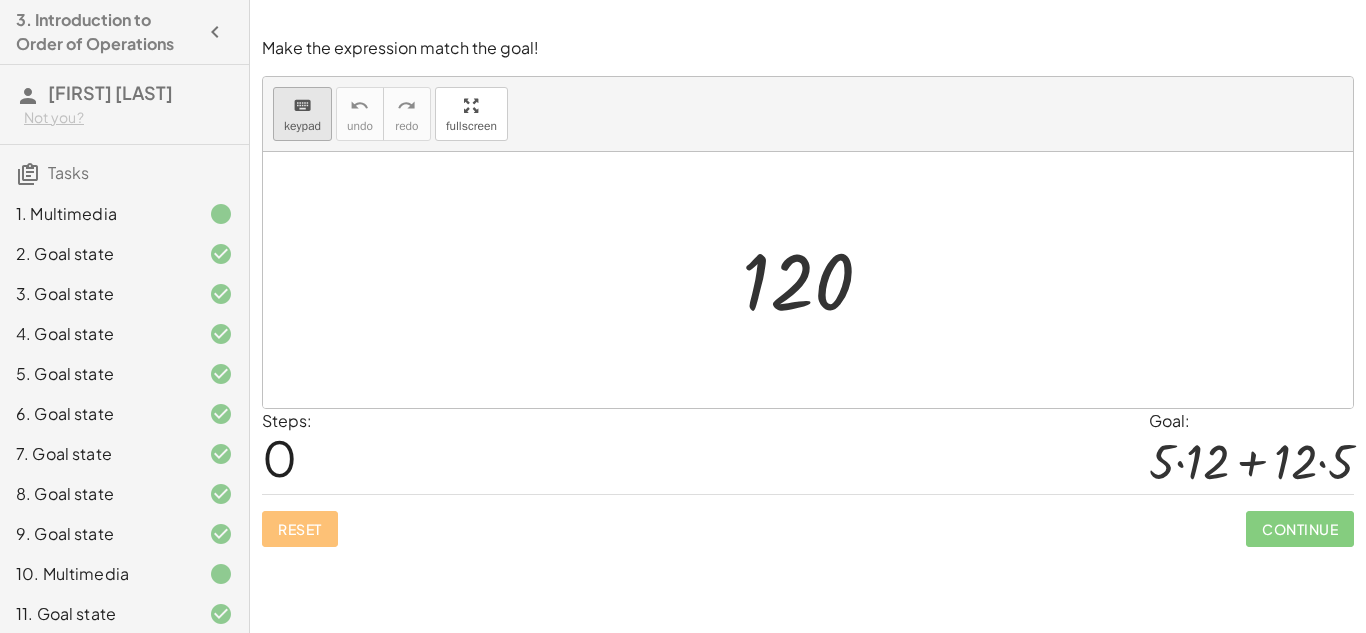 click on "keyboard" at bounding box center (302, 105) 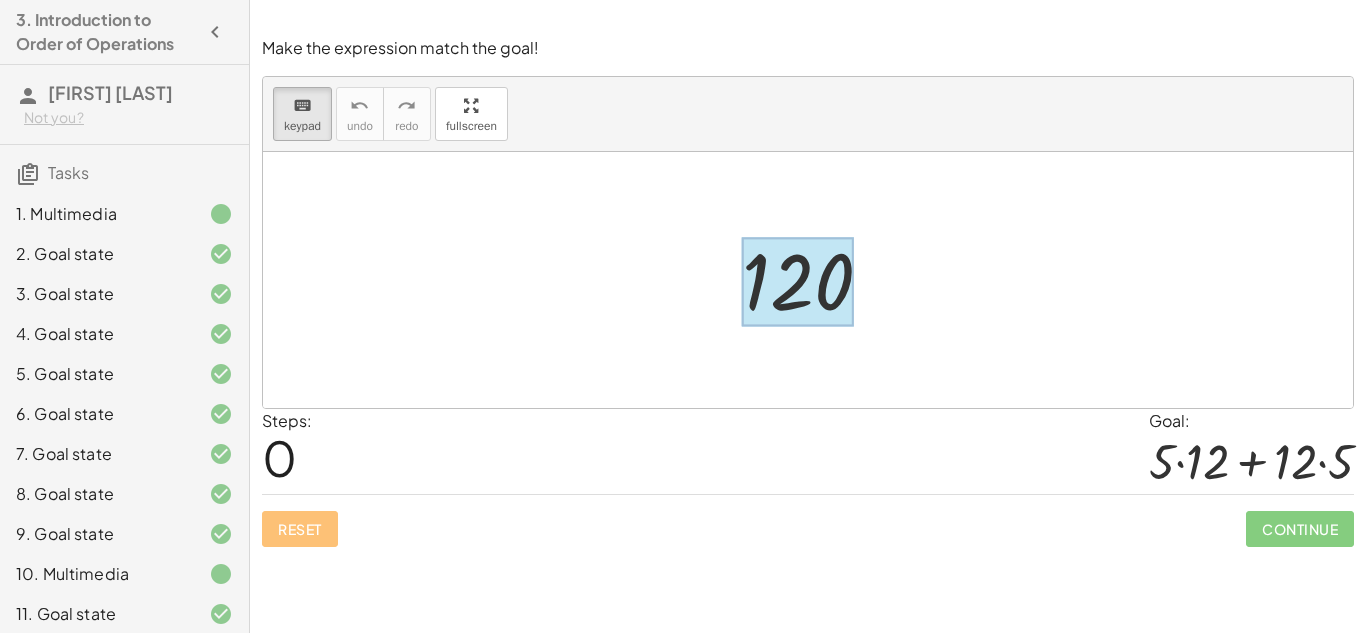click at bounding box center [798, 282] 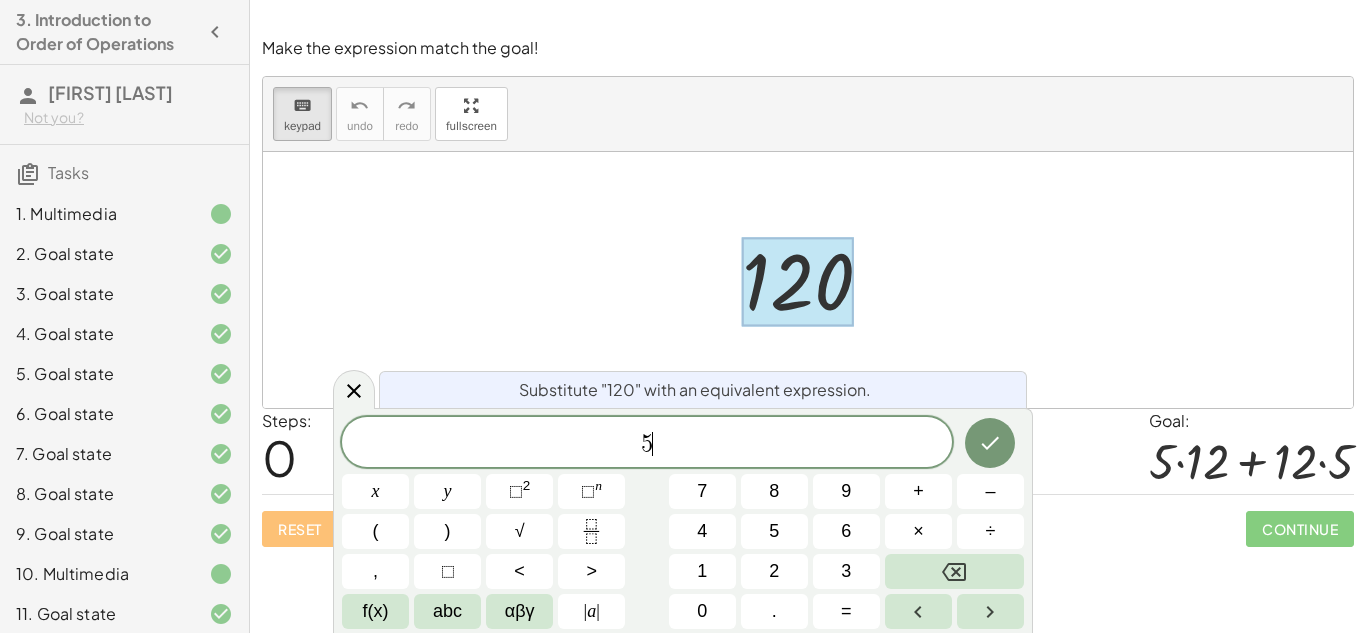 scroll, scrollTop: 17, scrollLeft: 0, axis: vertical 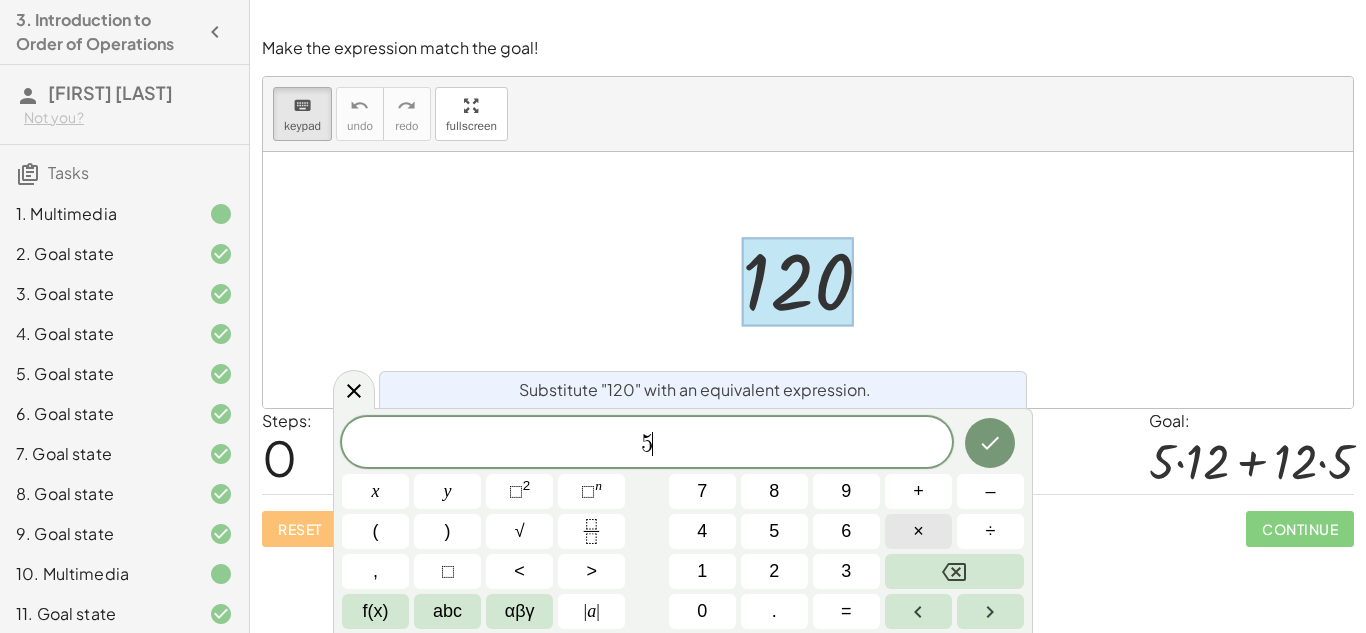 click on "×" at bounding box center [918, 531] 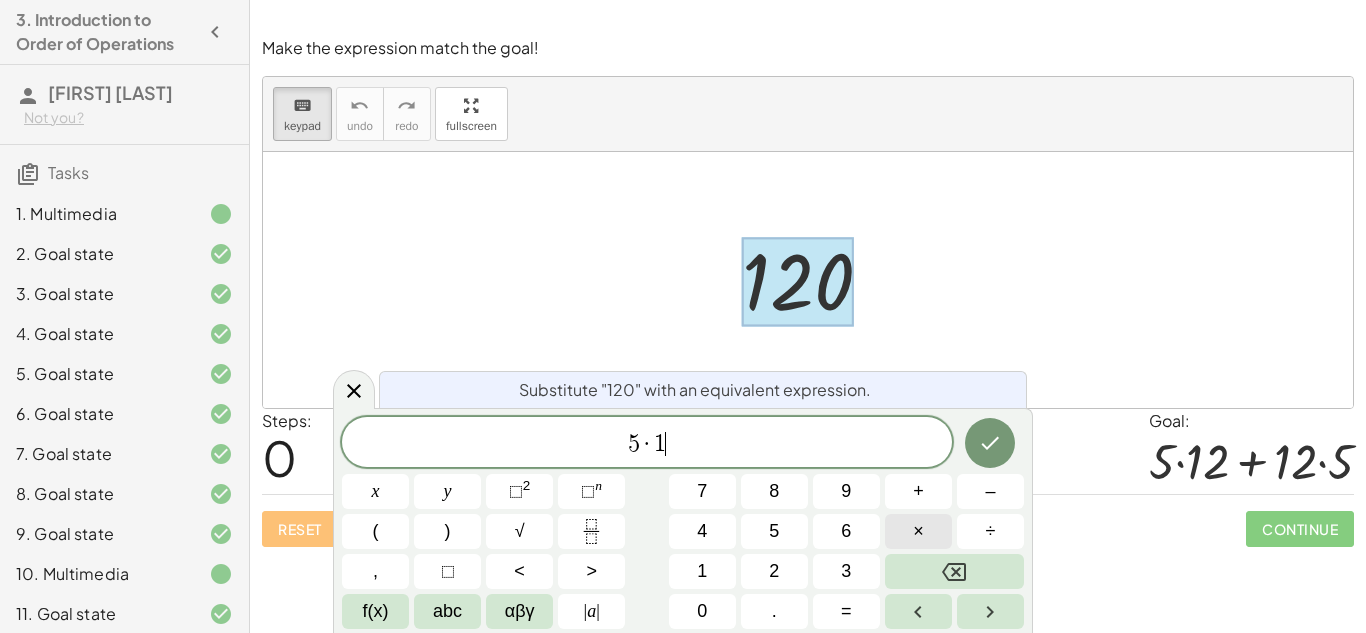 scroll, scrollTop: 19, scrollLeft: 0, axis: vertical 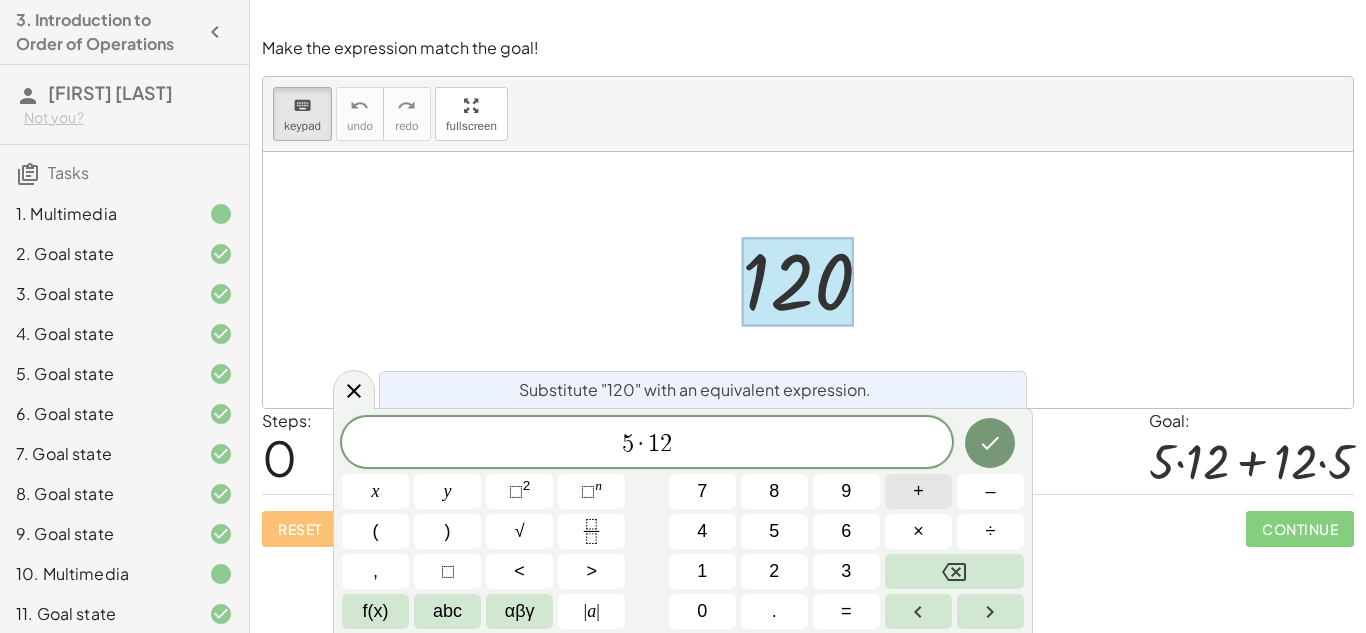 click on "+" at bounding box center [918, 491] 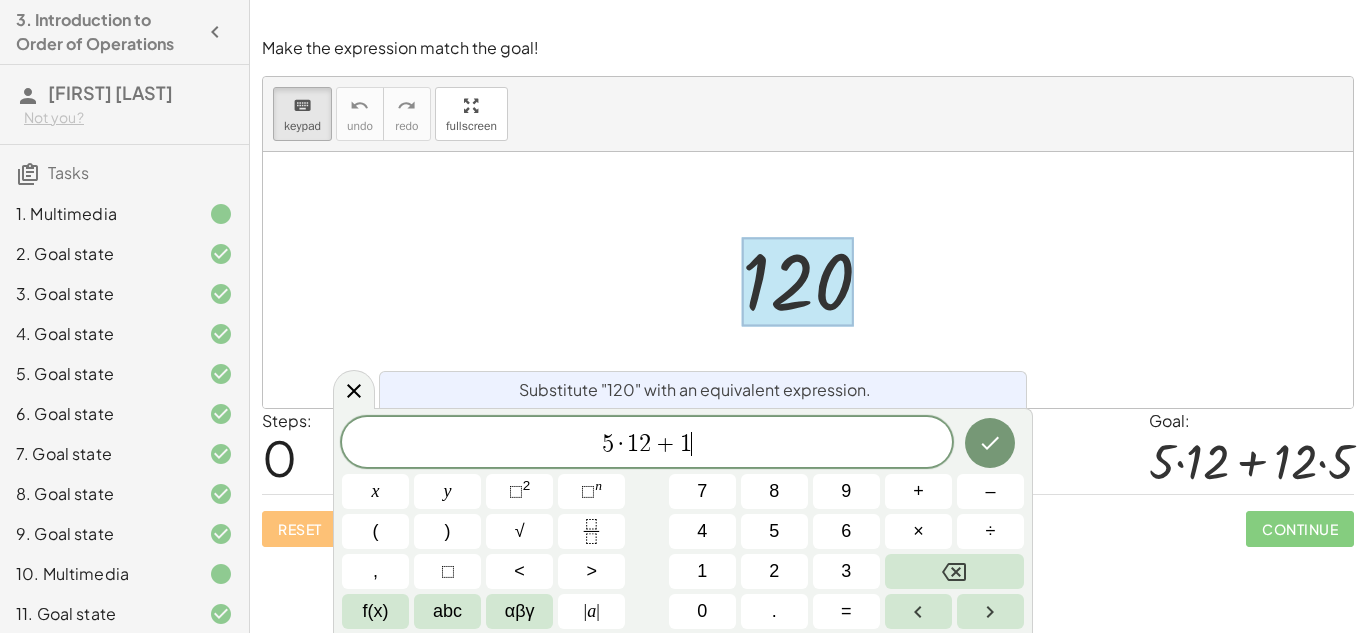 scroll, scrollTop: 21, scrollLeft: 0, axis: vertical 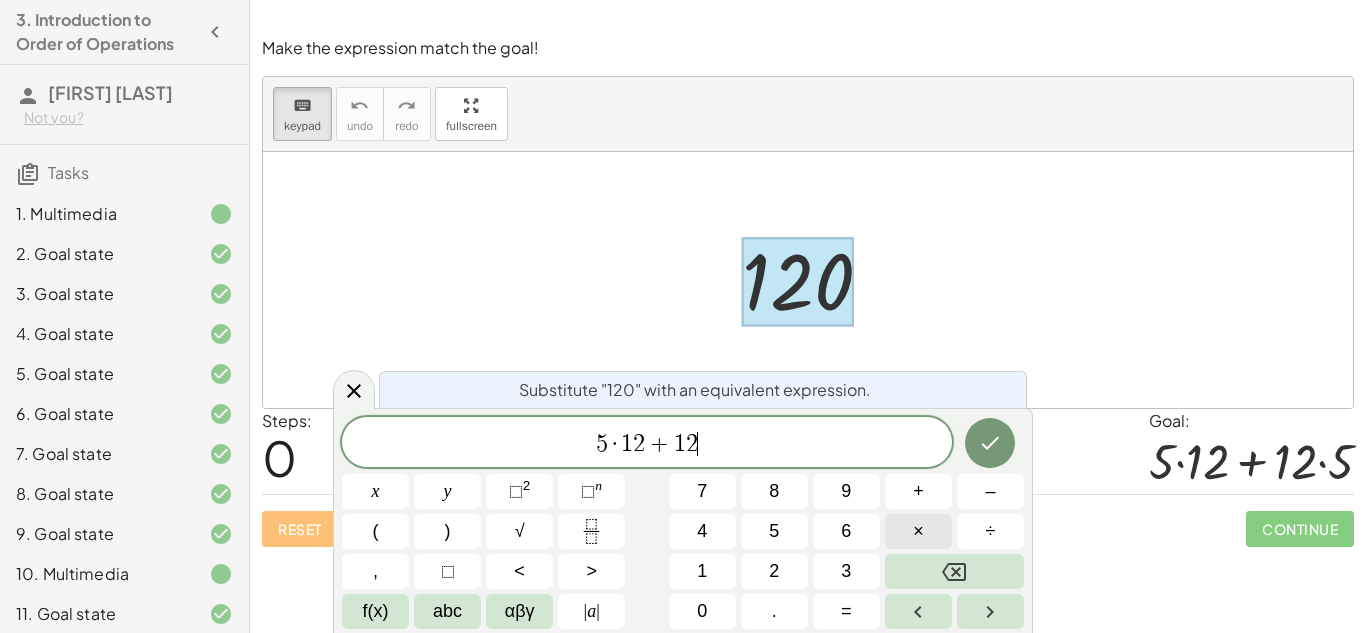 click on "×" at bounding box center [918, 531] 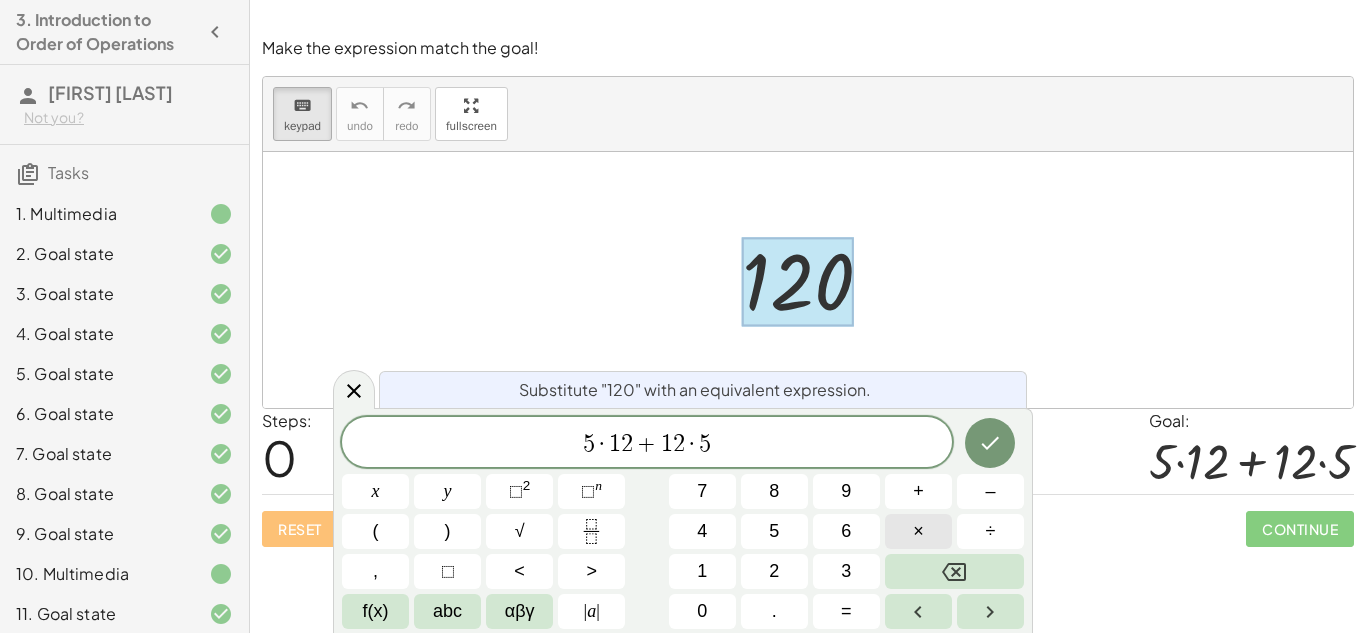 scroll, scrollTop: 23, scrollLeft: 0, axis: vertical 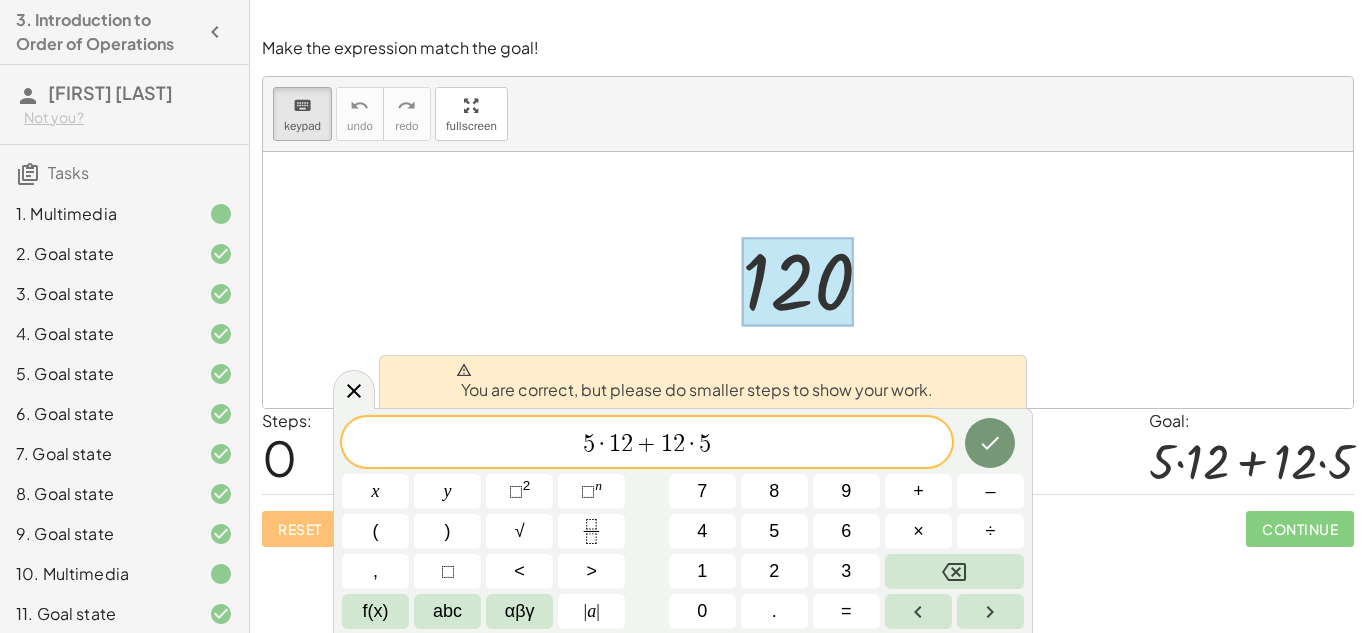 click on "5 · 1 2 + 1 2 · 5" at bounding box center [647, 444] 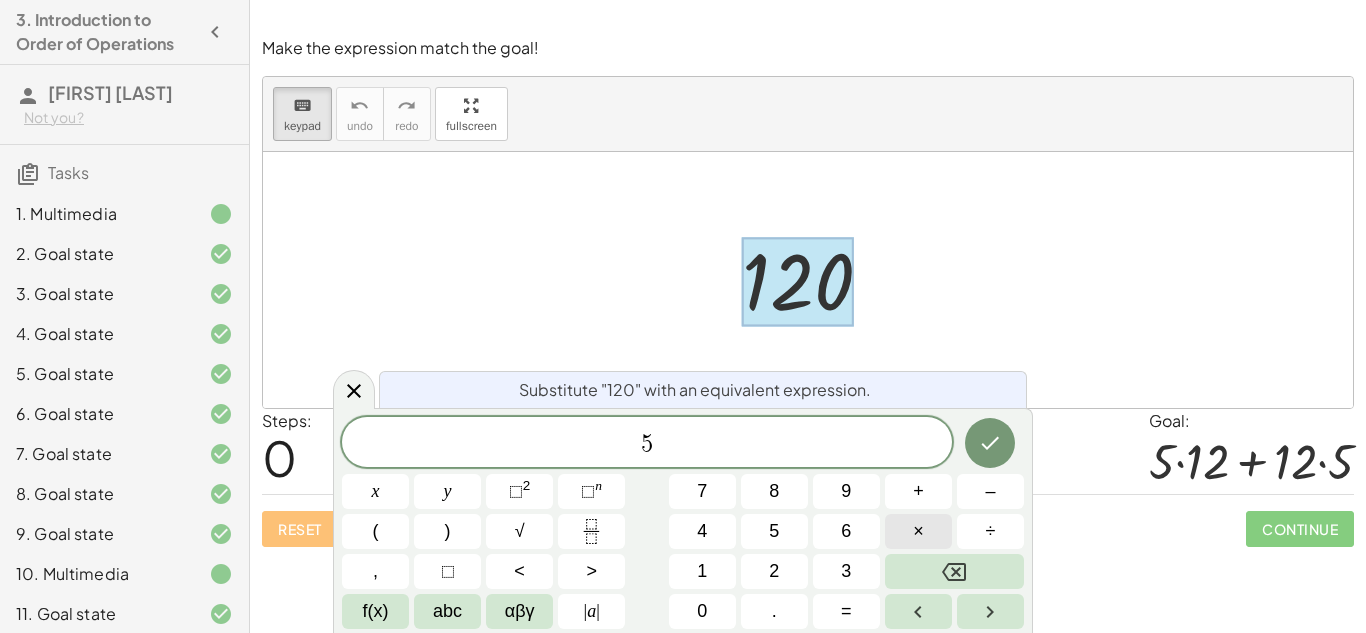 click on "×" at bounding box center (918, 531) 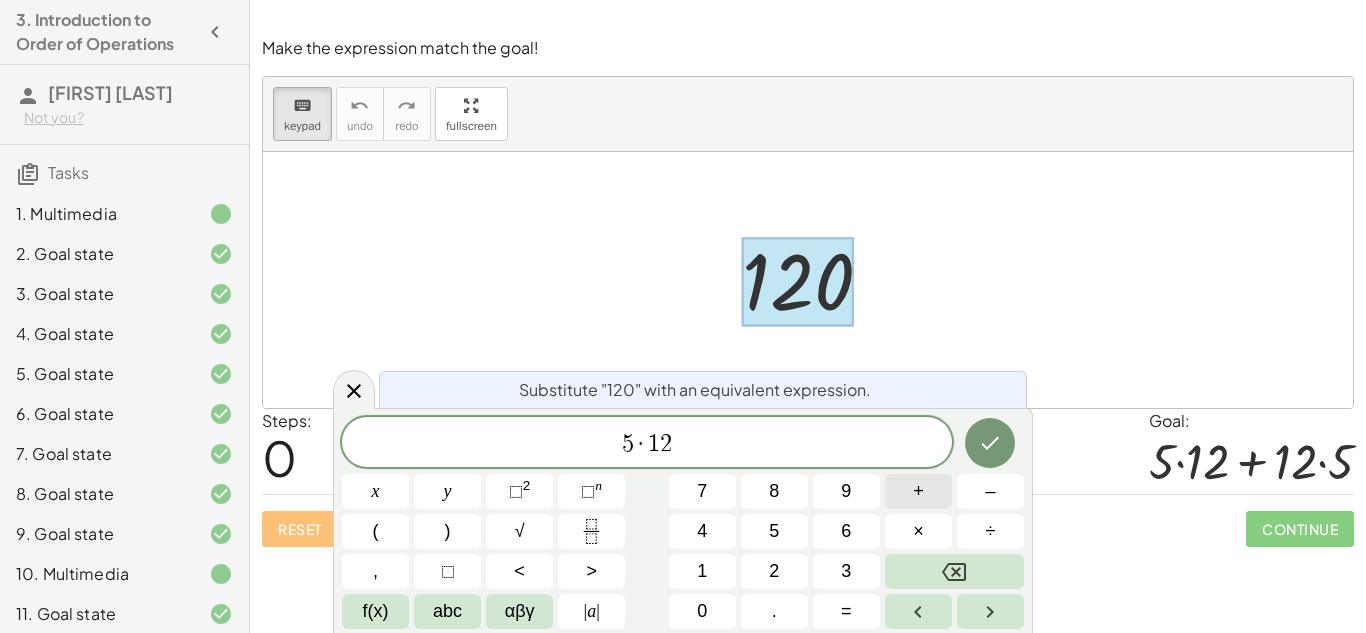 click on "+" at bounding box center (918, 491) 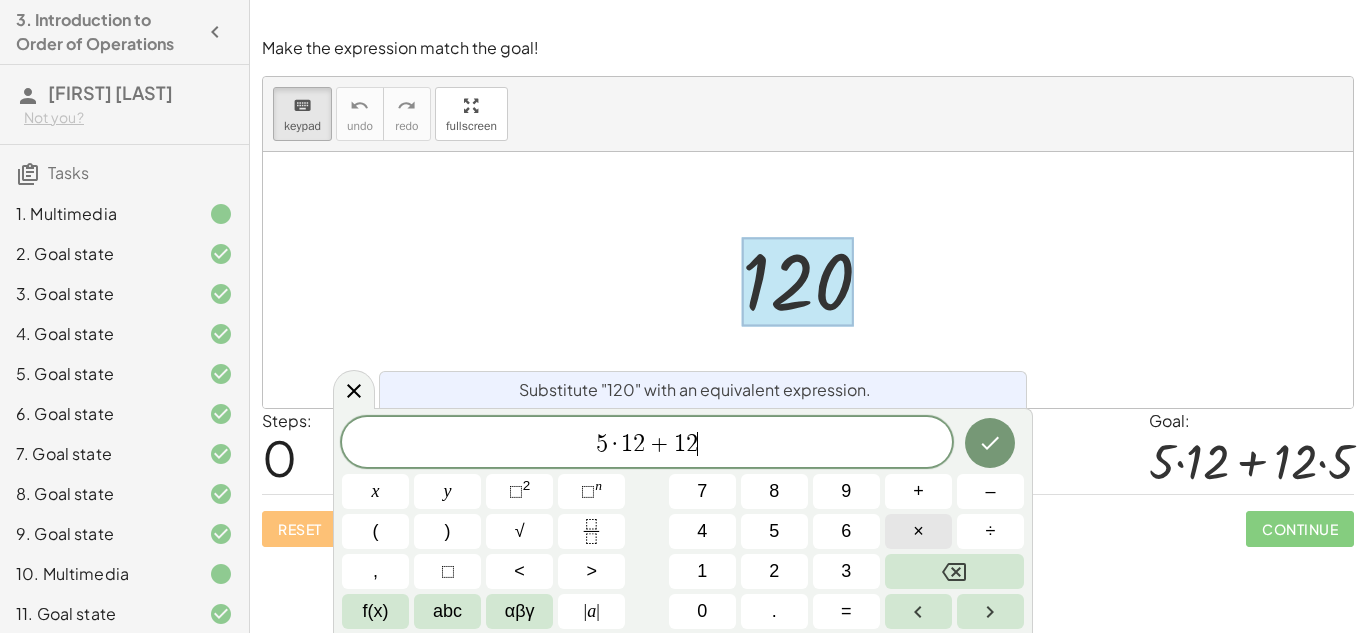 click on "×" at bounding box center (918, 531) 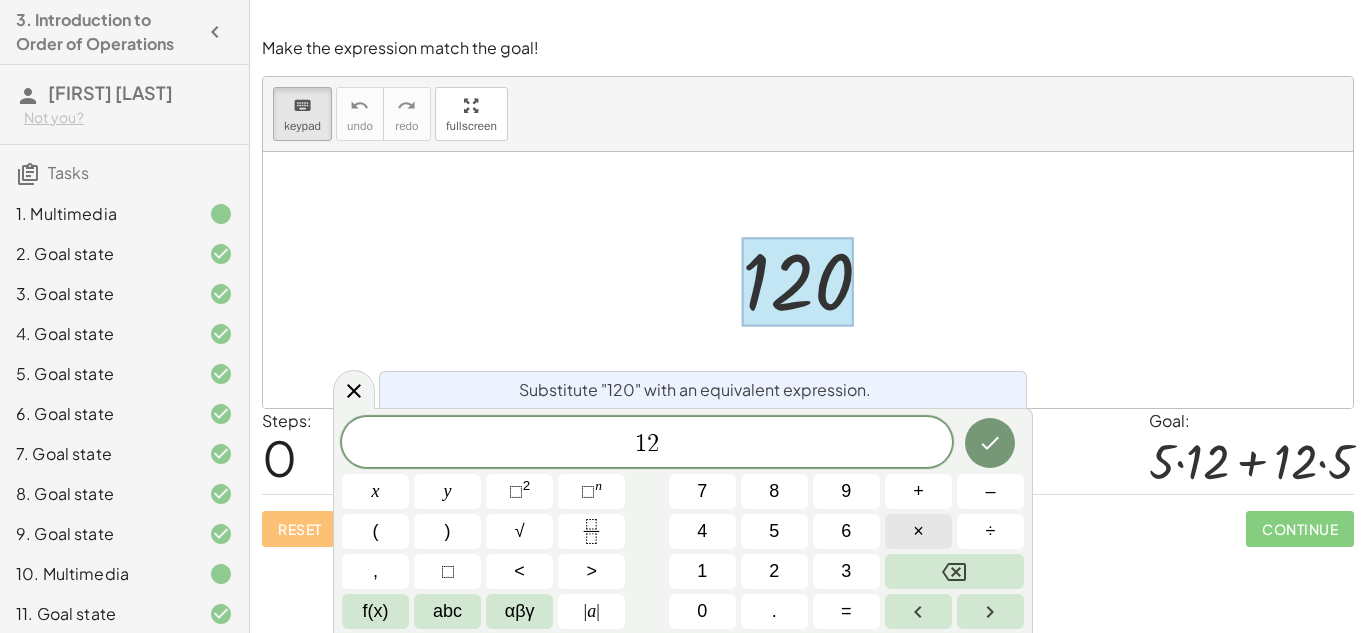 click on "×" at bounding box center (918, 531) 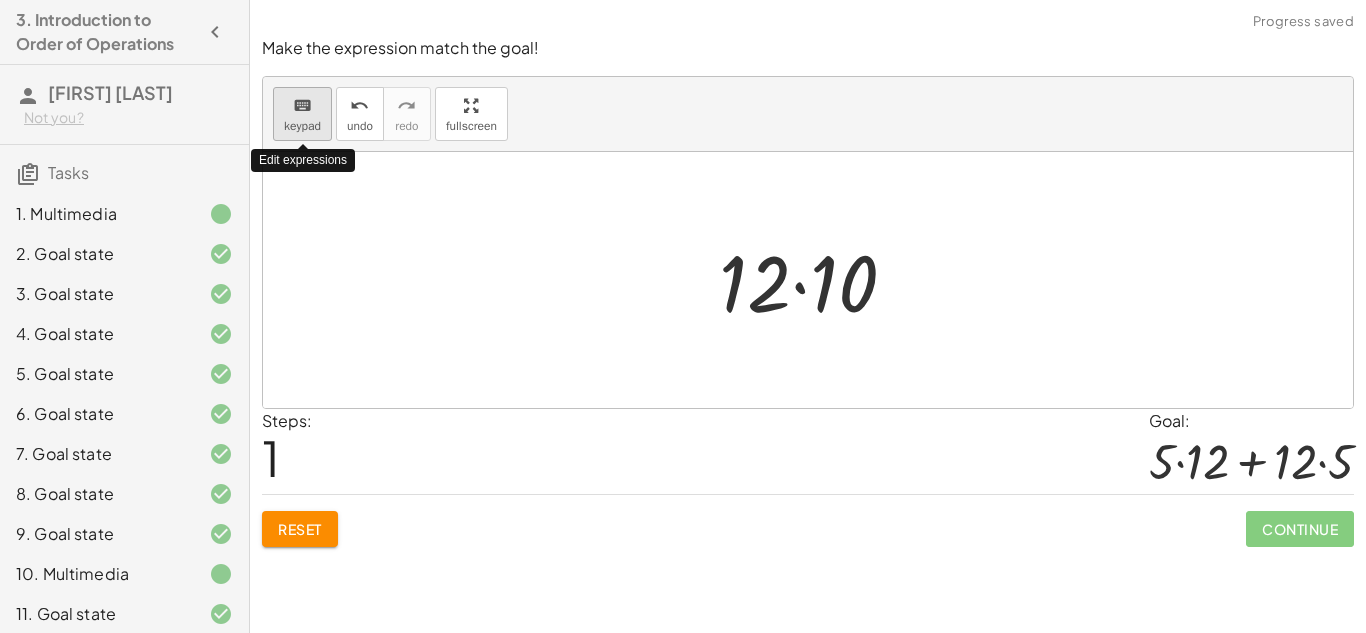 click on "keyboard" at bounding box center (302, 106) 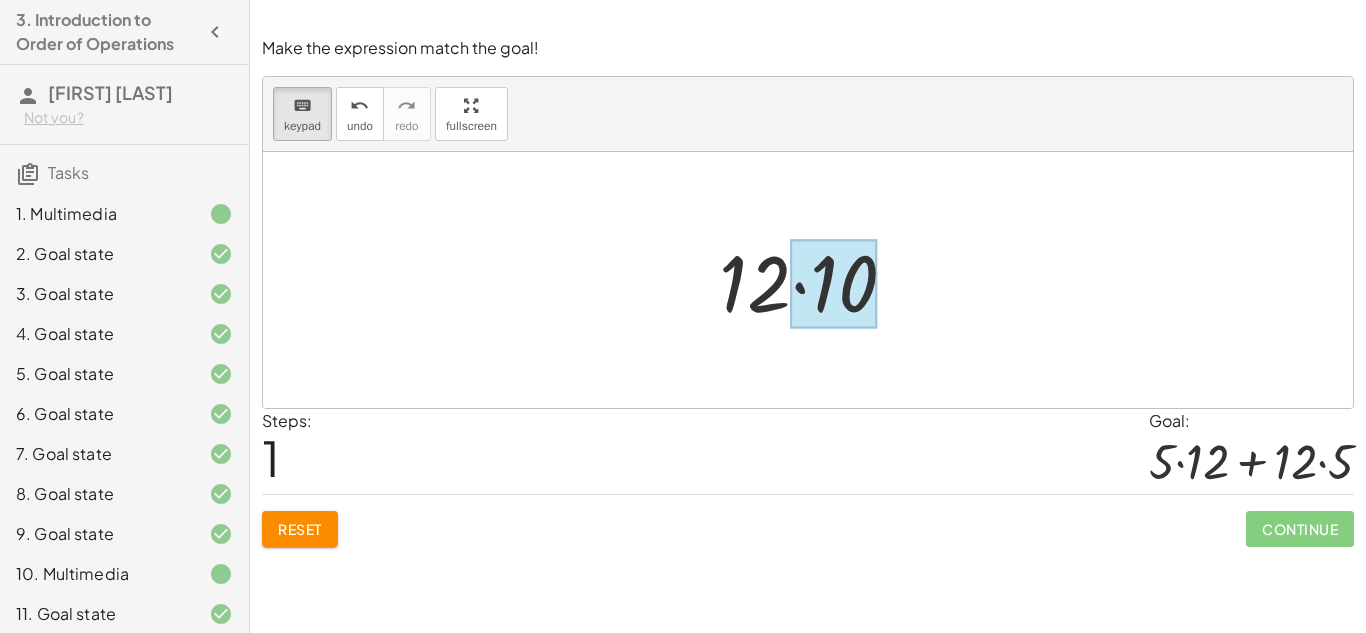 click at bounding box center (834, 284) 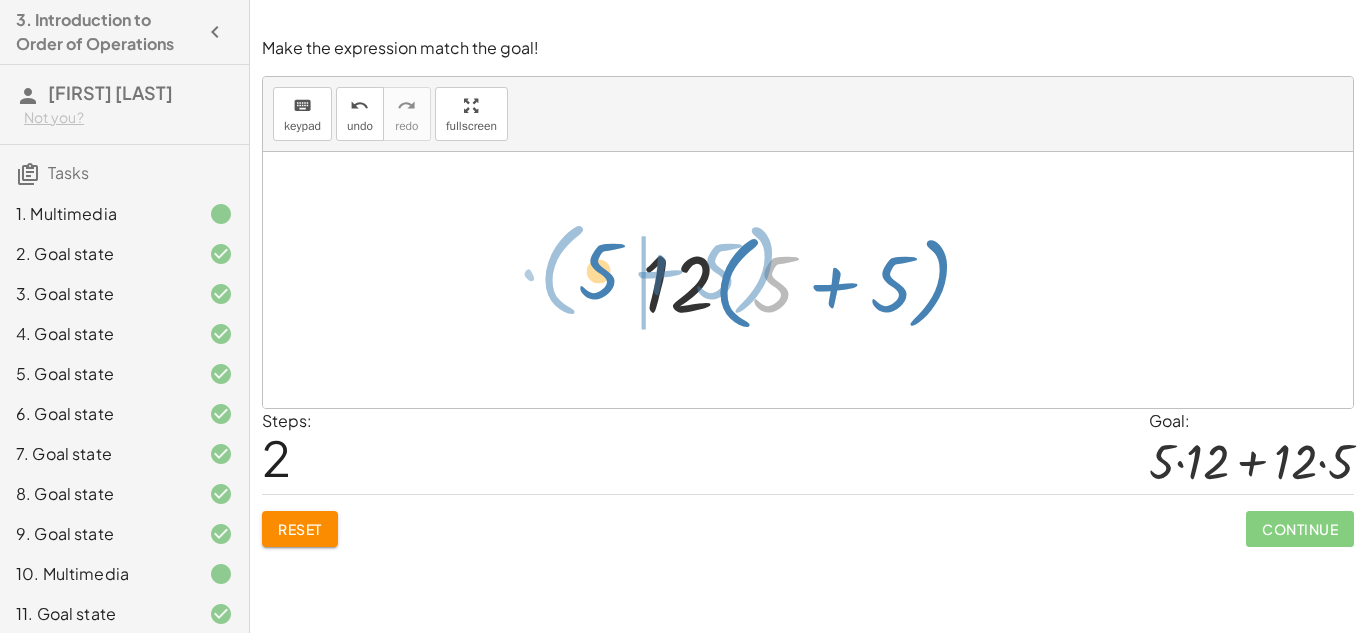 drag, startPoint x: 772, startPoint y: 289, endPoint x: 605, endPoint y: 276, distance: 167.50522 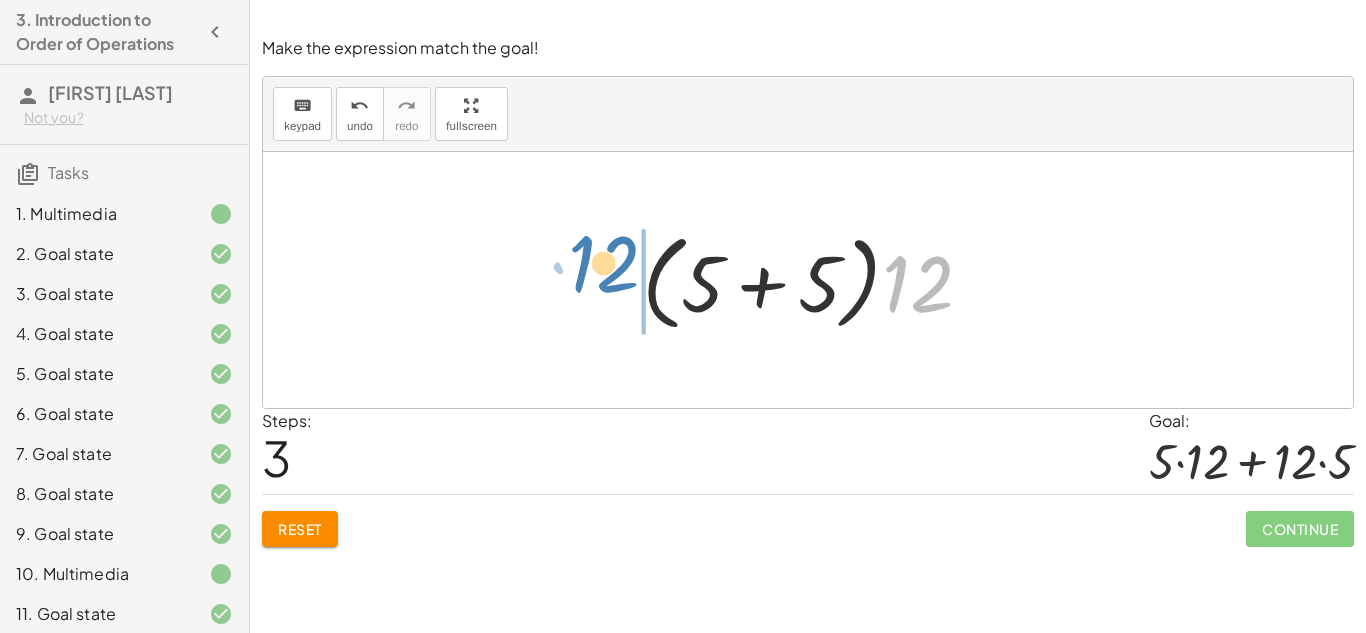drag, startPoint x: 924, startPoint y: 302, endPoint x: 725, endPoint y: 309, distance: 199.12308 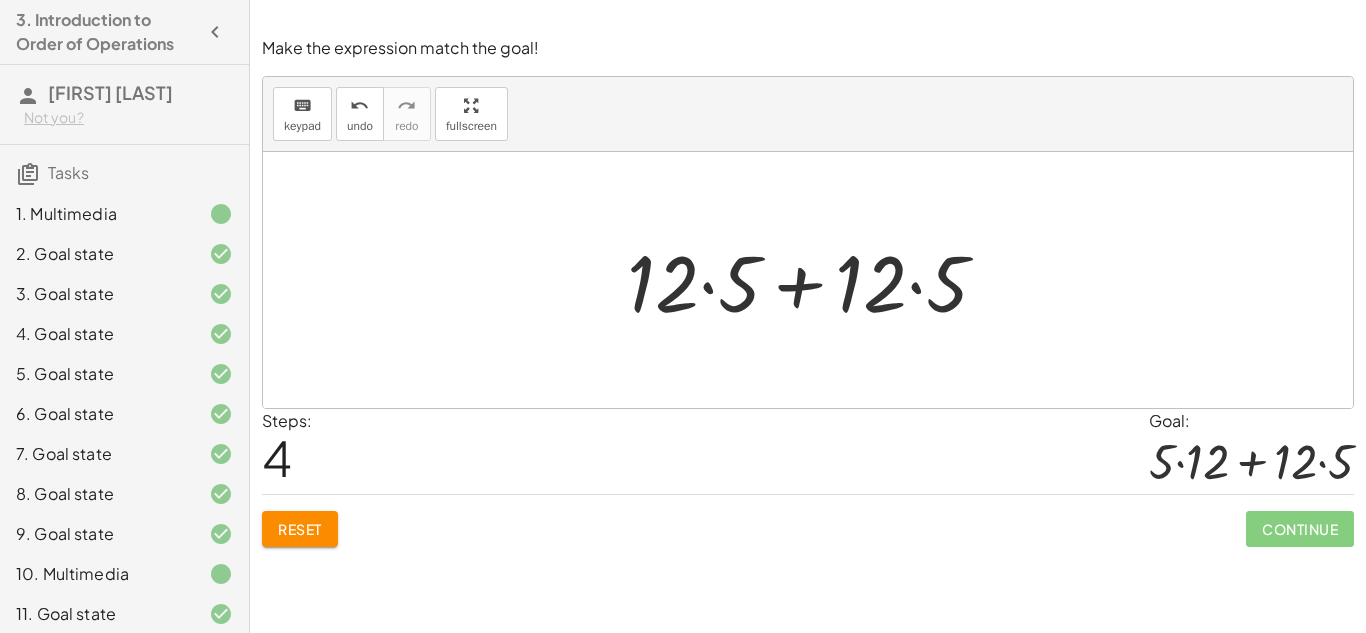 click at bounding box center (815, 280) 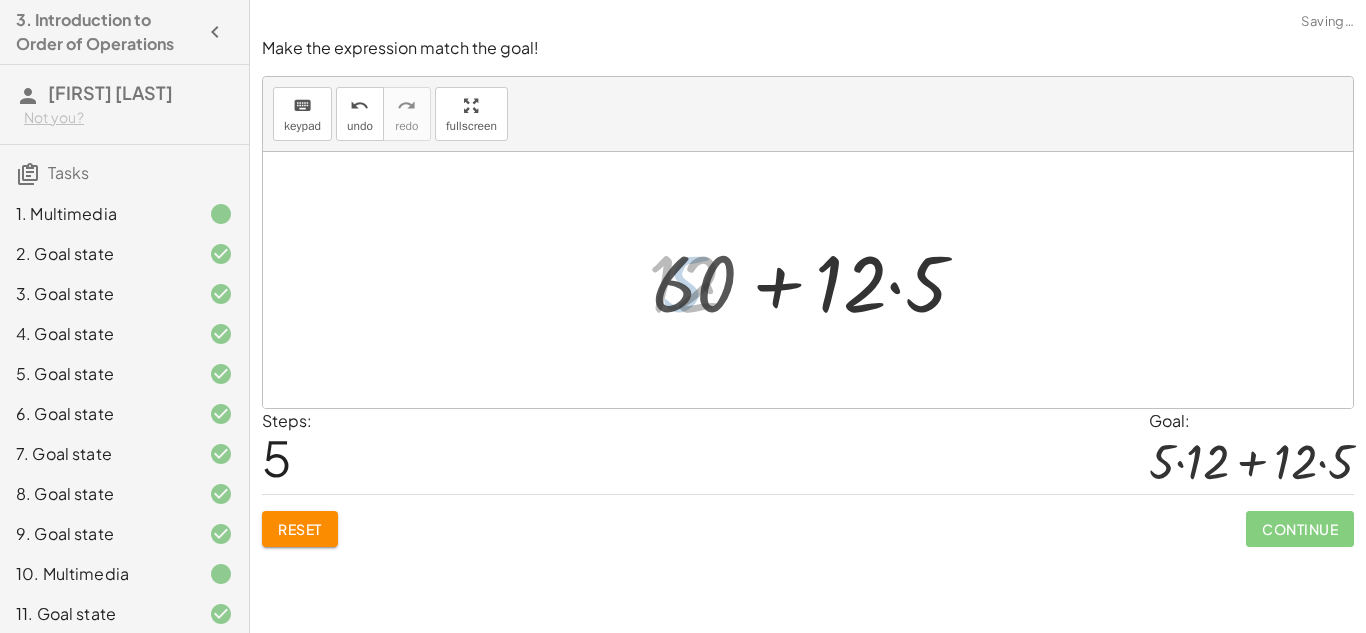 click at bounding box center (816, 280) 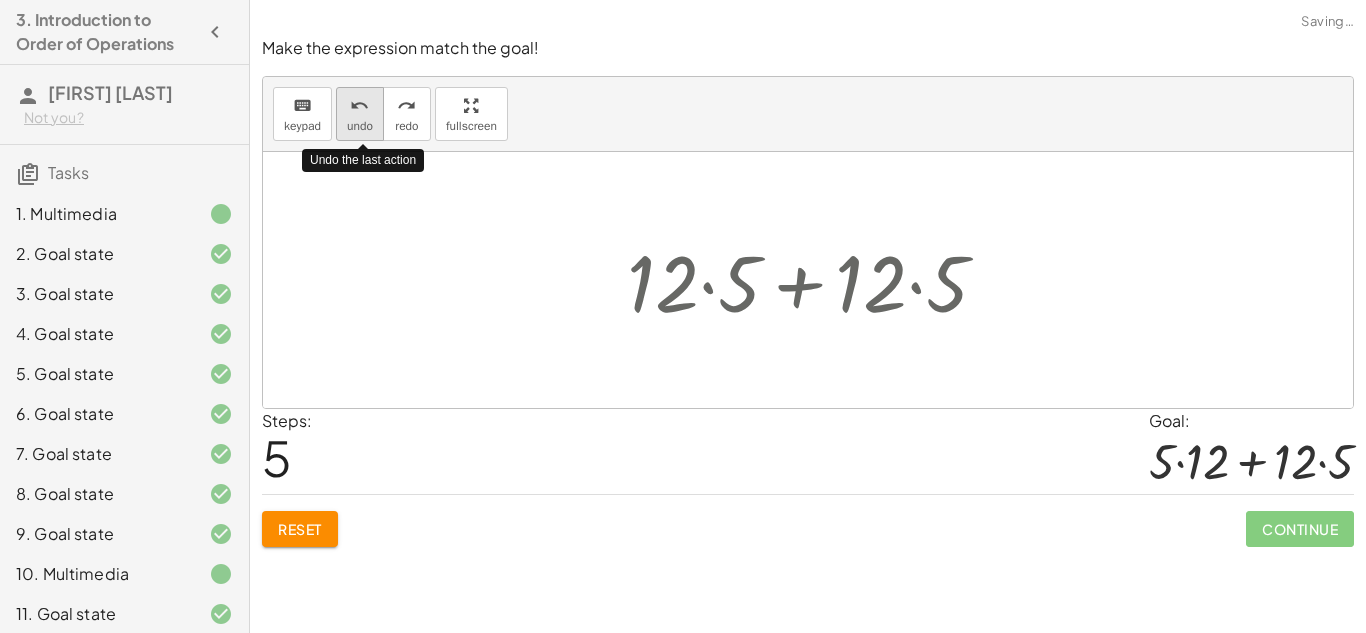 click on "undo" at bounding box center [360, 126] 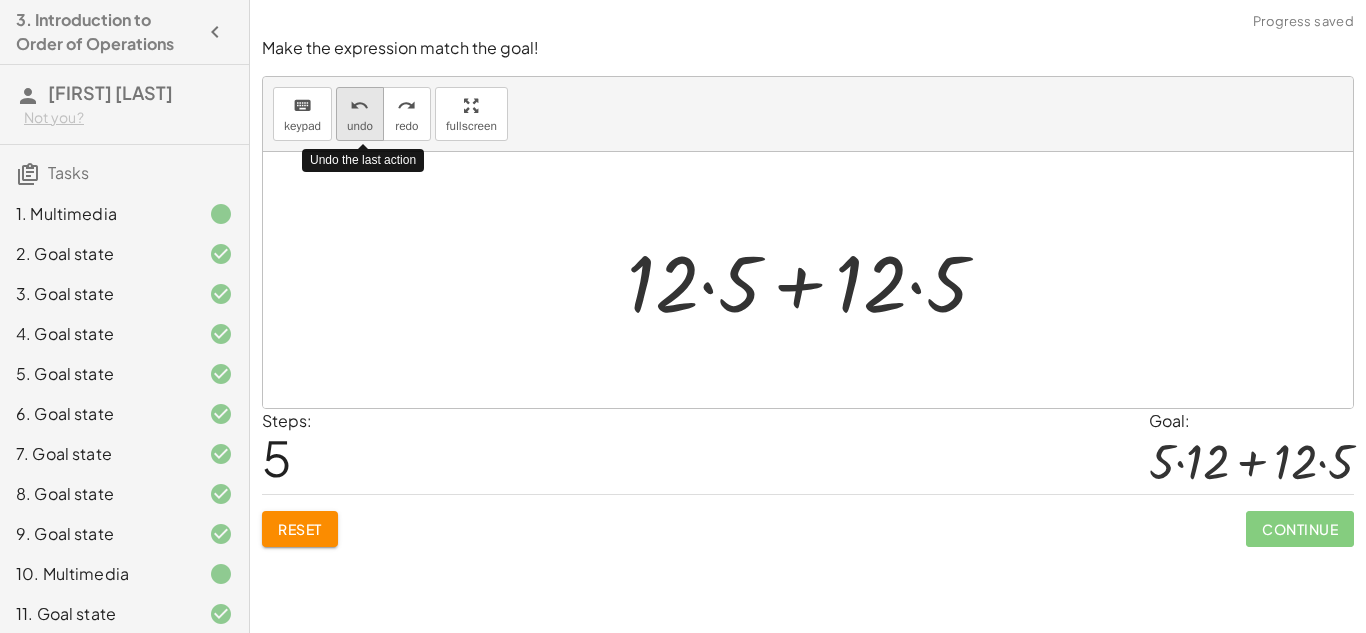 click on "undo" at bounding box center [360, 126] 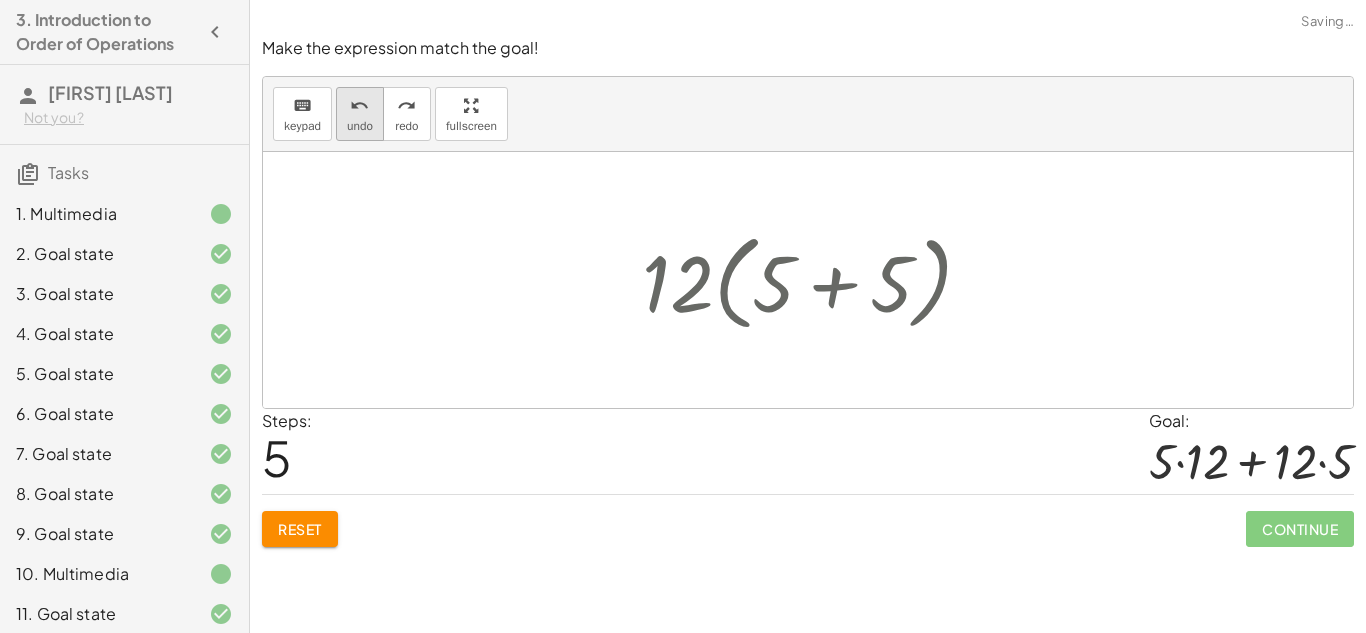 click on "undo" at bounding box center (359, 106) 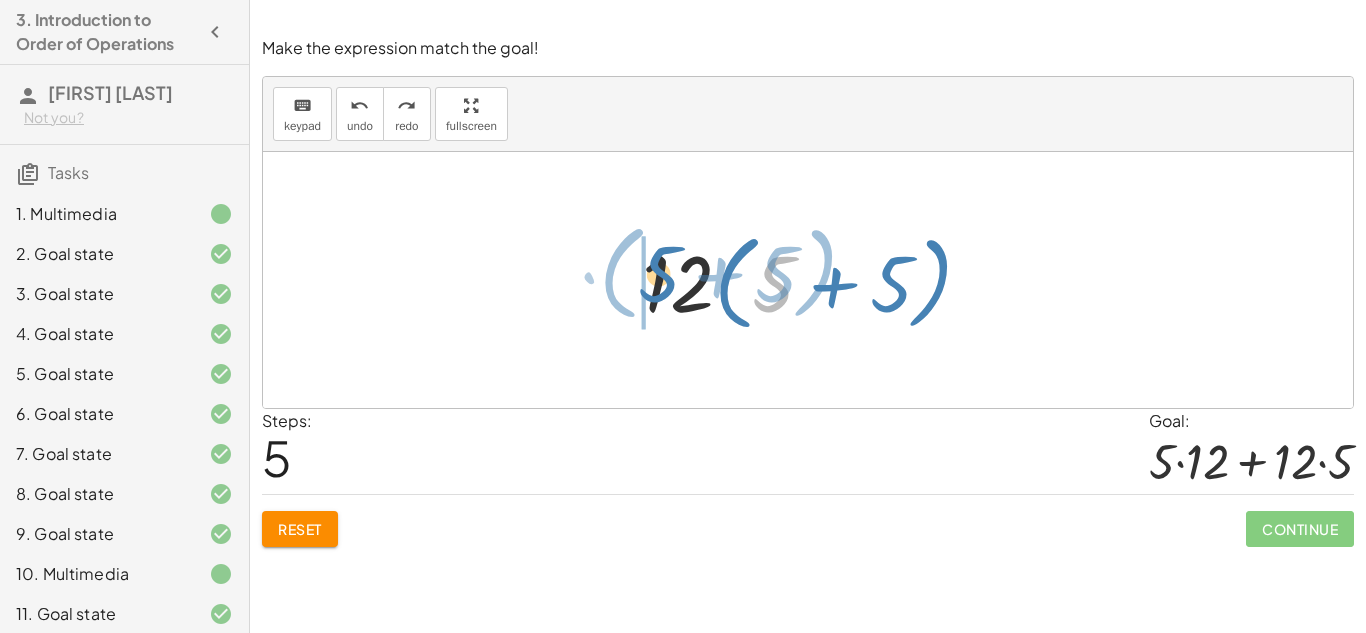 drag, startPoint x: 767, startPoint y: 303, endPoint x: 652, endPoint y: 293, distance: 115.43397 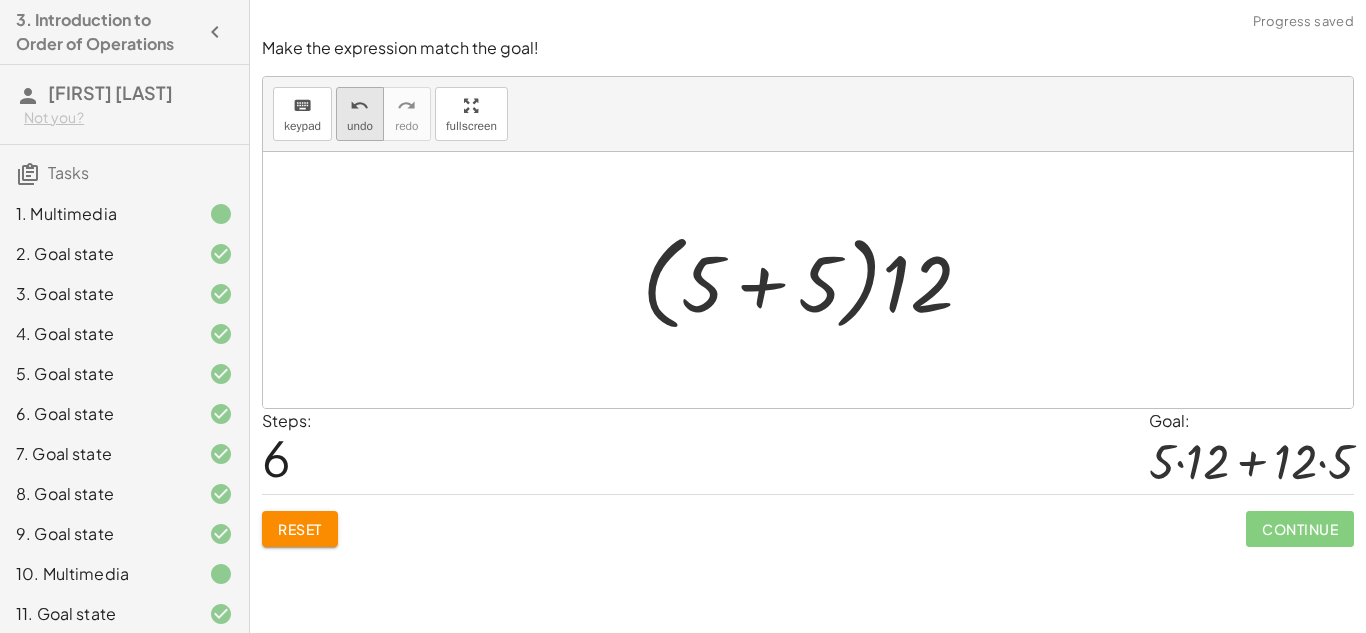 click on "undo" at bounding box center (359, 106) 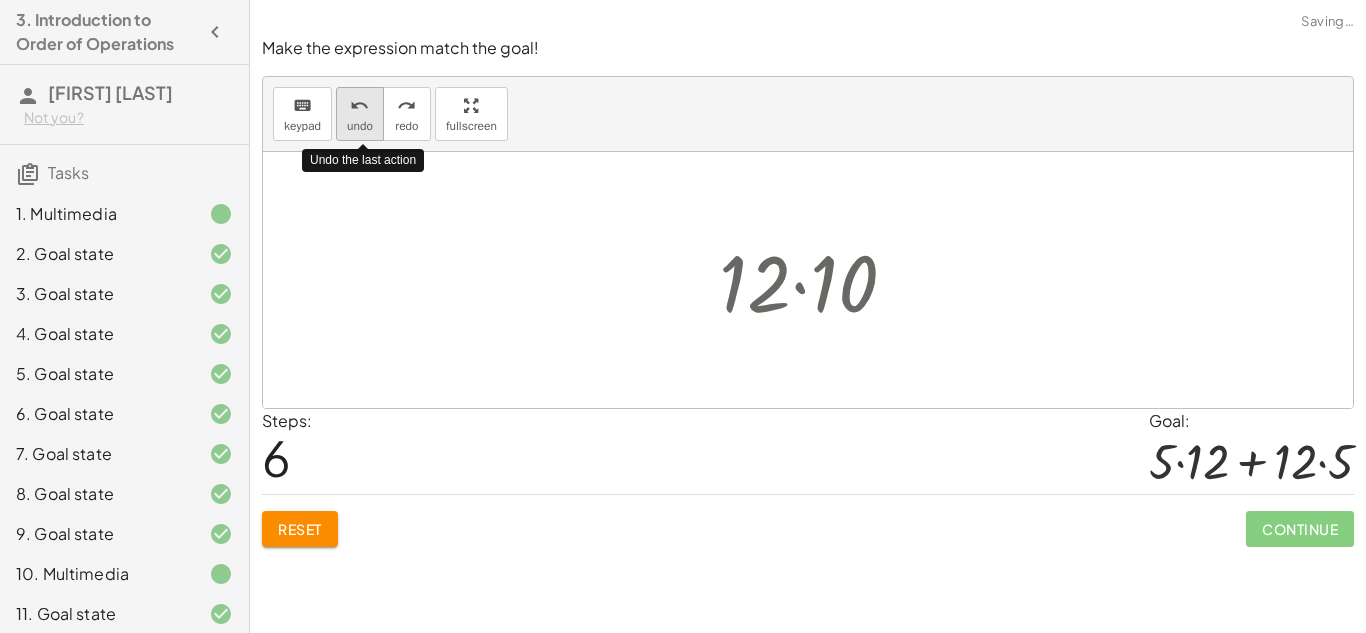 click on "undo" at bounding box center [359, 106] 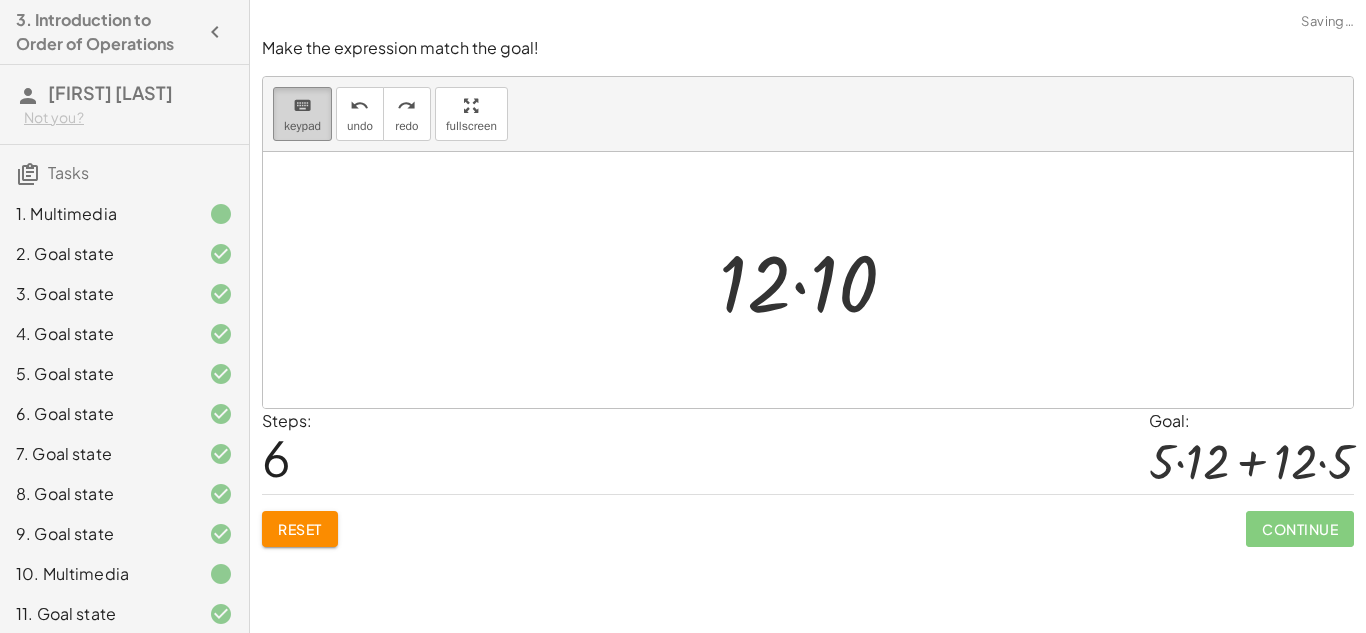 click on "keyboard" at bounding box center [302, 106] 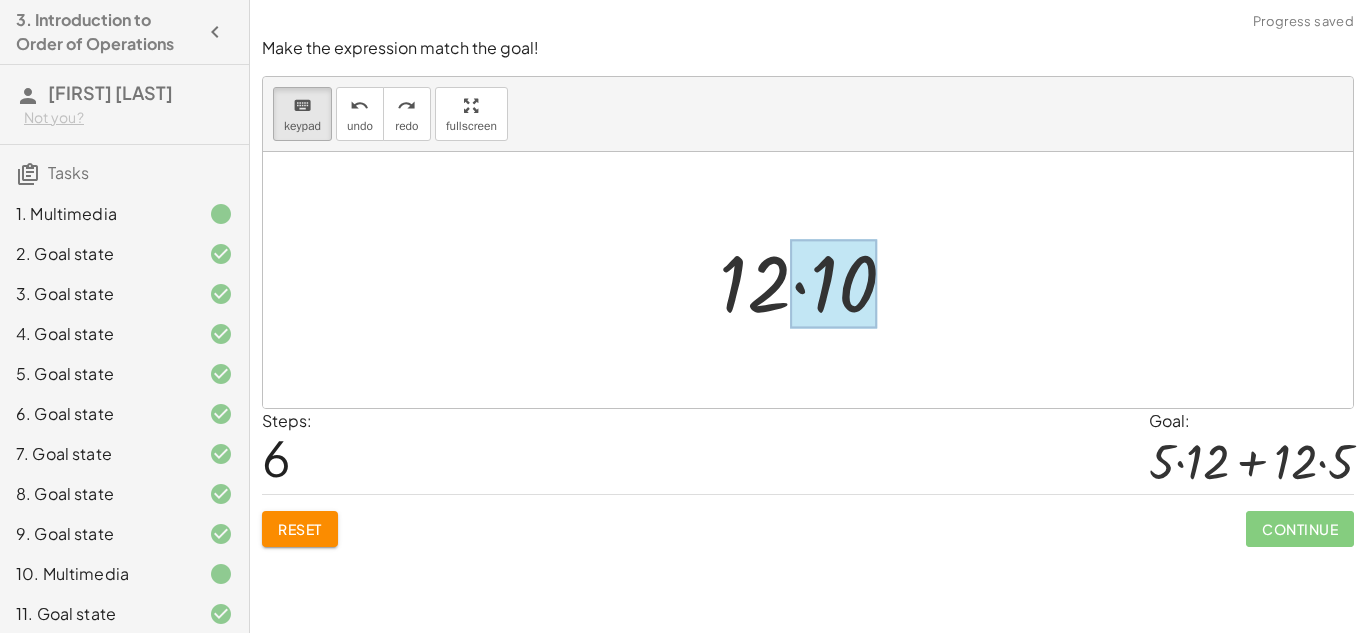 click at bounding box center (834, 284) 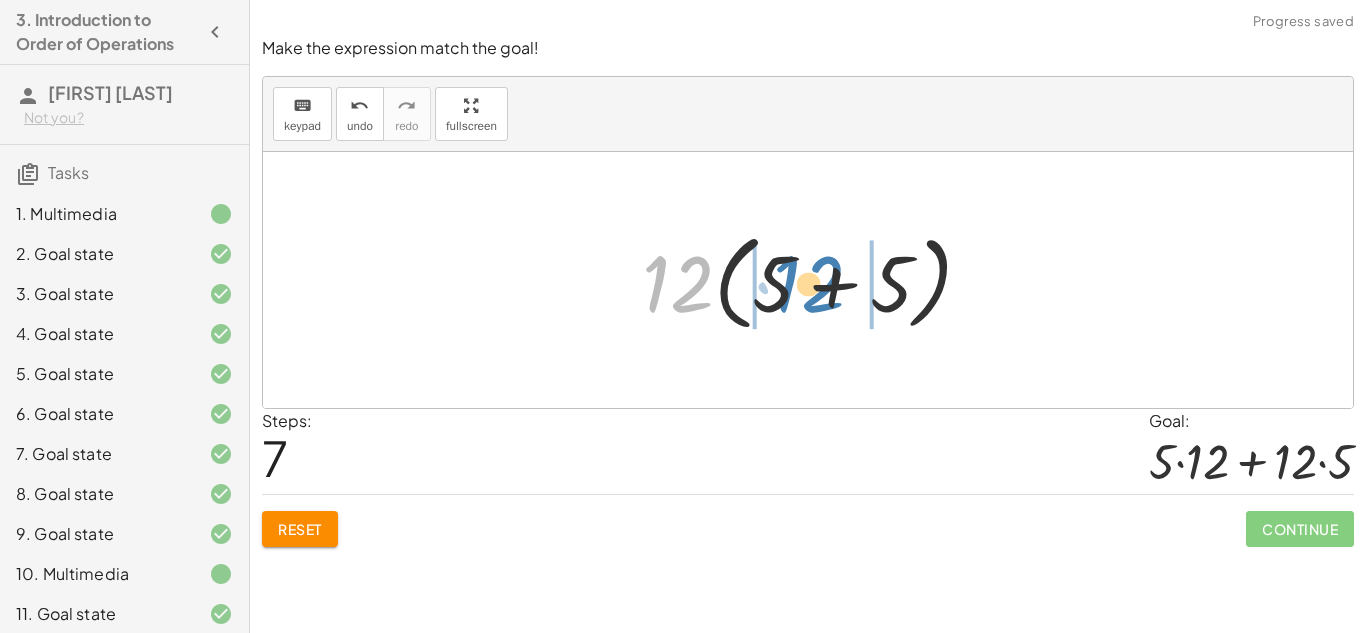 drag, startPoint x: 673, startPoint y: 279, endPoint x: 805, endPoint y: 279, distance: 132 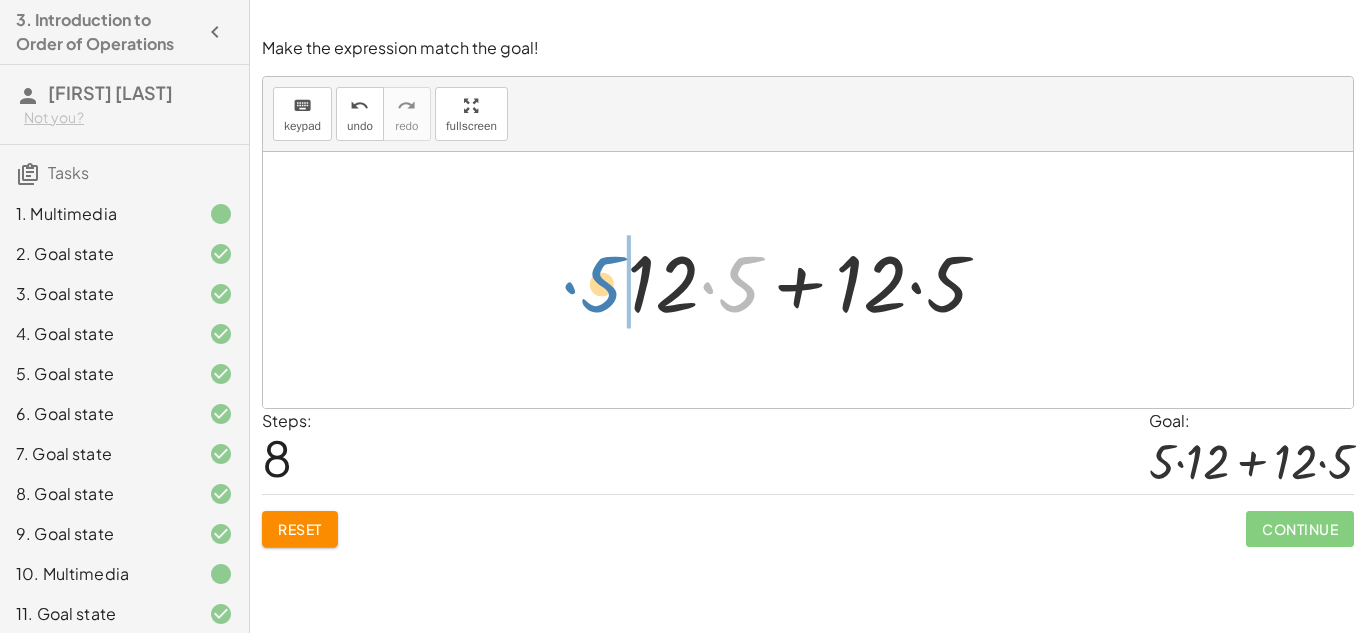 drag, startPoint x: 753, startPoint y: 282, endPoint x: 615, endPoint y: 281, distance: 138.00362 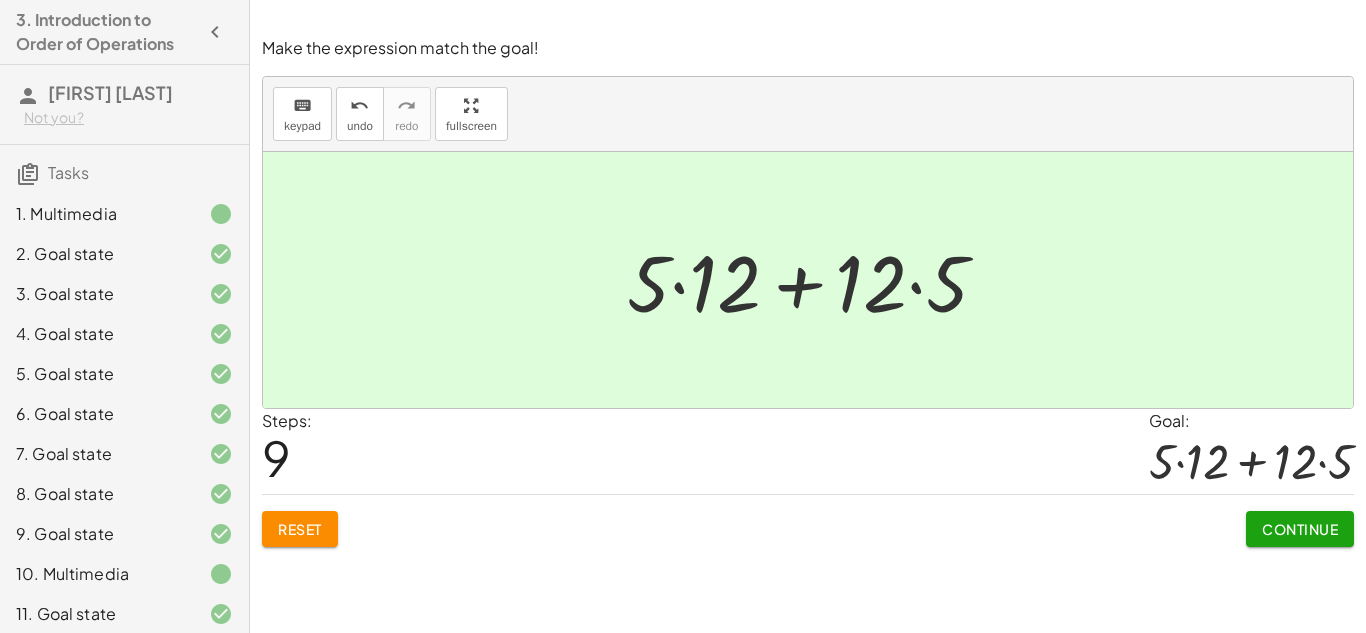 click on "Continue" 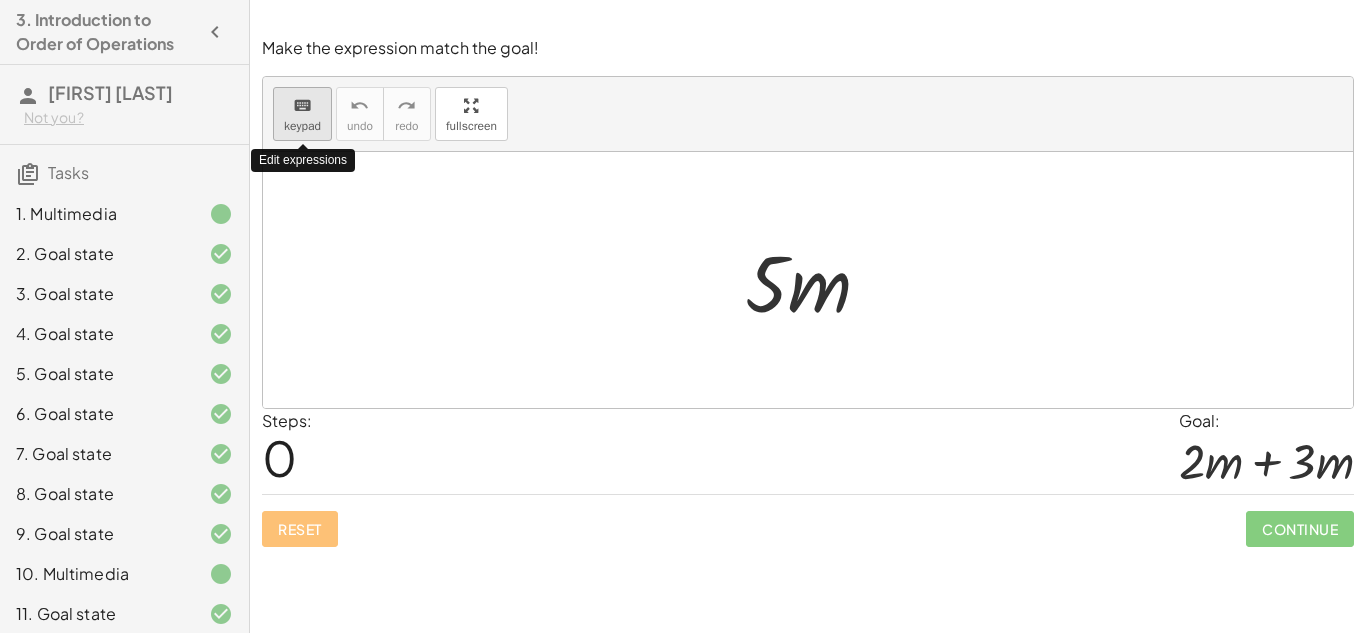click on "keyboard" at bounding box center (302, 105) 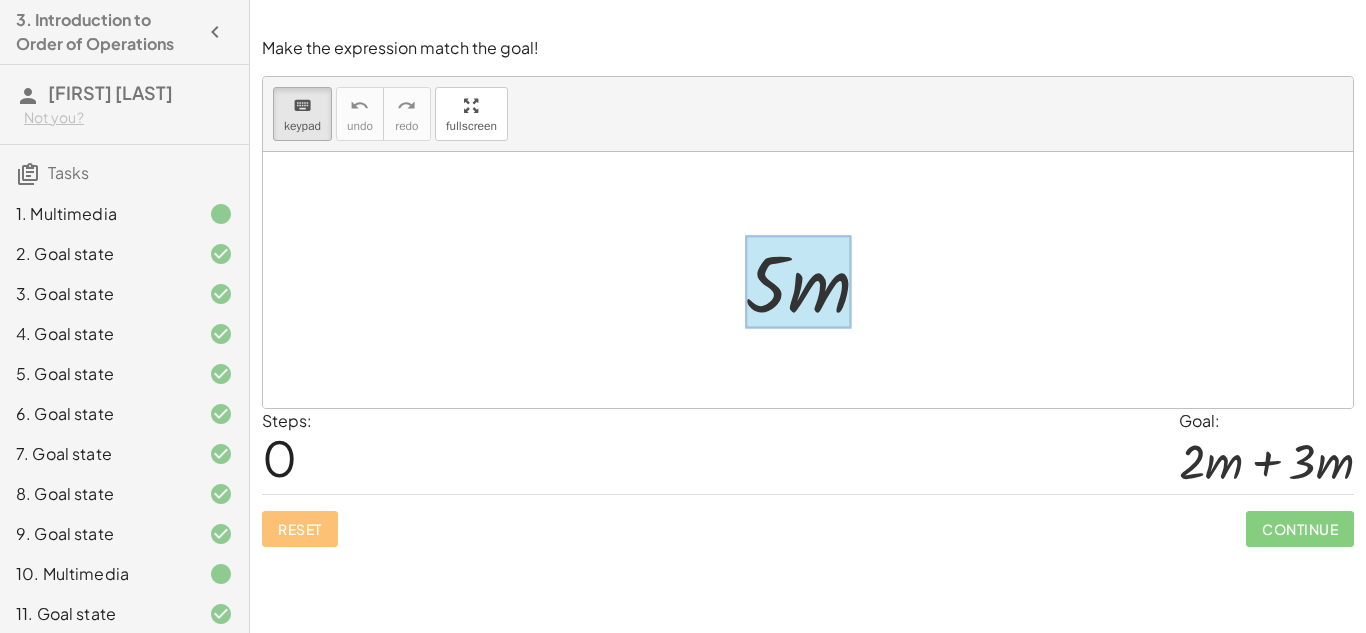 click at bounding box center (798, 282) 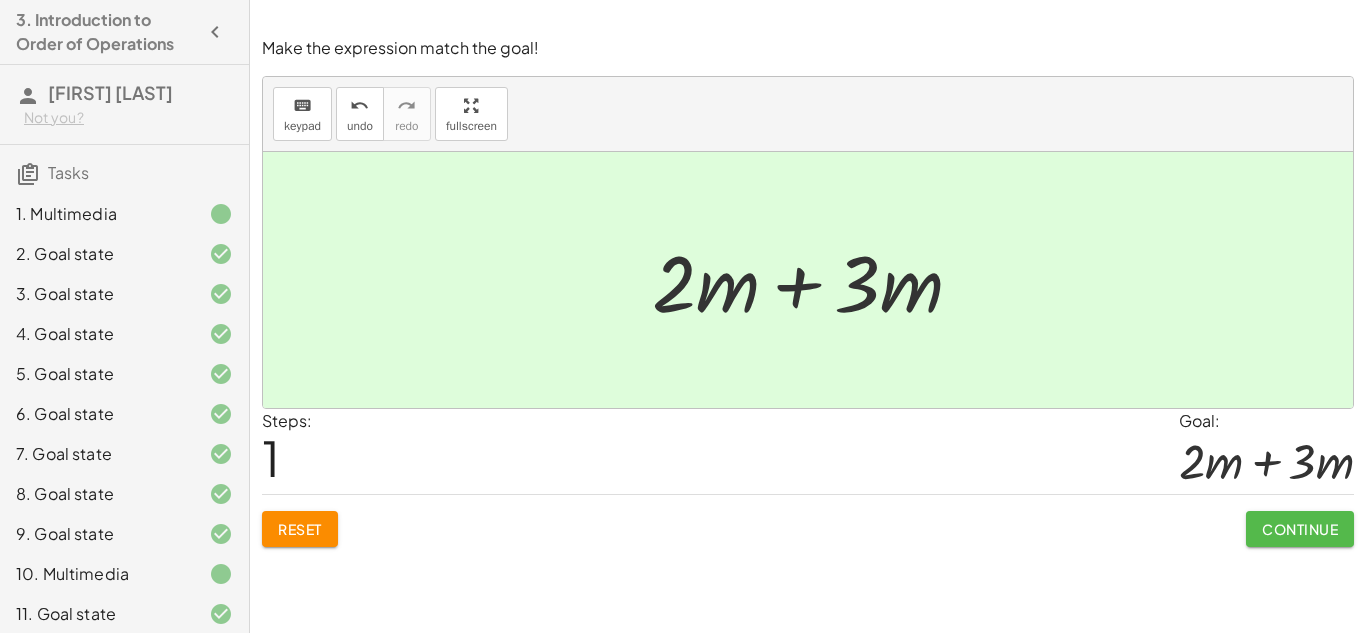 click on "Continue" 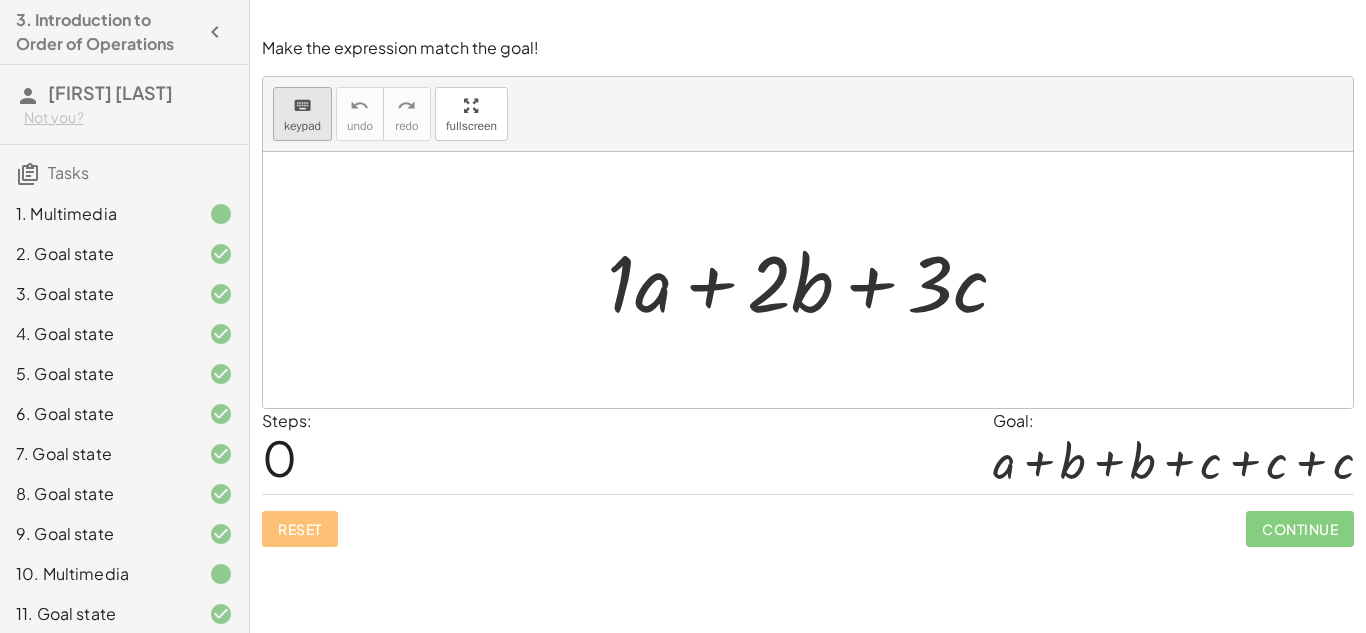 click on "keyboard" at bounding box center (302, 105) 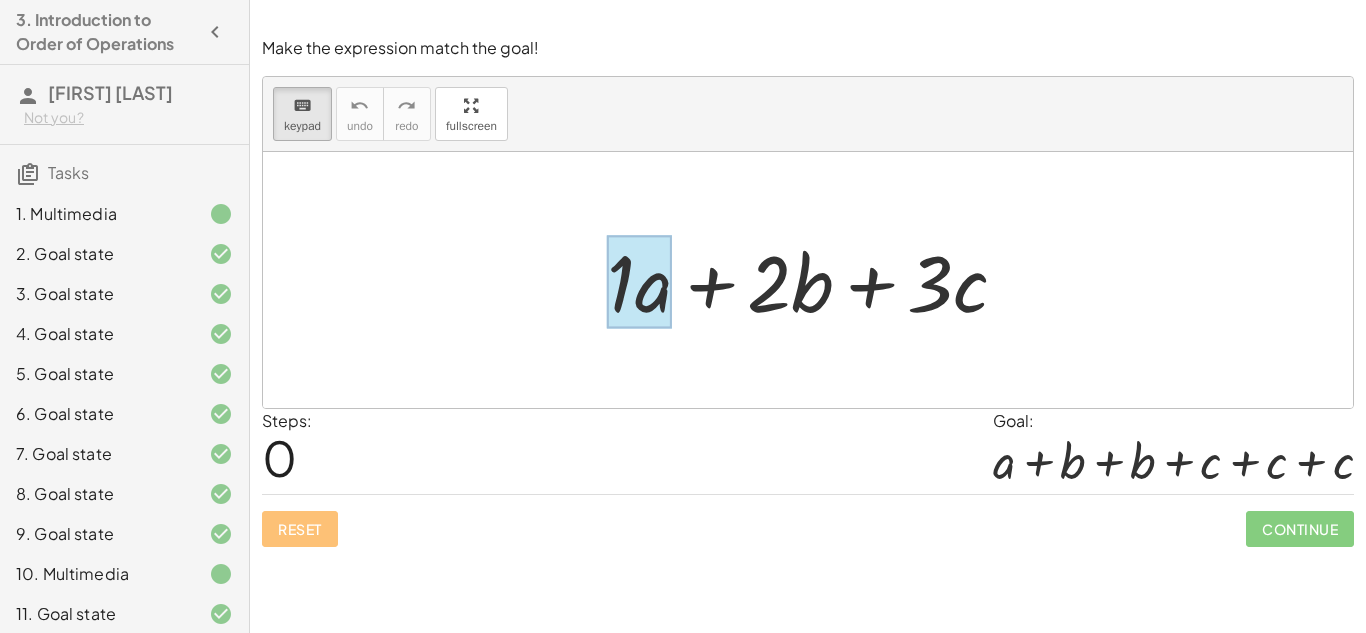click at bounding box center (639, 282) 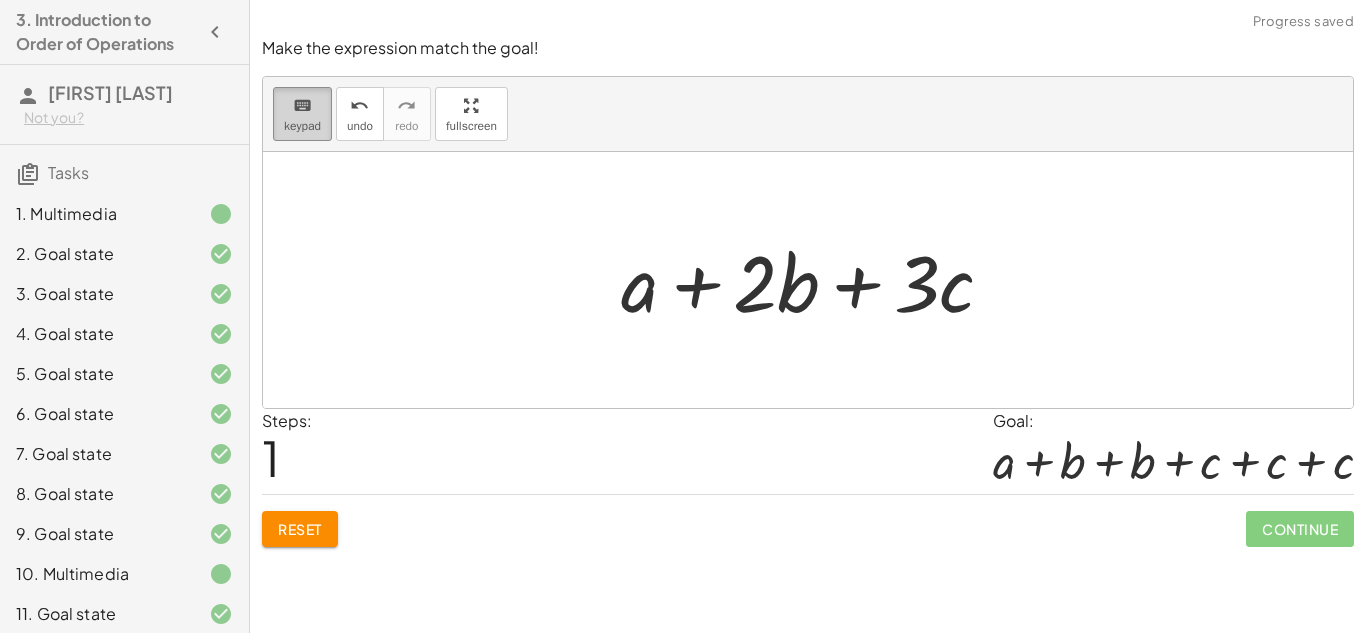 click on "keypad" at bounding box center [302, 126] 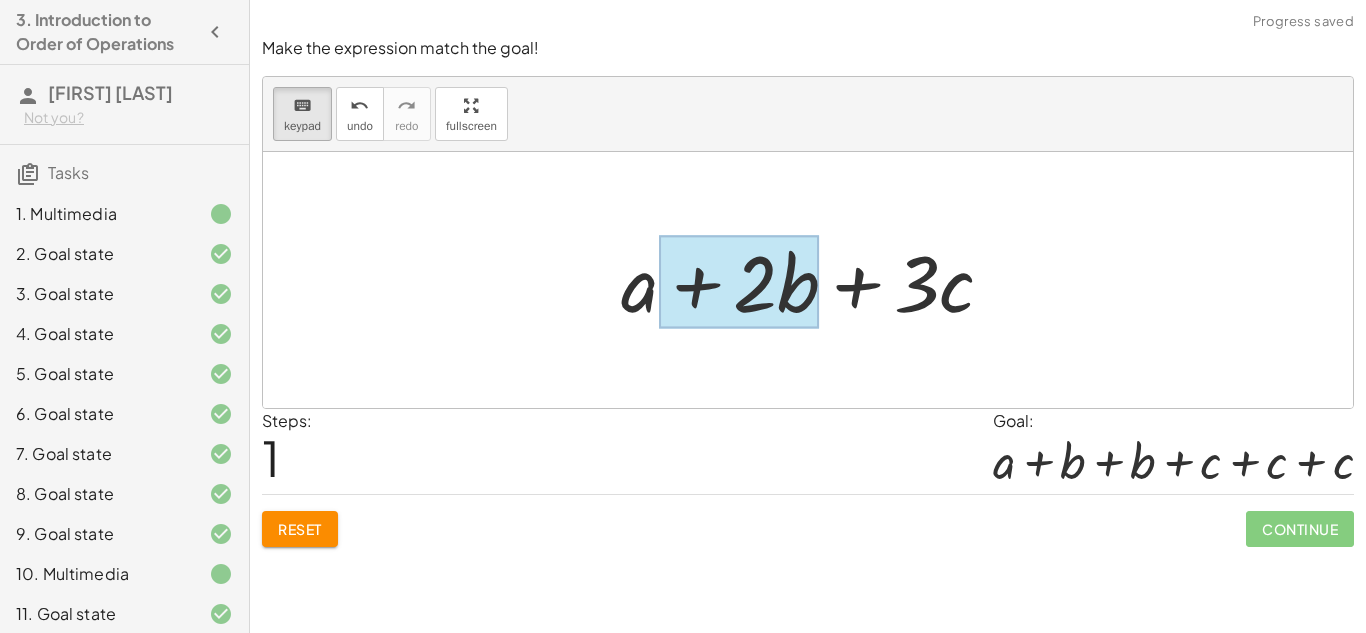 click at bounding box center (739, 282) 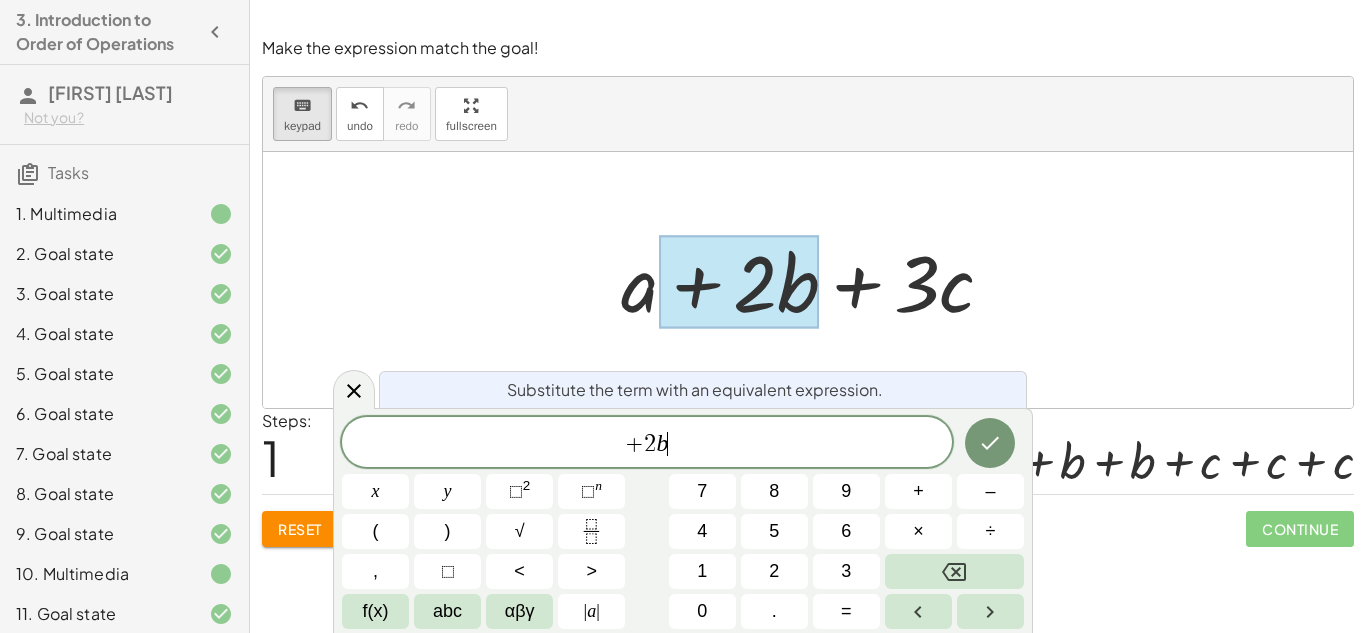 click on "+ 2 b ​" 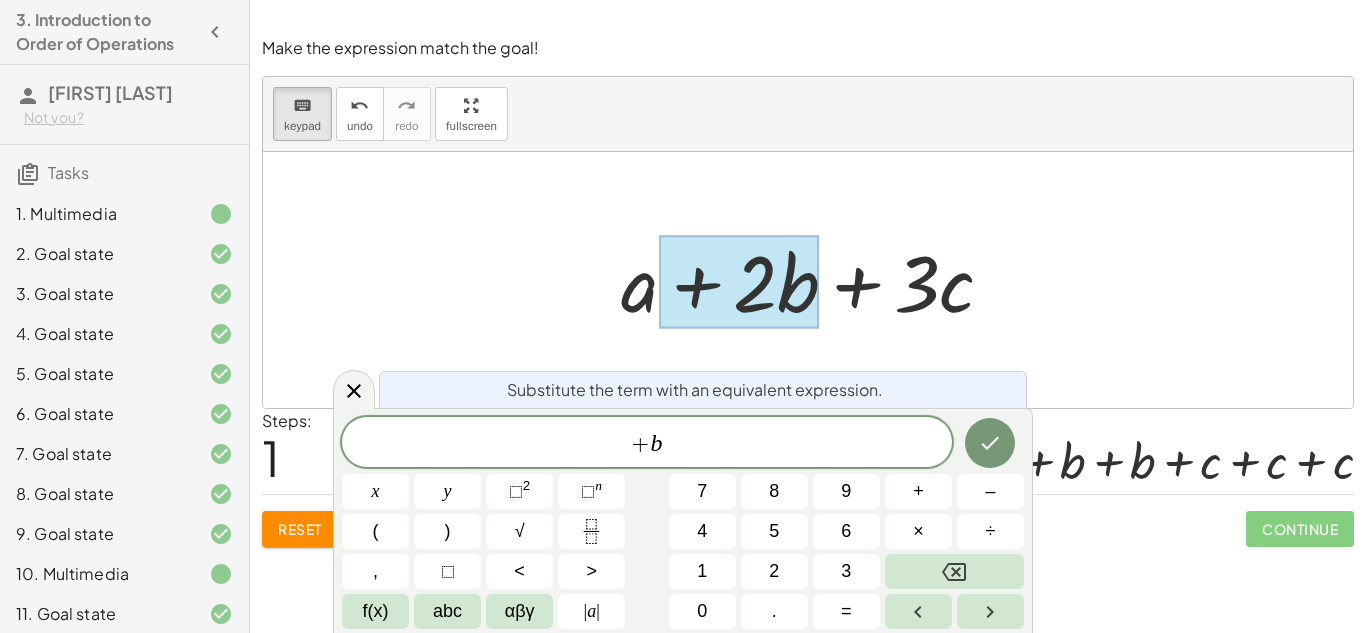 click on "+ b" at bounding box center (647, 444) 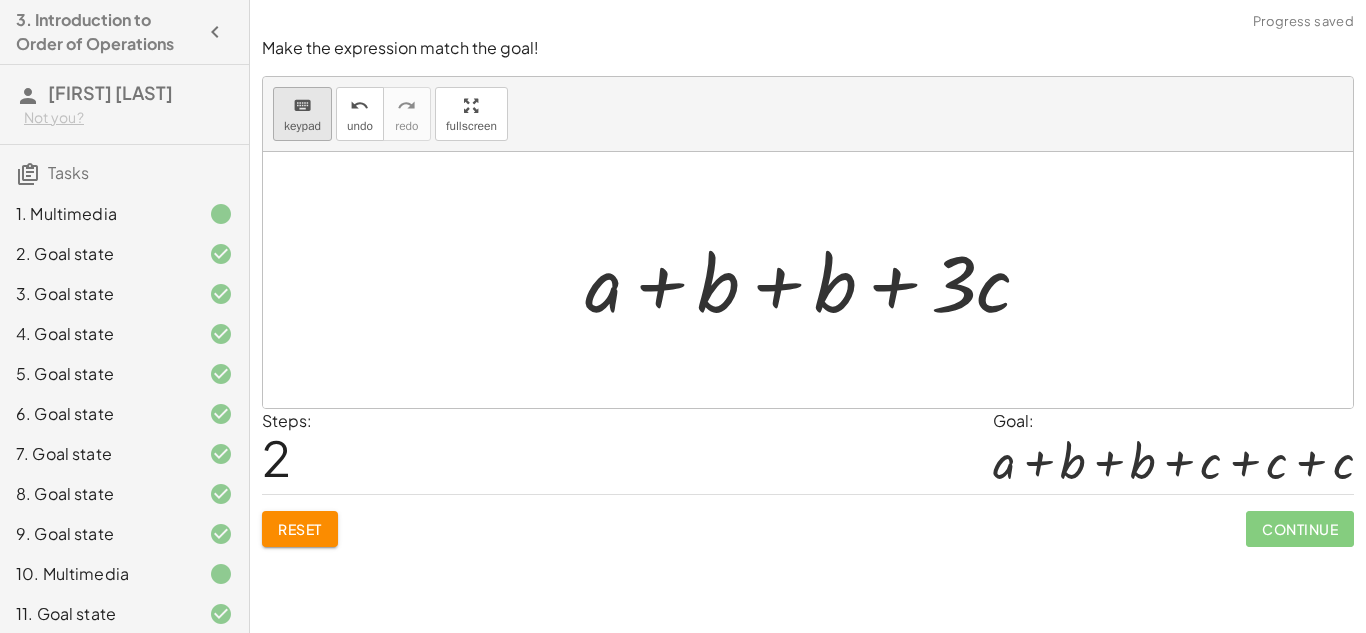 click on "keypad" at bounding box center [302, 126] 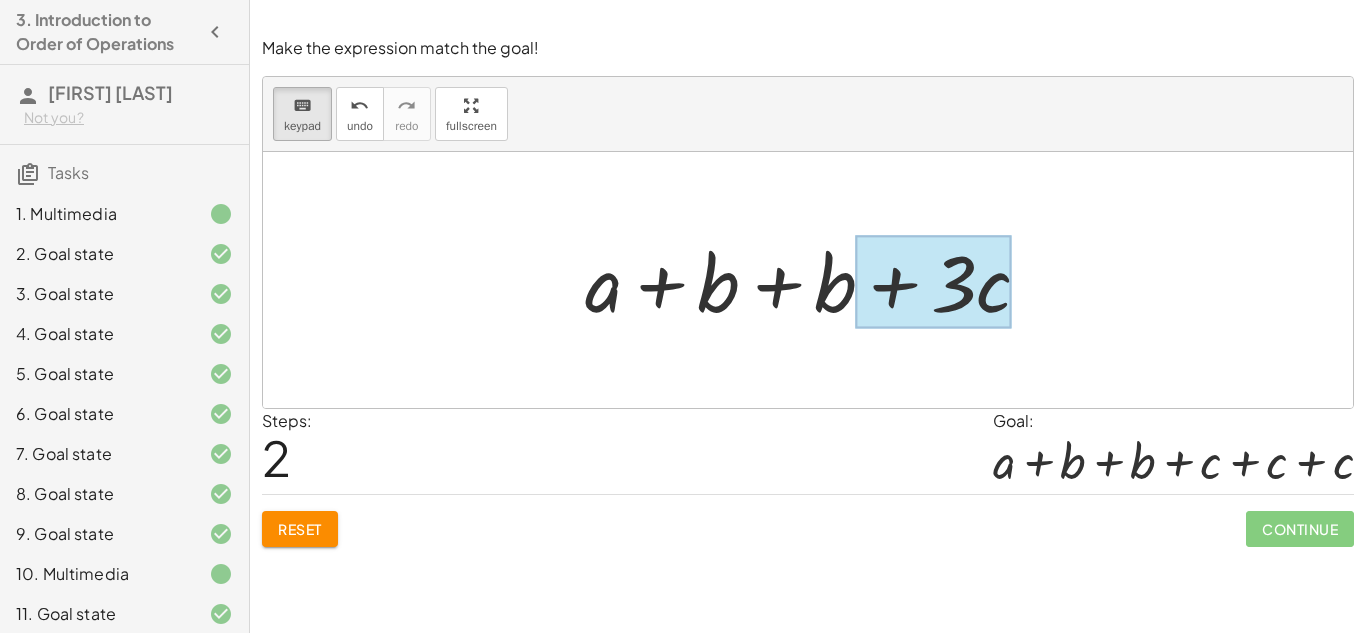 click at bounding box center (934, 282) 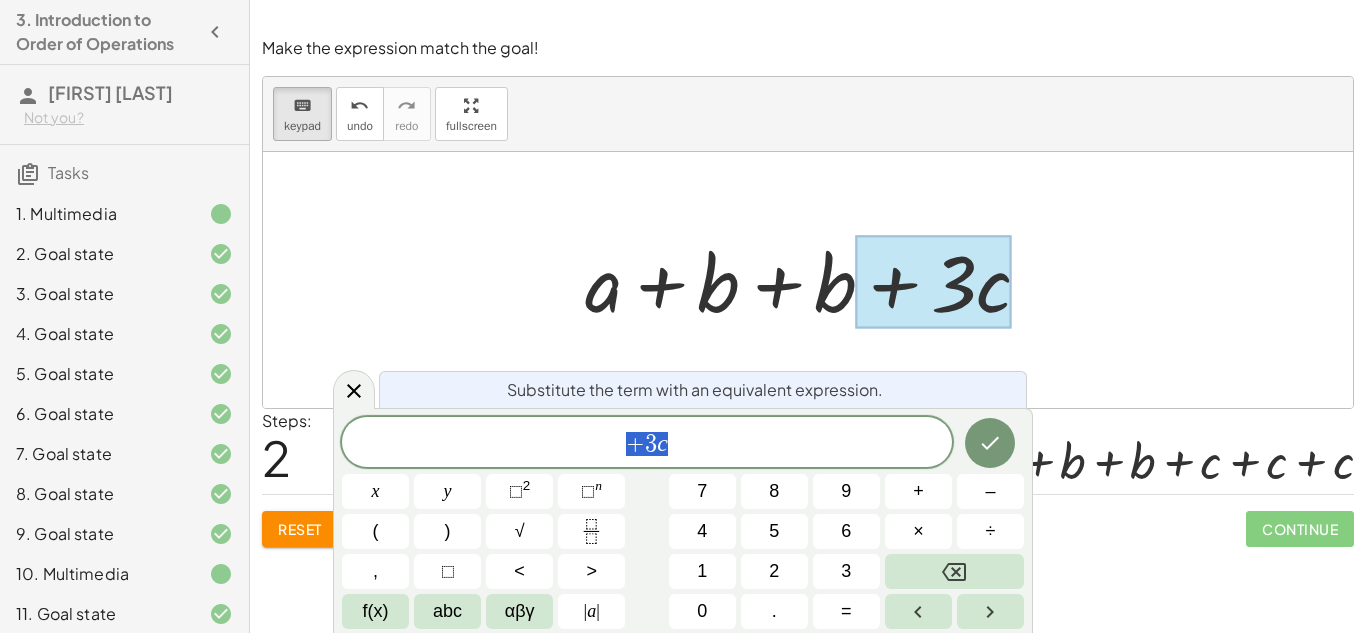 click on "+ 3 c" at bounding box center [647, 444] 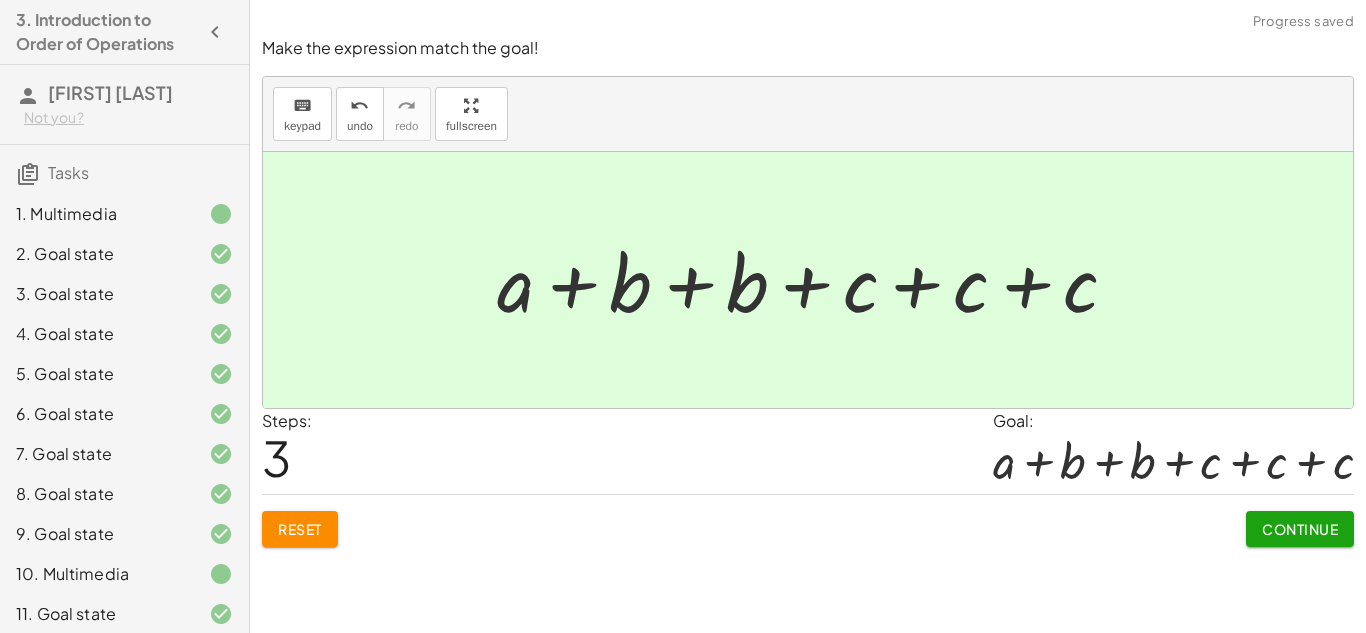 click on "Continue" at bounding box center (1300, 529) 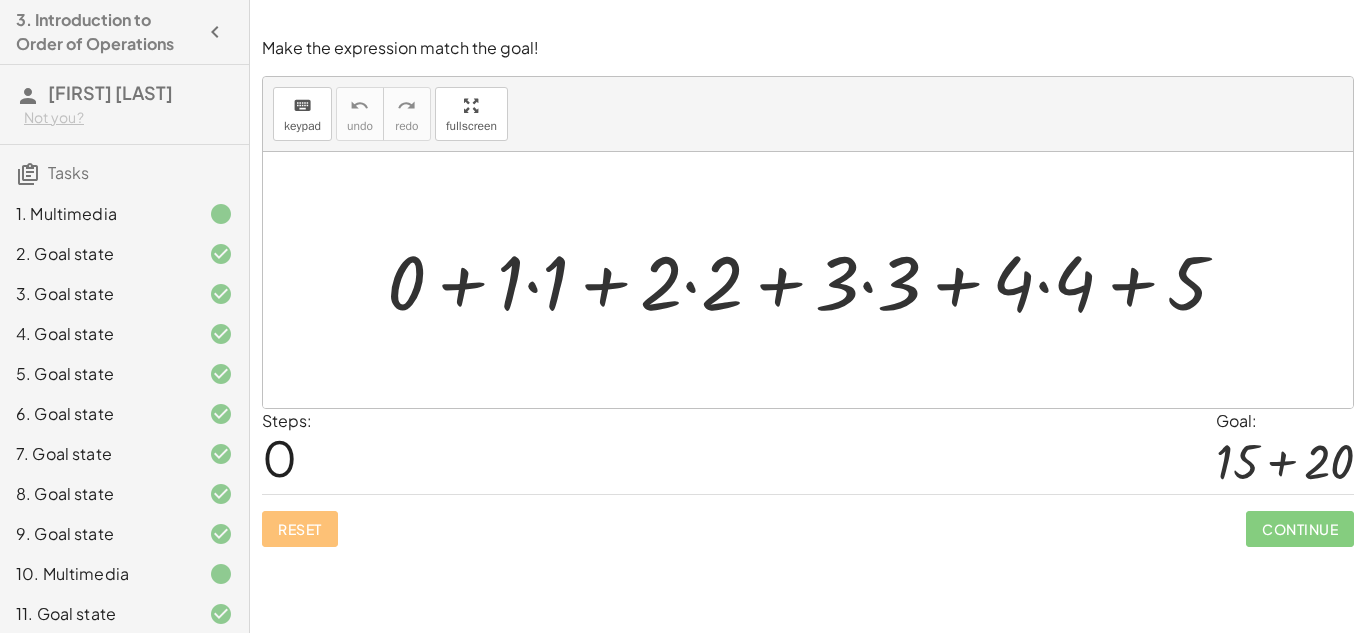 click at bounding box center (815, 279) 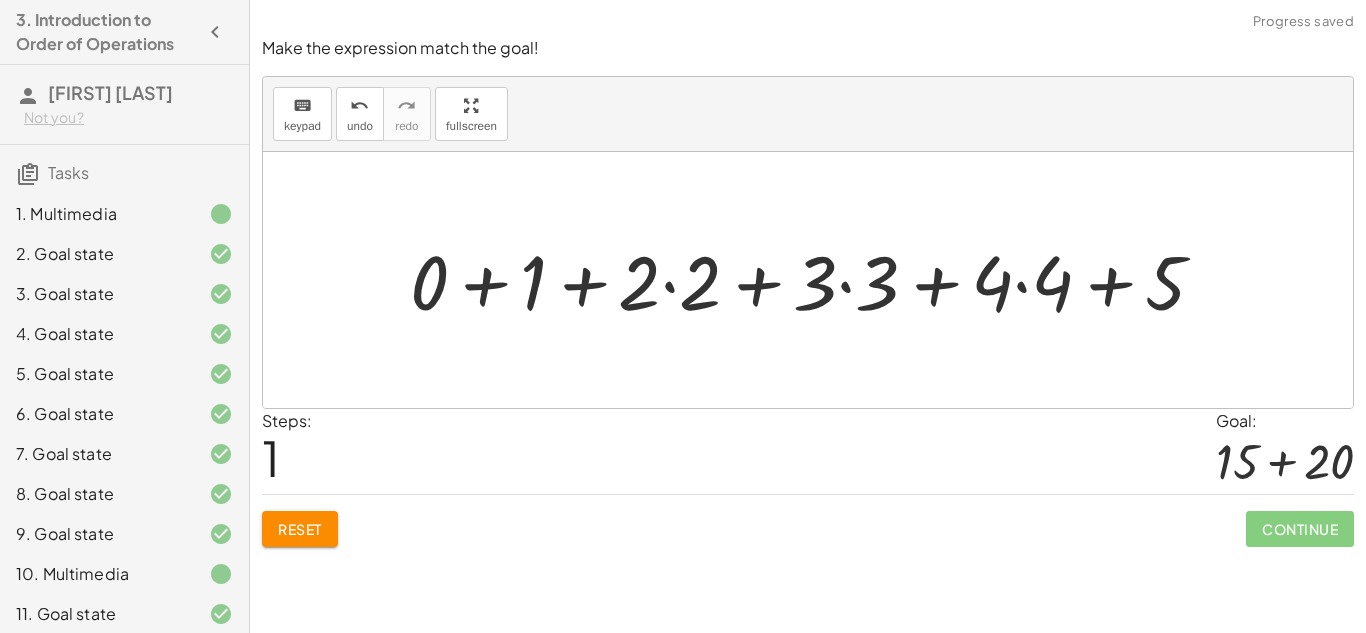 click at bounding box center [815, 279] 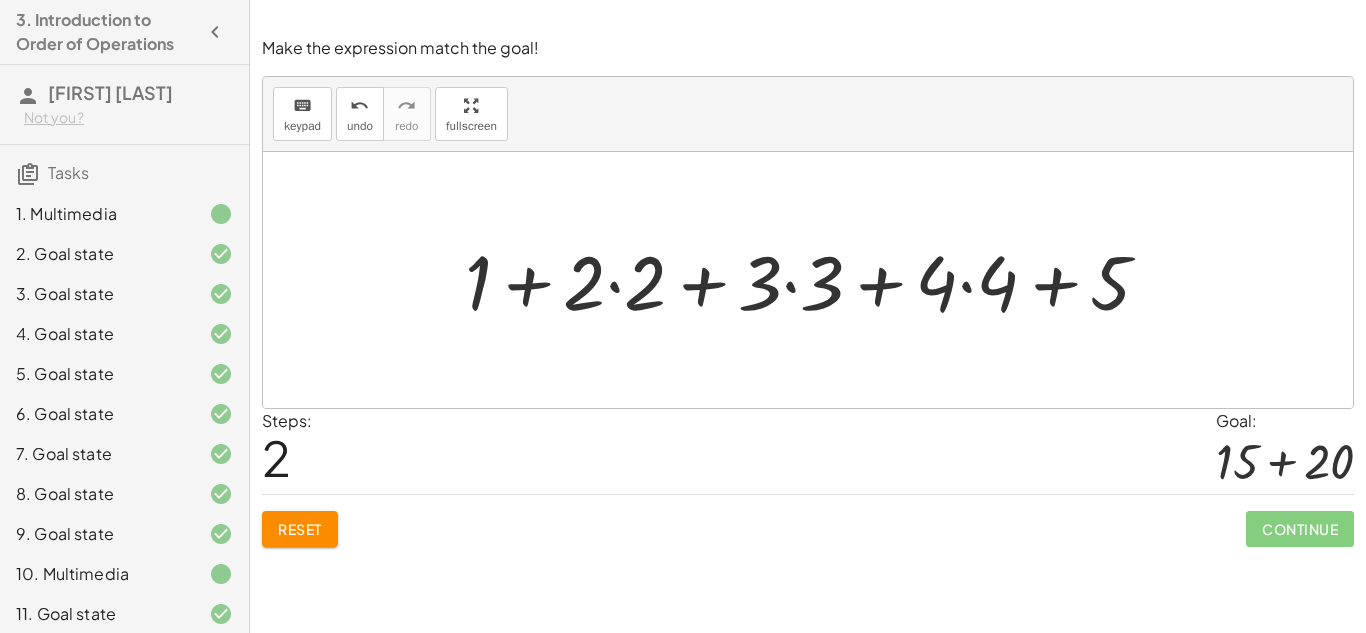 click at bounding box center [815, 279] 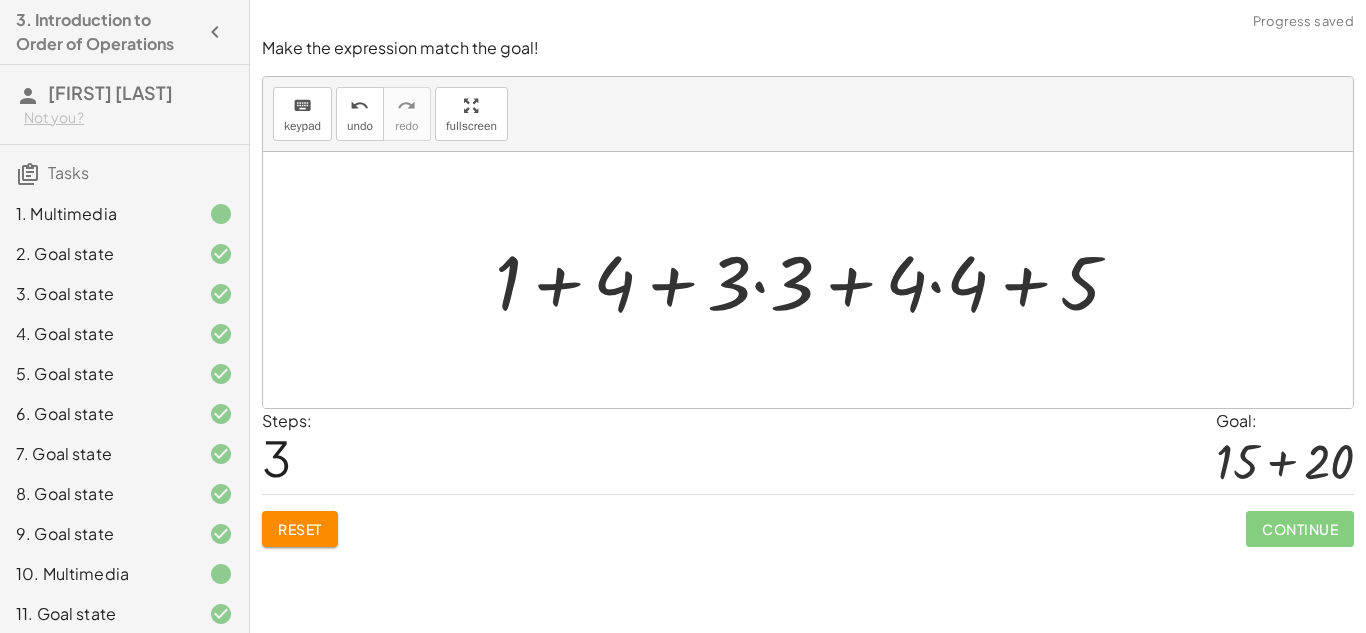 click at bounding box center [815, 279] 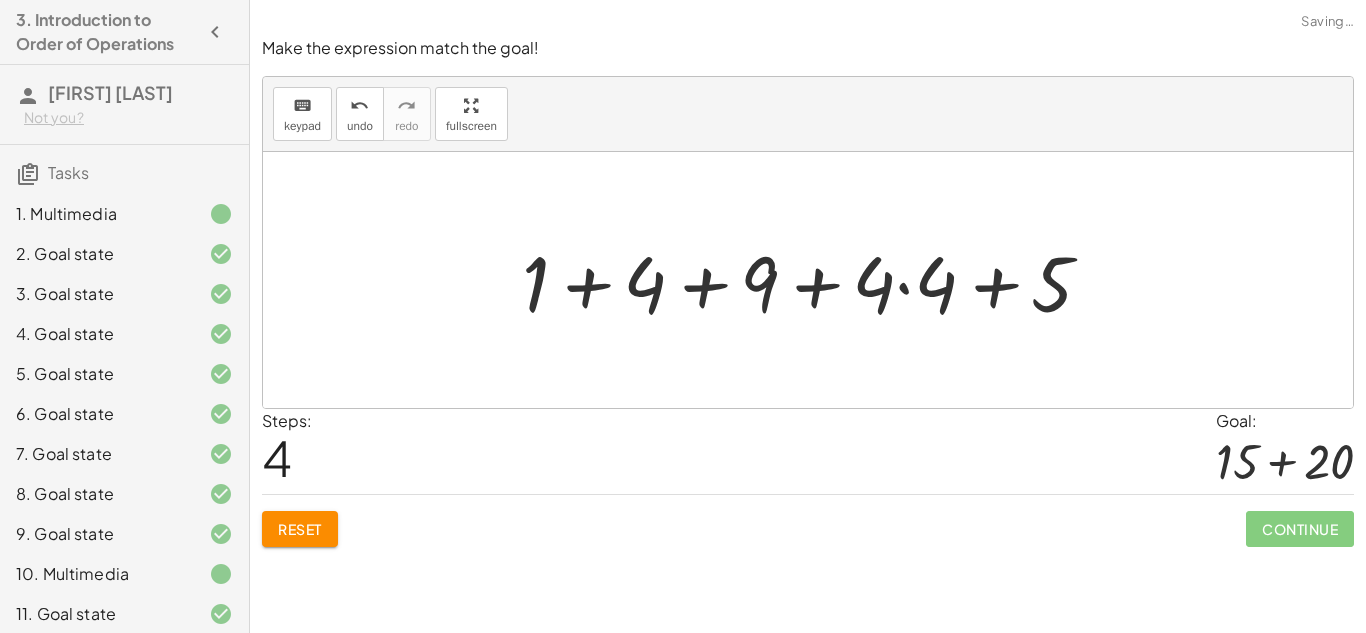 click at bounding box center [815, 280] 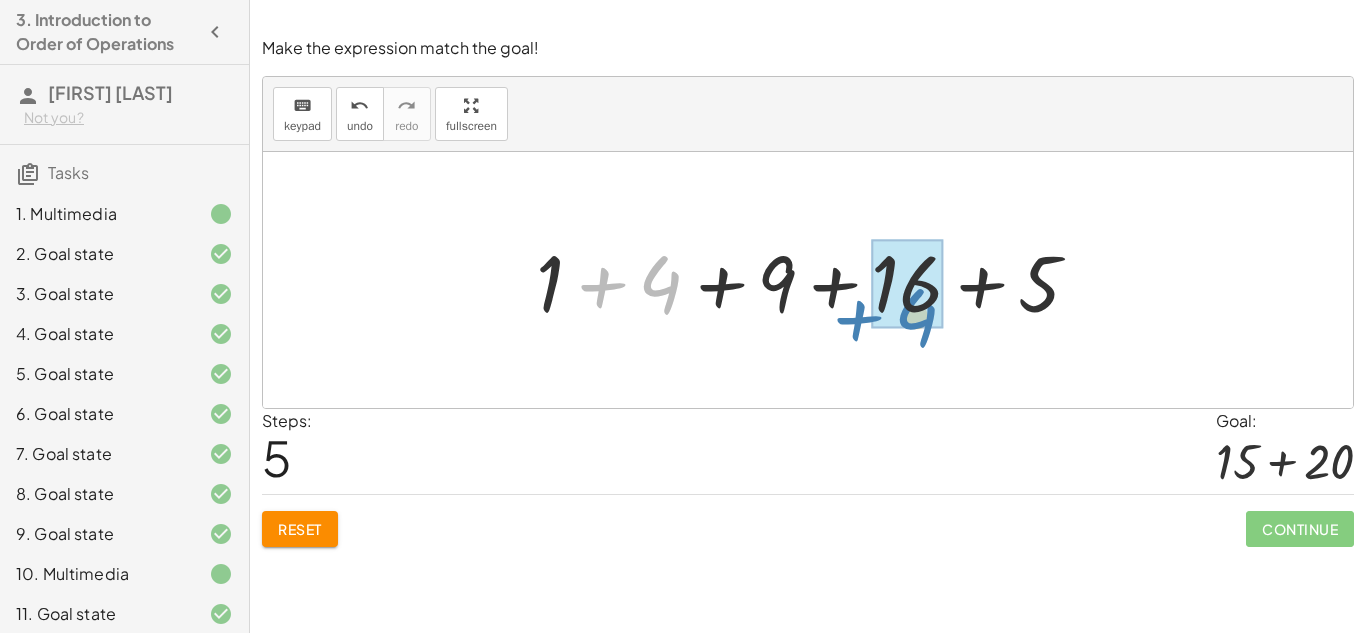 drag, startPoint x: 671, startPoint y: 292, endPoint x: 923, endPoint y: 324, distance: 254.02362 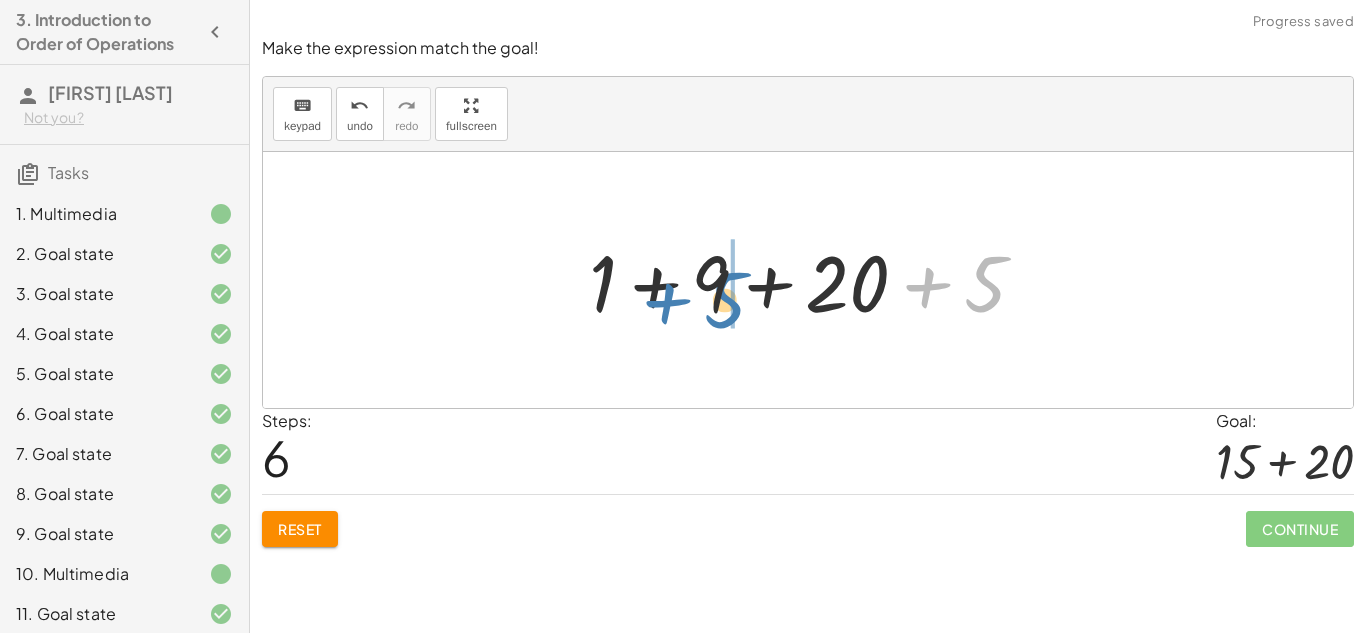 drag, startPoint x: 987, startPoint y: 292, endPoint x: 726, endPoint y: 308, distance: 261.48996 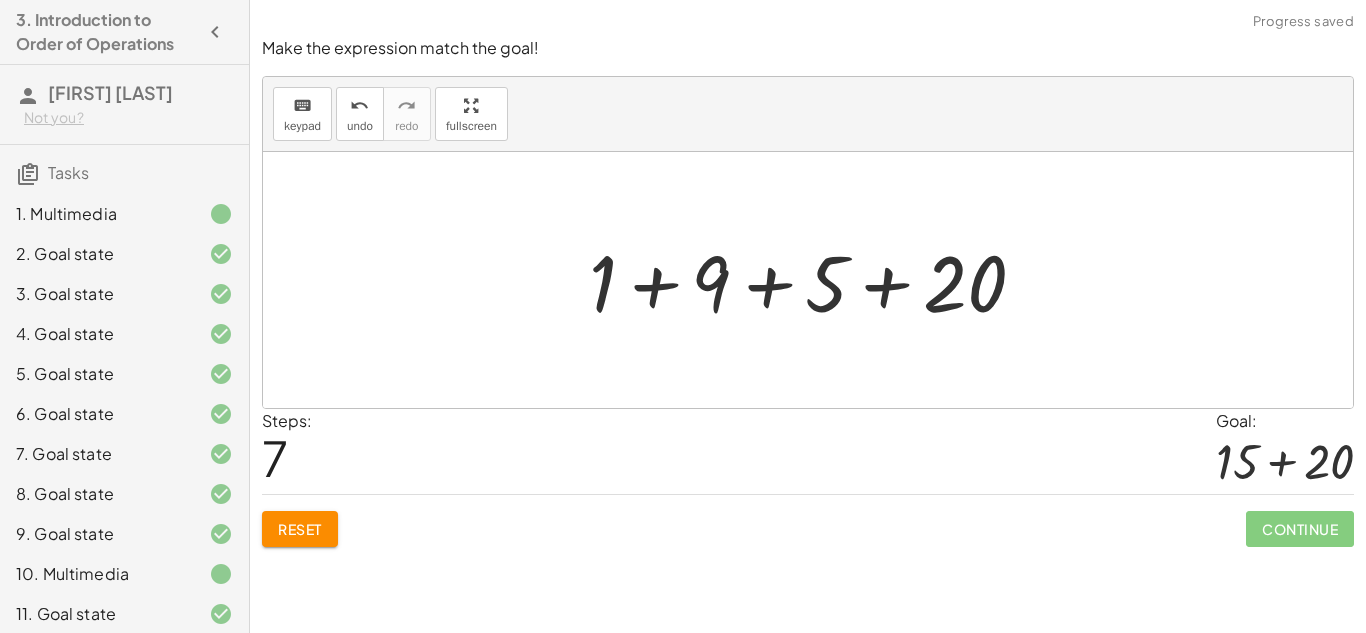 click at bounding box center [815, 280] 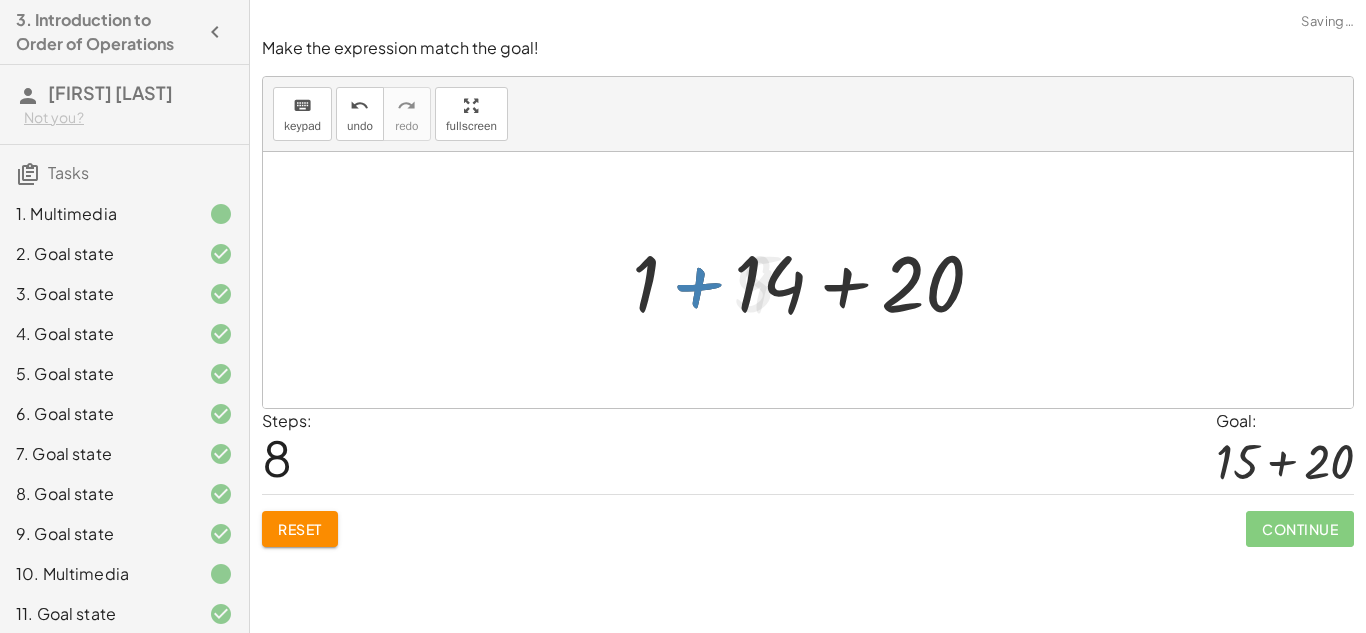 click at bounding box center [816, 280] 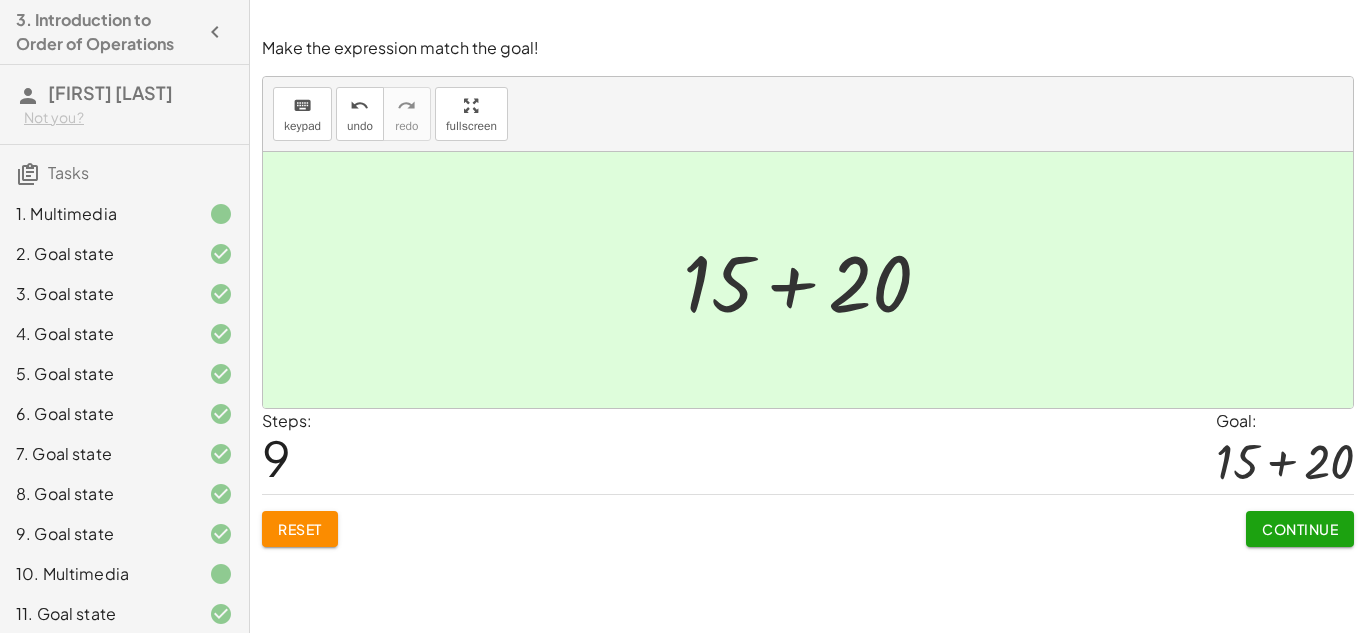 click on "Continue" 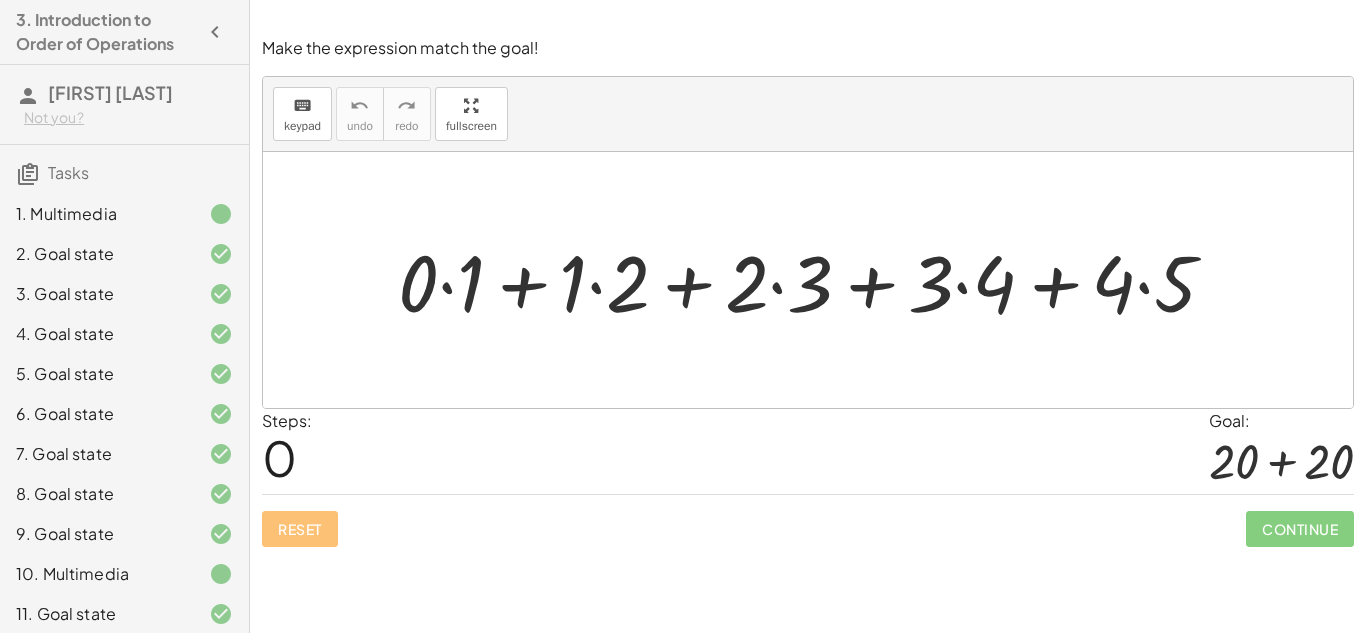 click at bounding box center (815, 280) 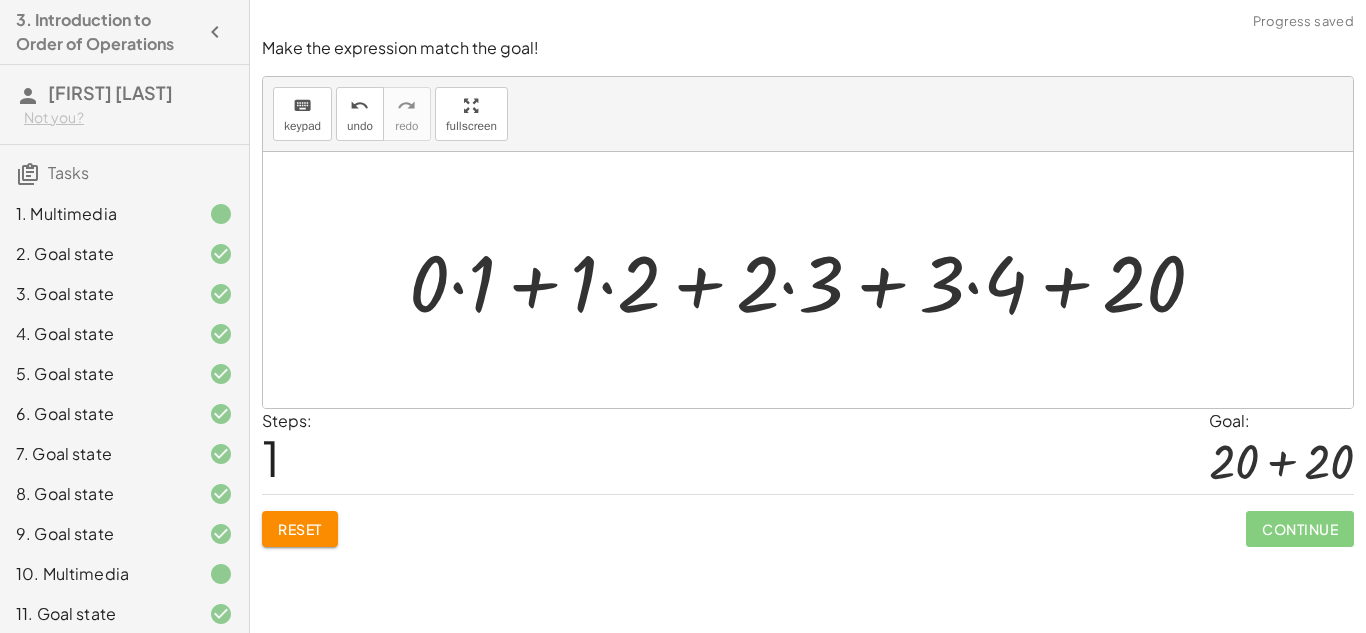 click at bounding box center [815, 280] 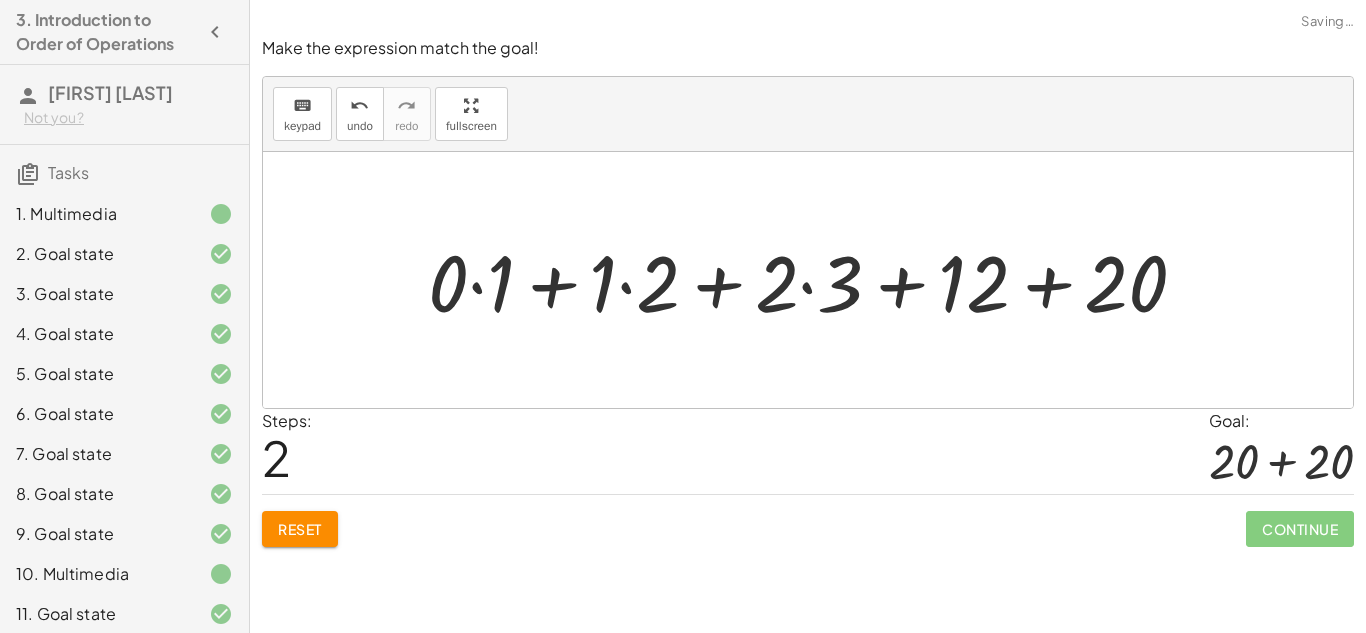 click at bounding box center (815, 280) 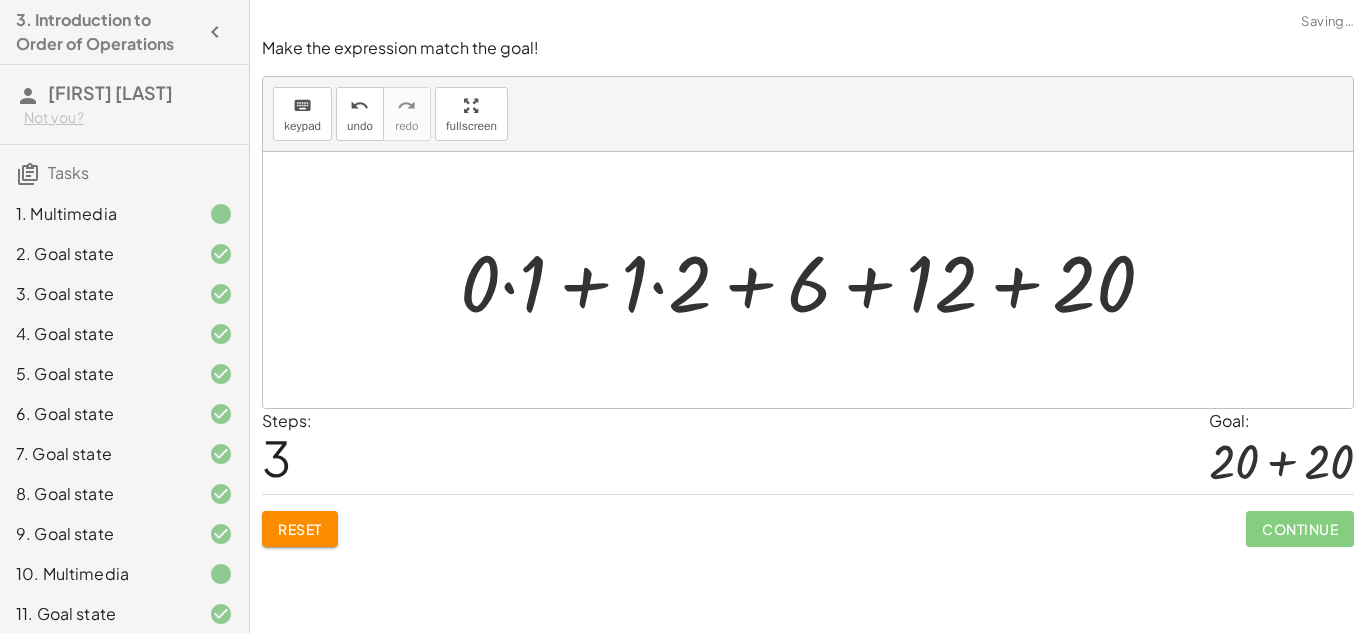 click at bounding box center [815, 280] 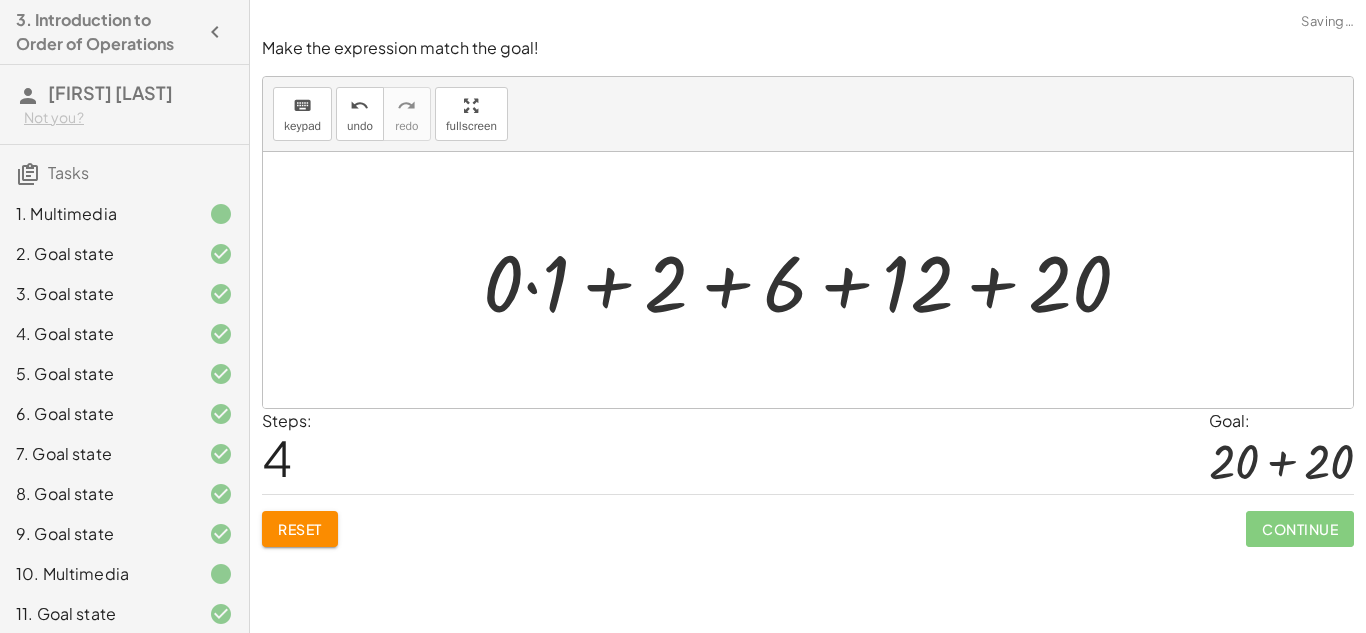 click at bounding box center (815, 280) 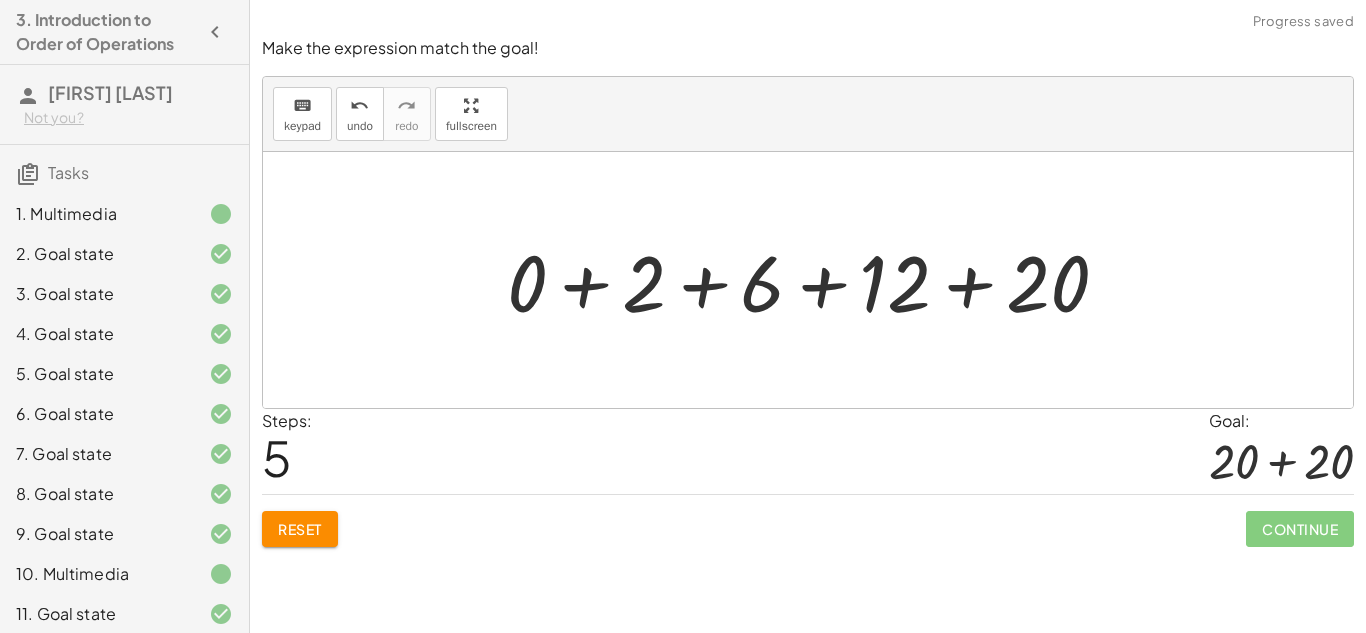 click at bounding box center [816, 280] 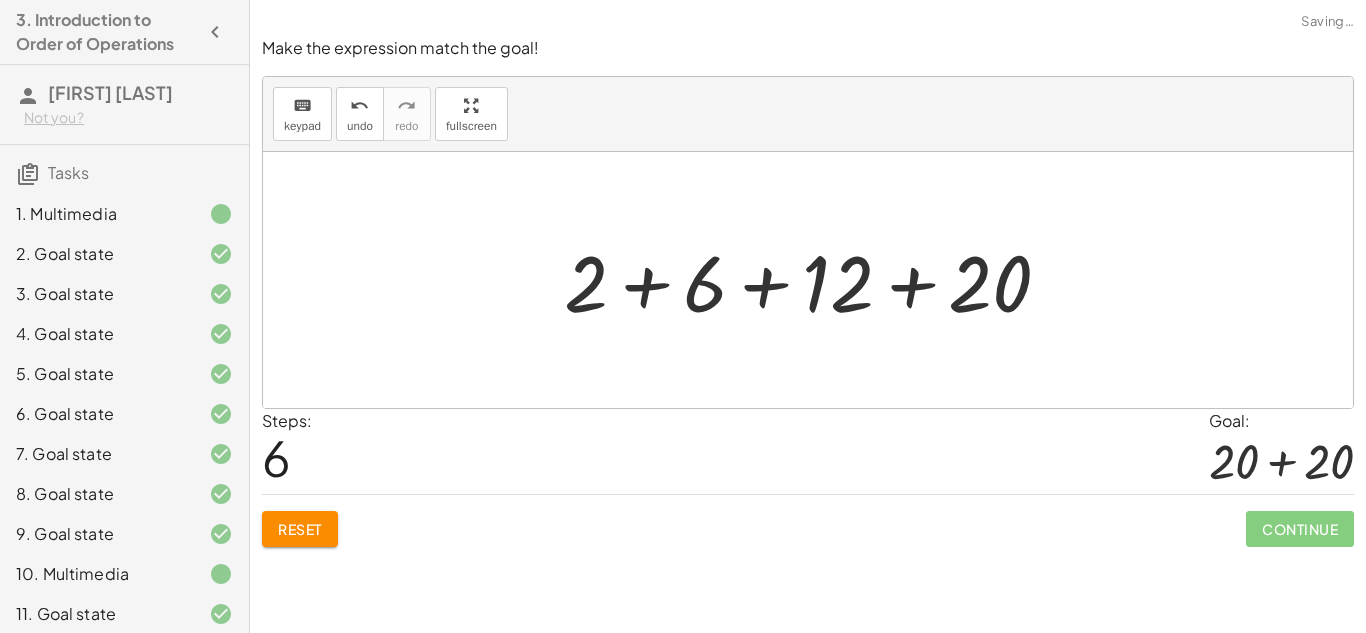 click at bounding box center [815, 280] 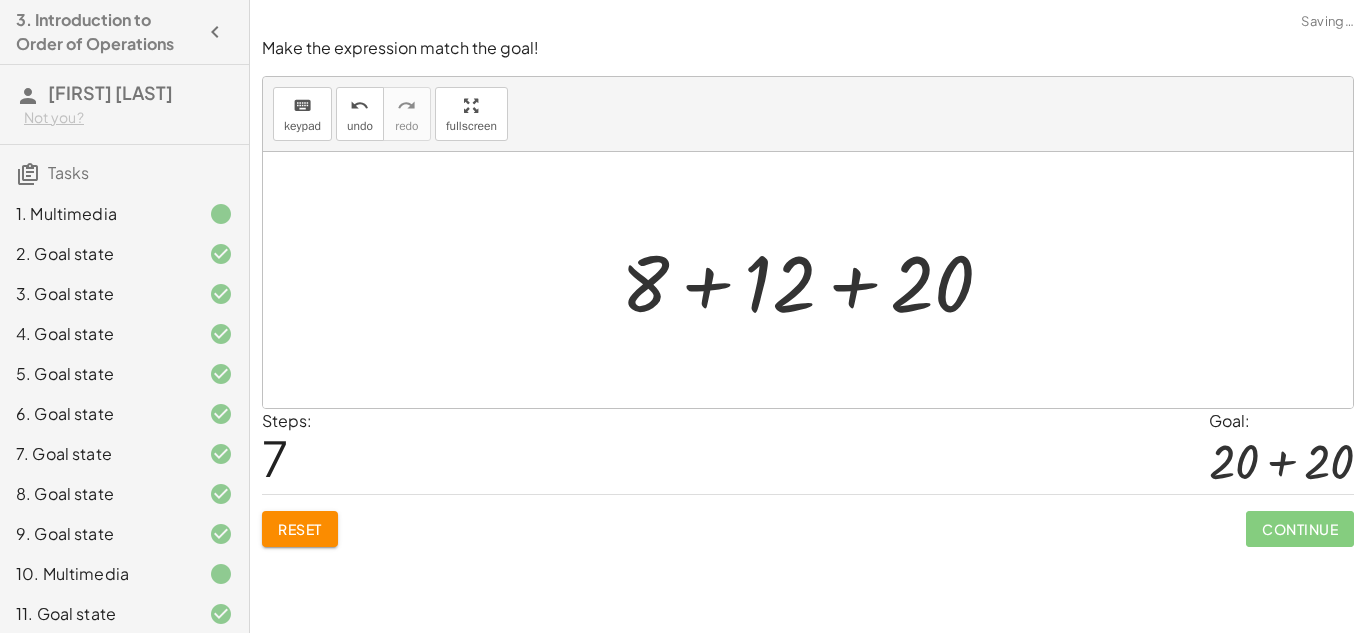 click at bounding box center (815, 280) 